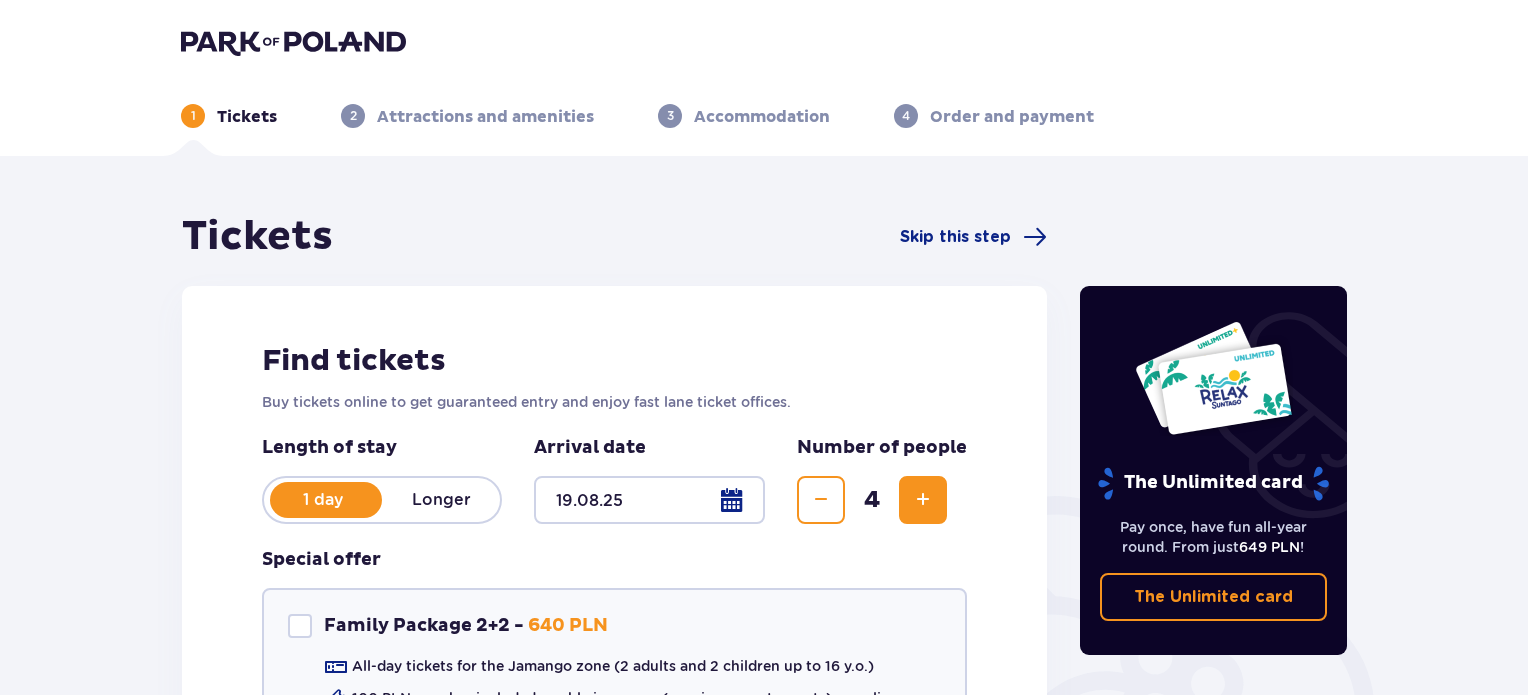 scroll, scrollTop: 0, scrollLeft: 0, axis: both 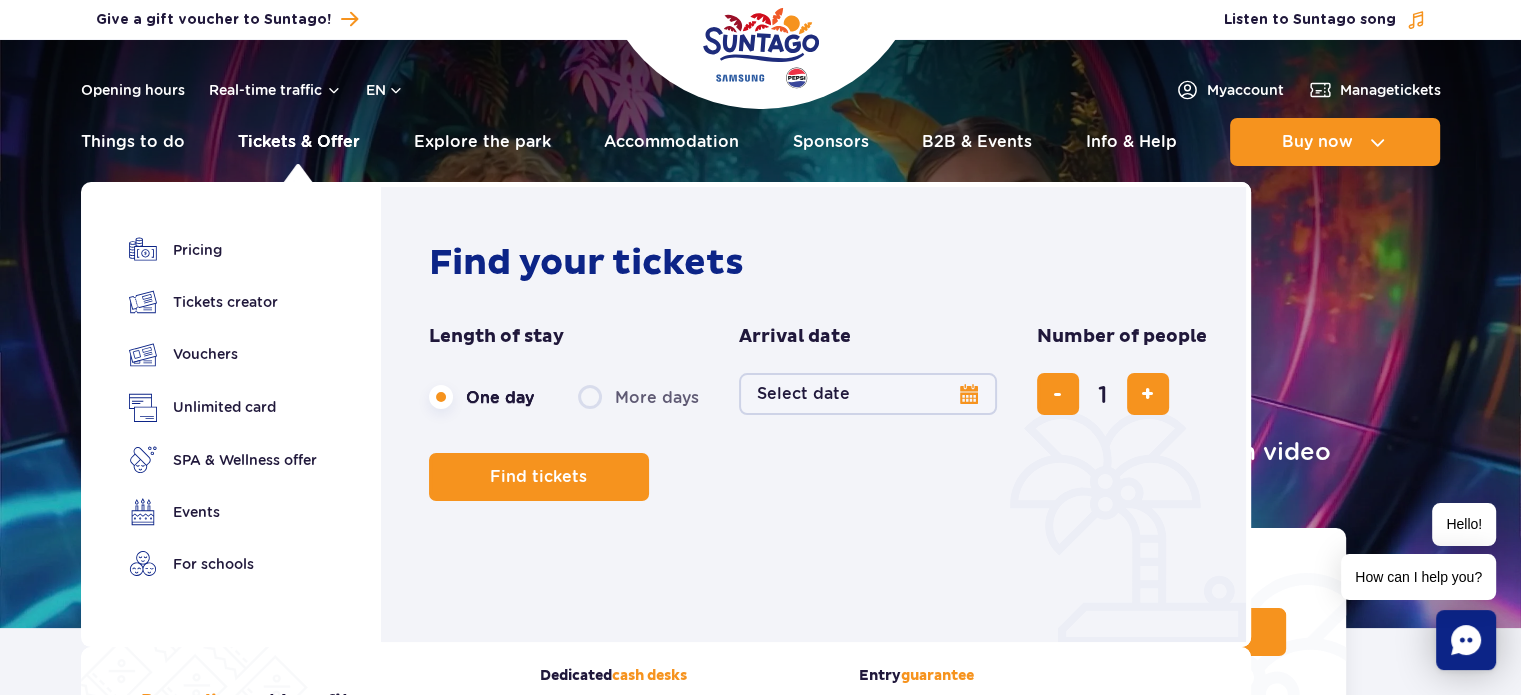 click on "Tickets & Offer" at bounding box center (299, 142) 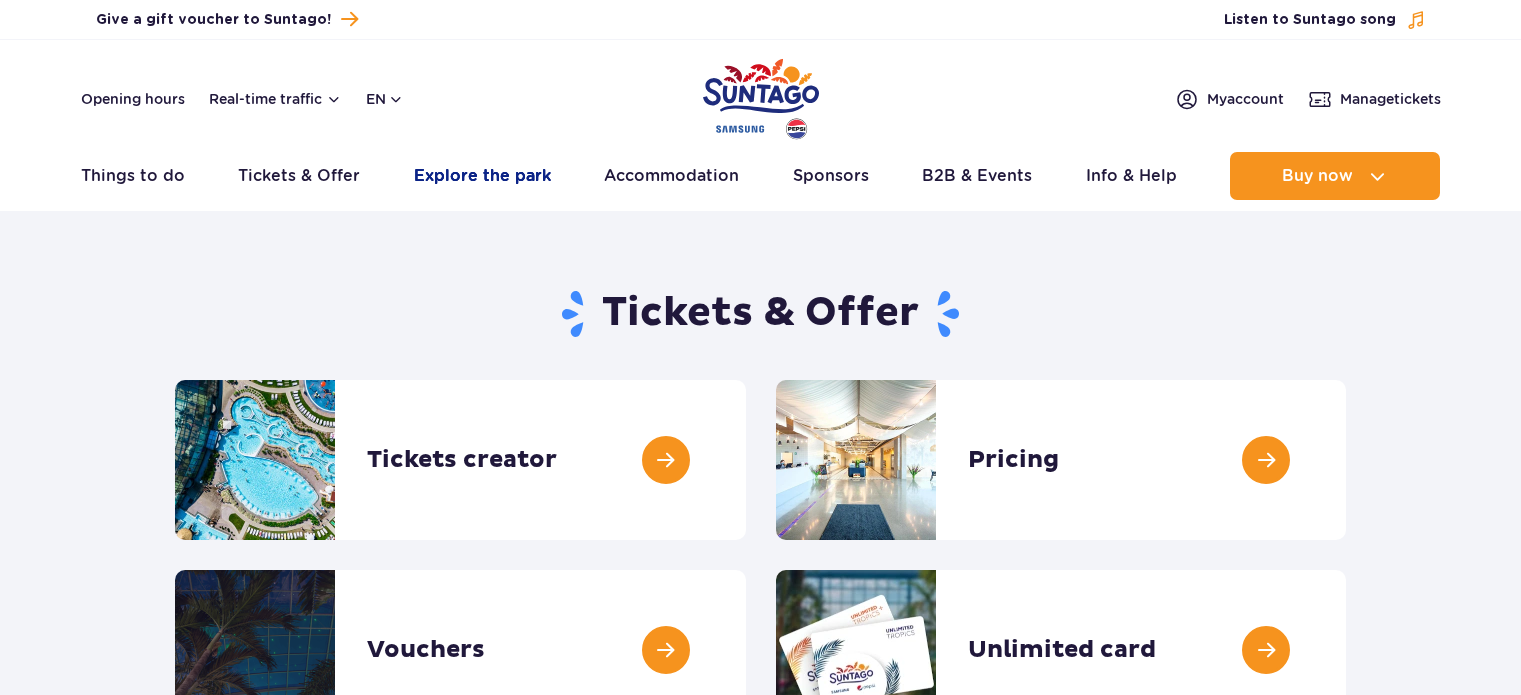 scroll, scrollTop: 0, scrollLeft: 0, axis: both 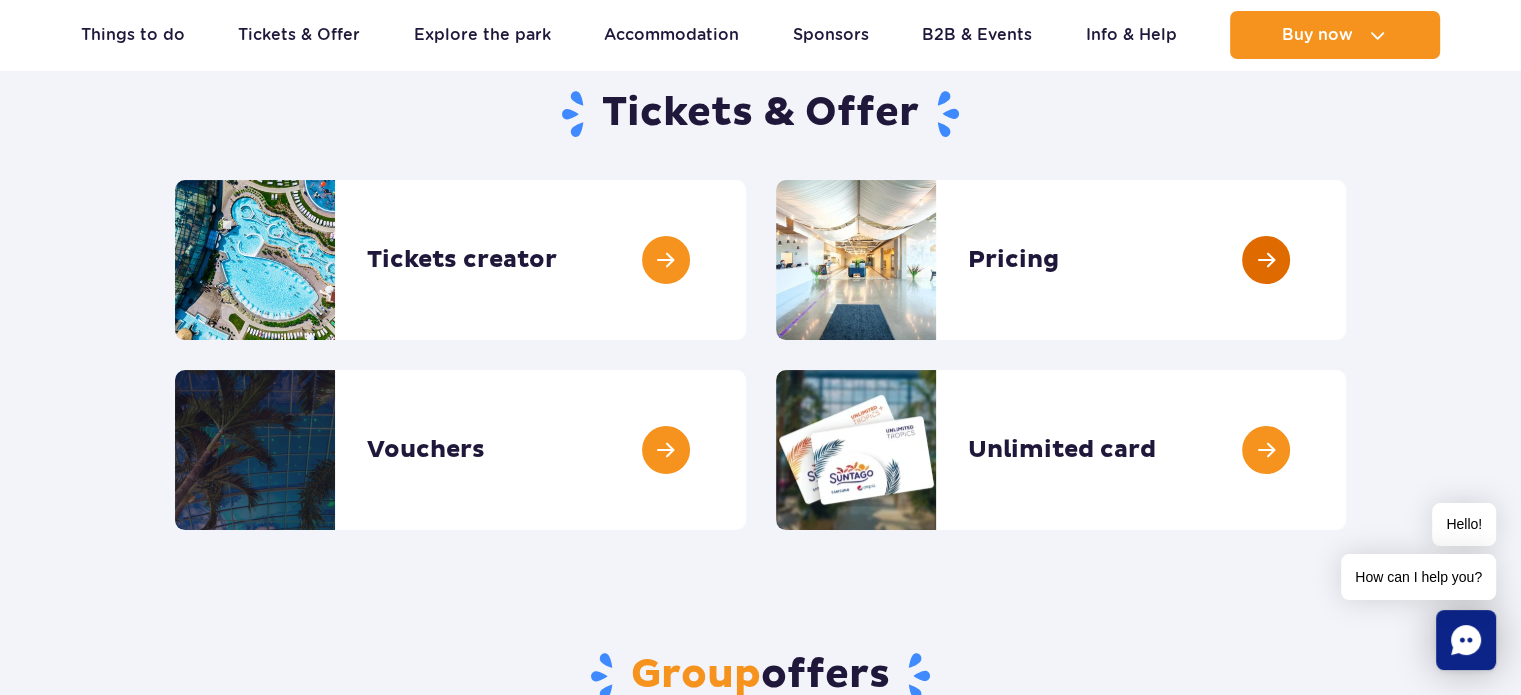 click at bounding box center (1346, 260) 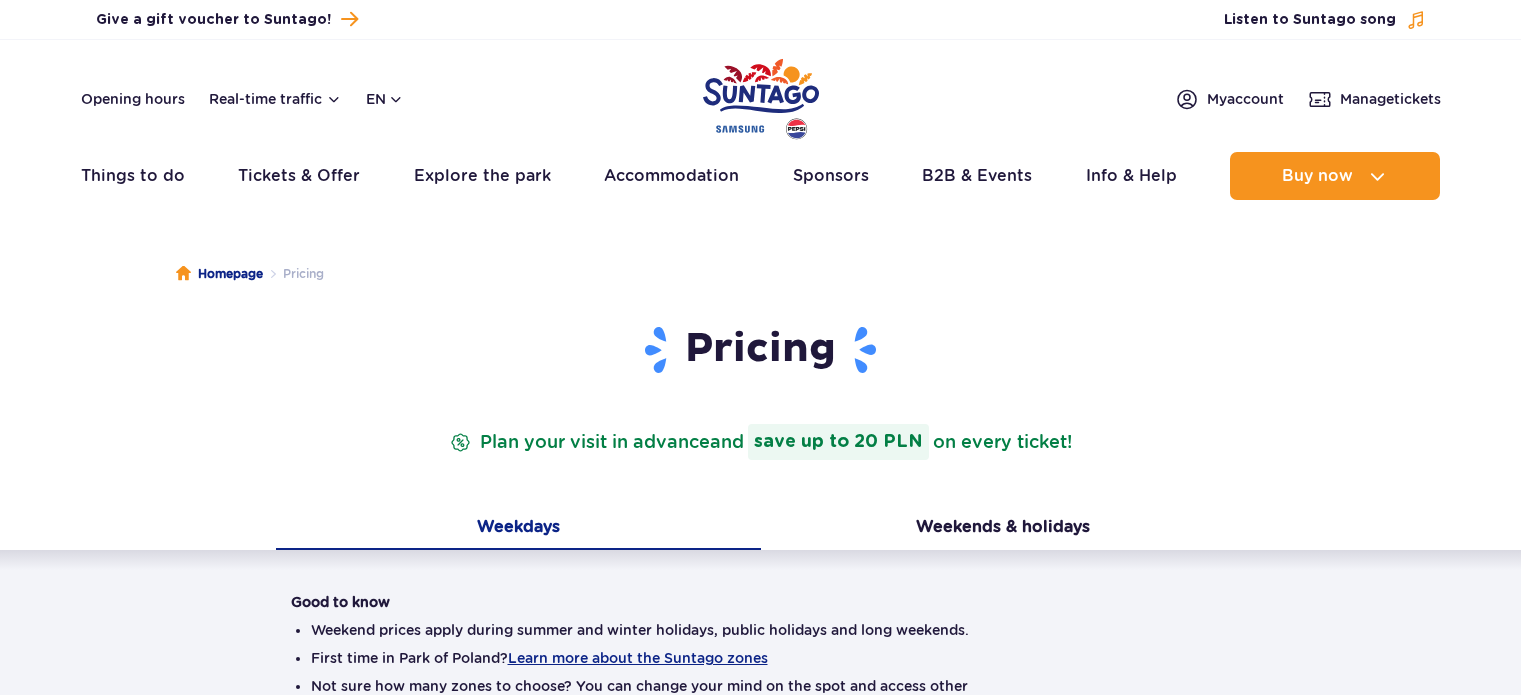 scroll, scrollTop: 0, scrollLeft: 0, axis: both 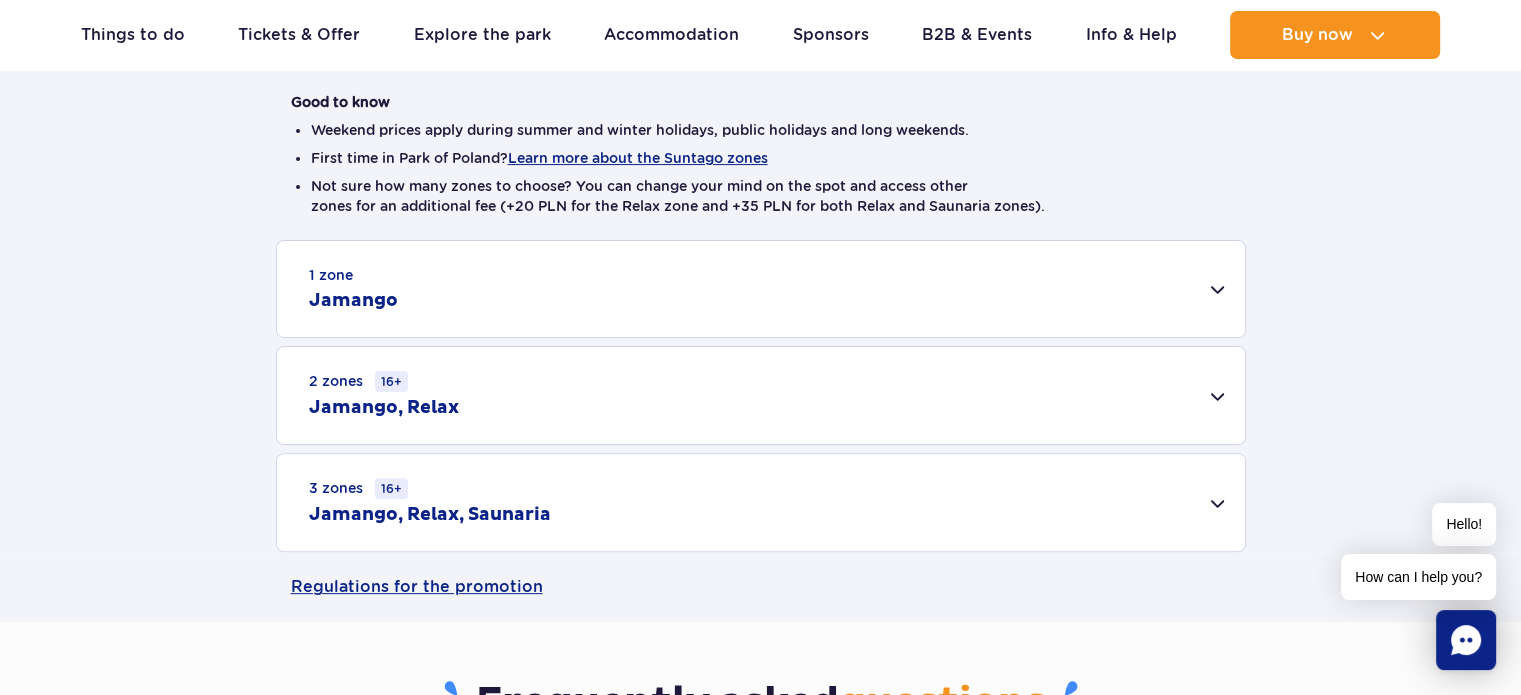 click on "1 zone
Jamango" at bounding box center [761, 289] 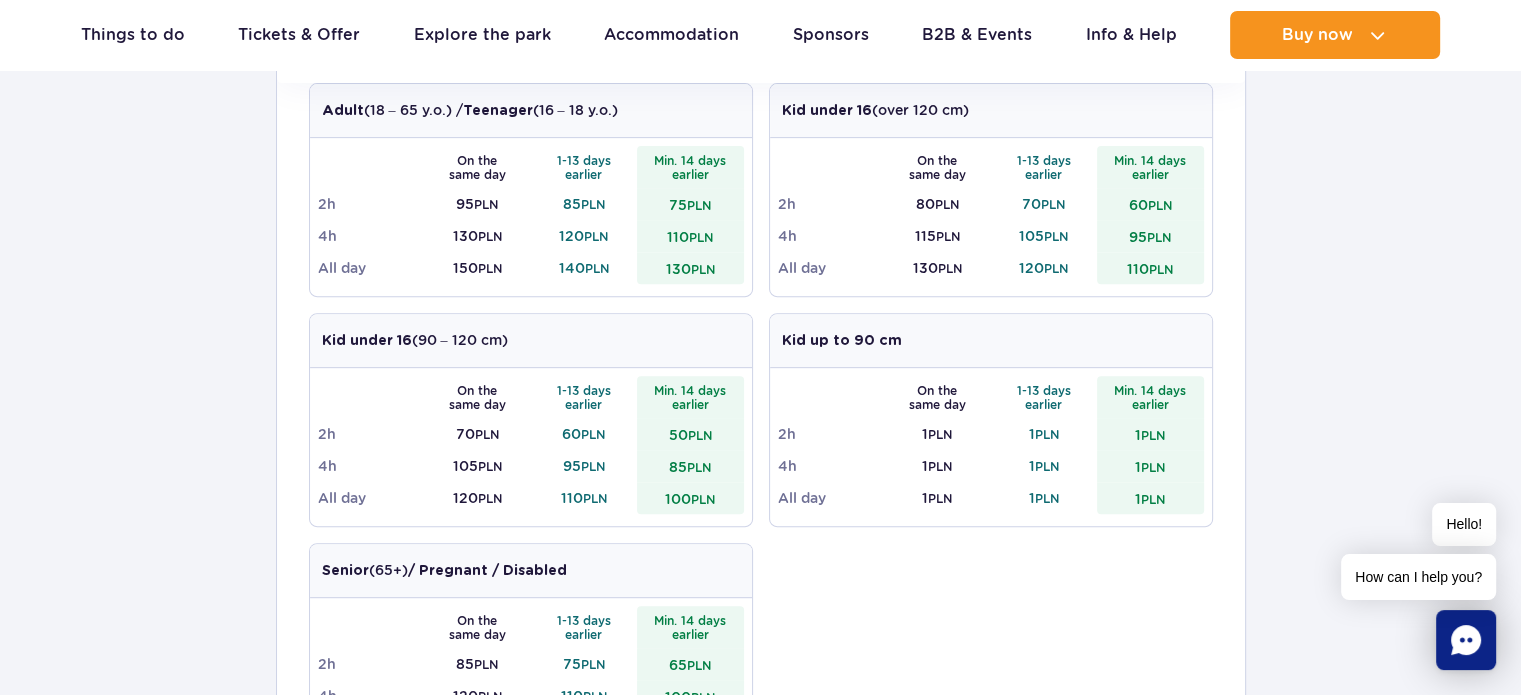 scroll, scrollTop: 600, scrollLeft: 0, axis: vertical 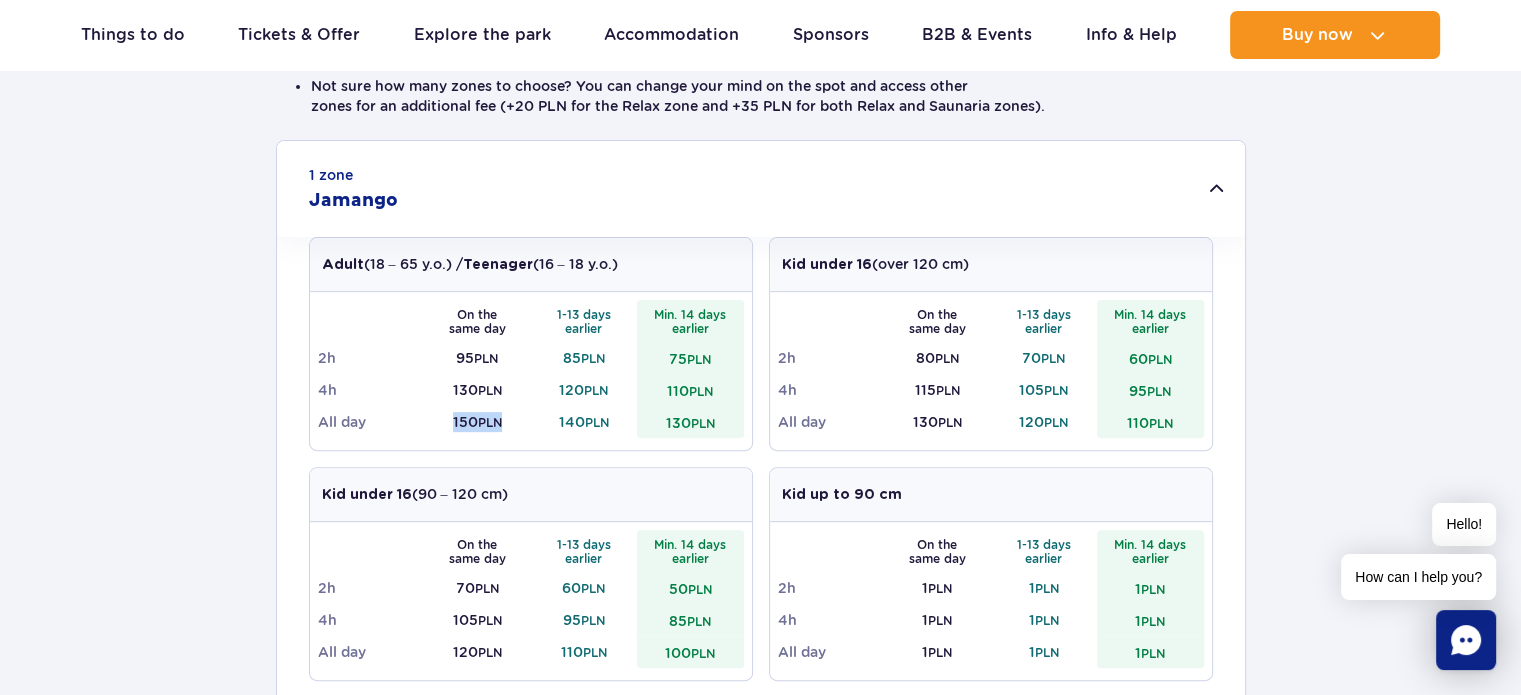 drag, startPoint x: 448, startPoint y: 421, endPoint x: 505, endPoint y: 428, distance: 57.428215 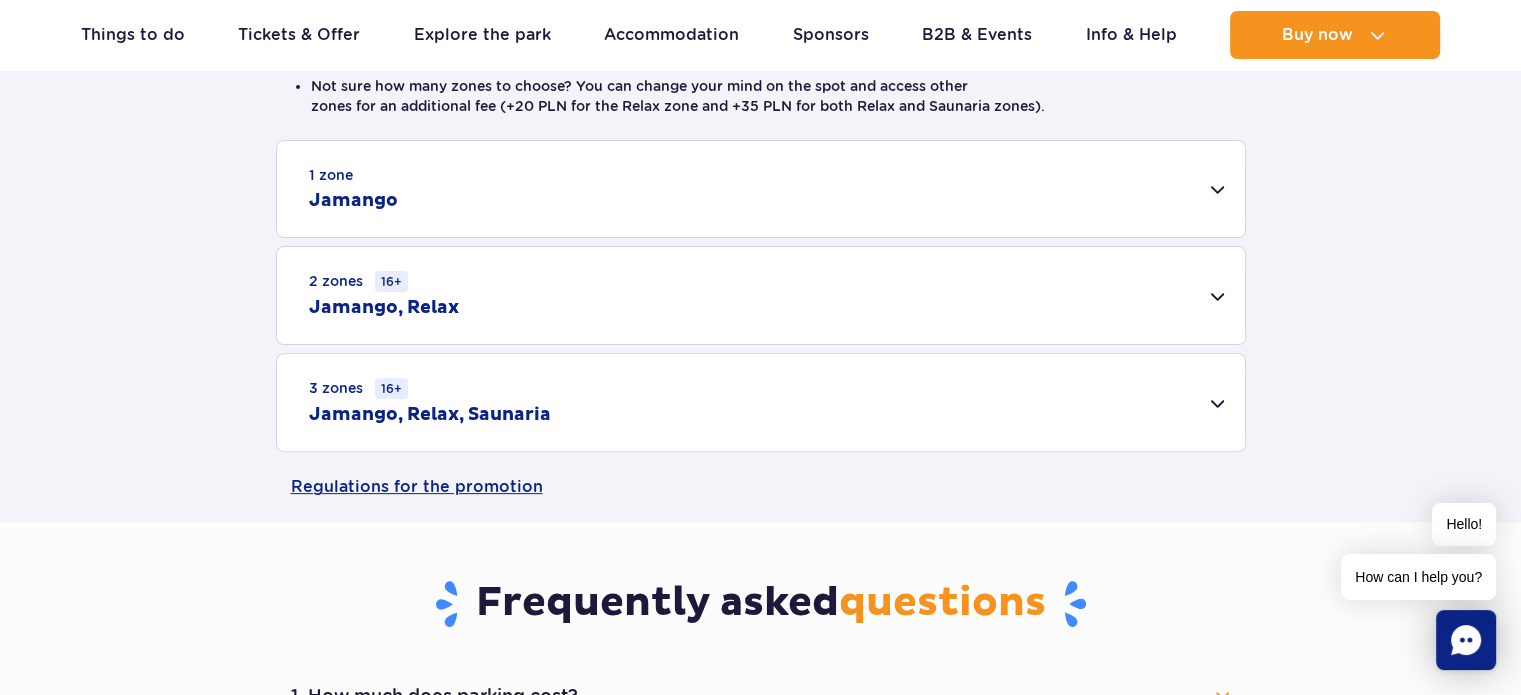 click on "1 zone
Jamango" at bounding box center (761, 189) 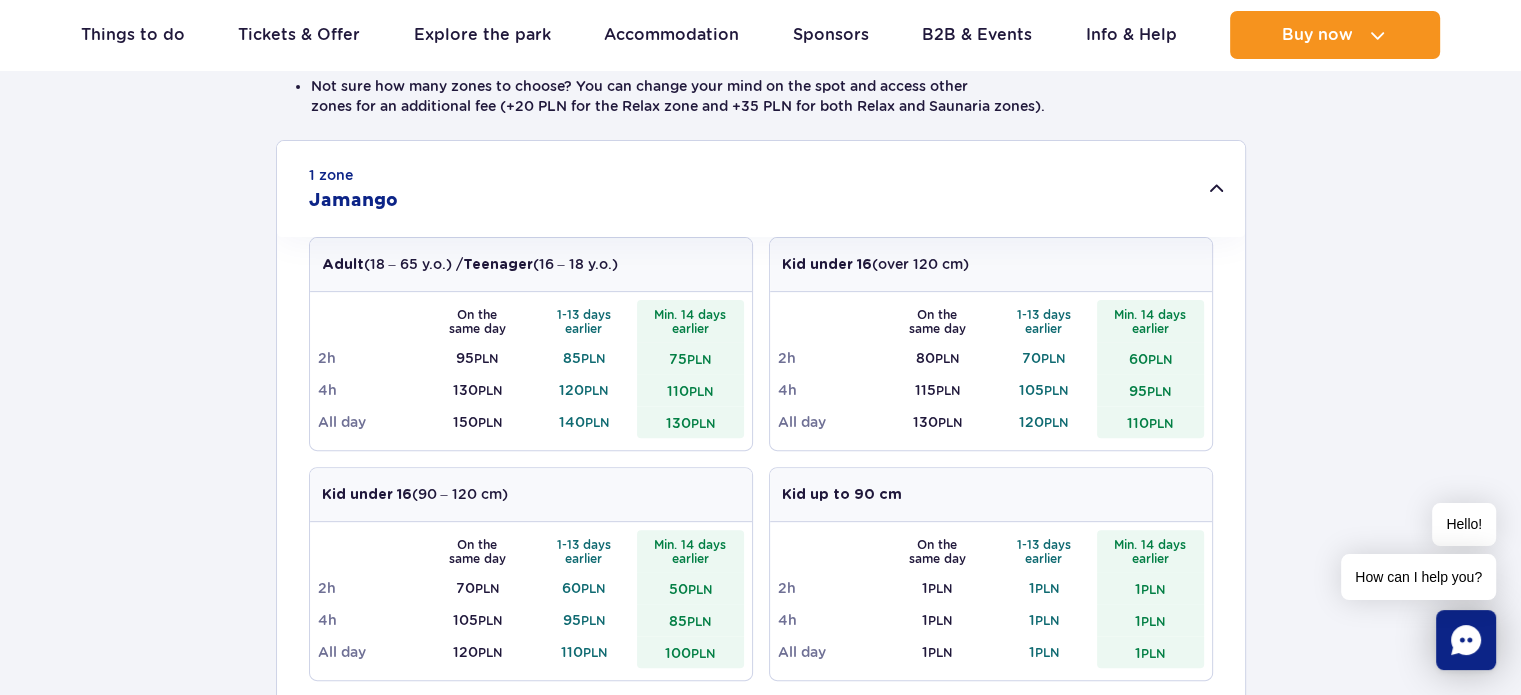 drag, startPoint x: 451, startPoint y: 420, endPoint x: 492, endPoint y: 424, distance: 41.19466 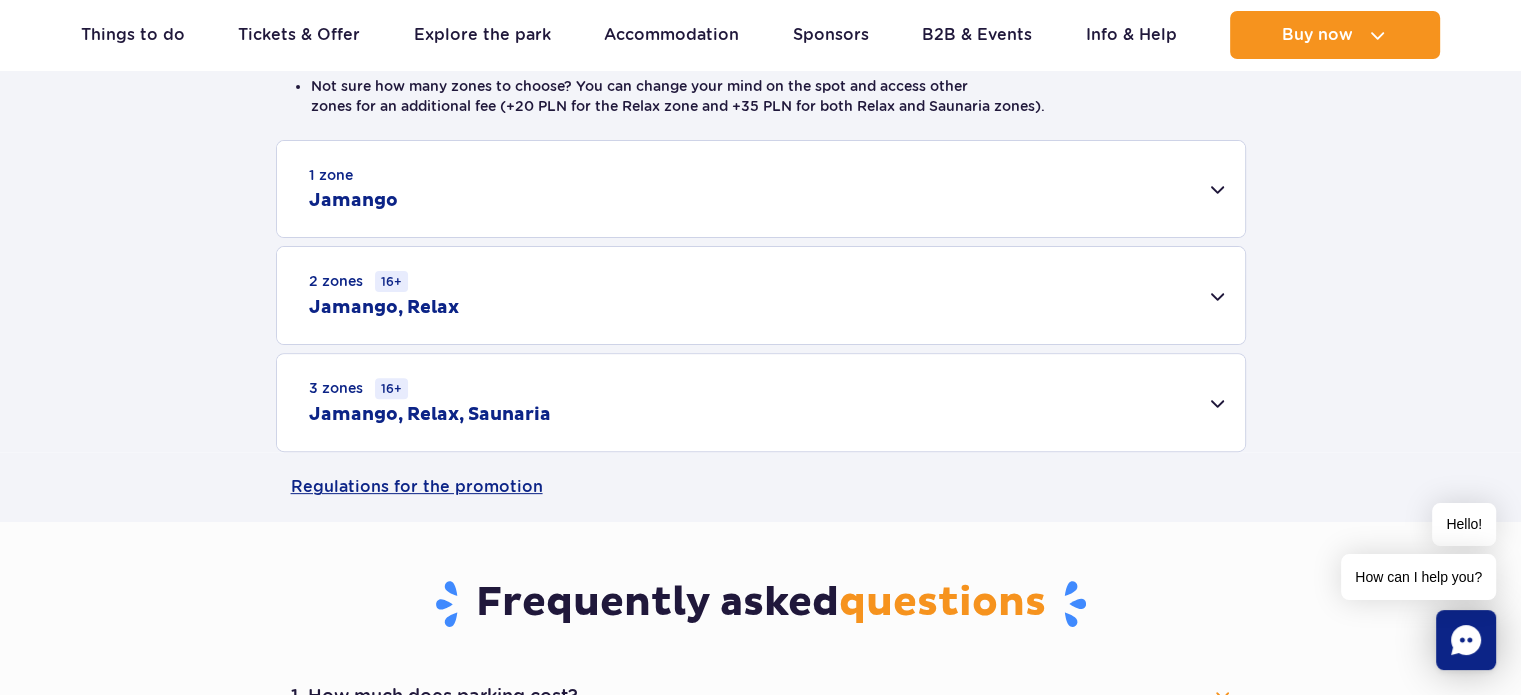 click on "PLN" at bounding box center (490, 422) 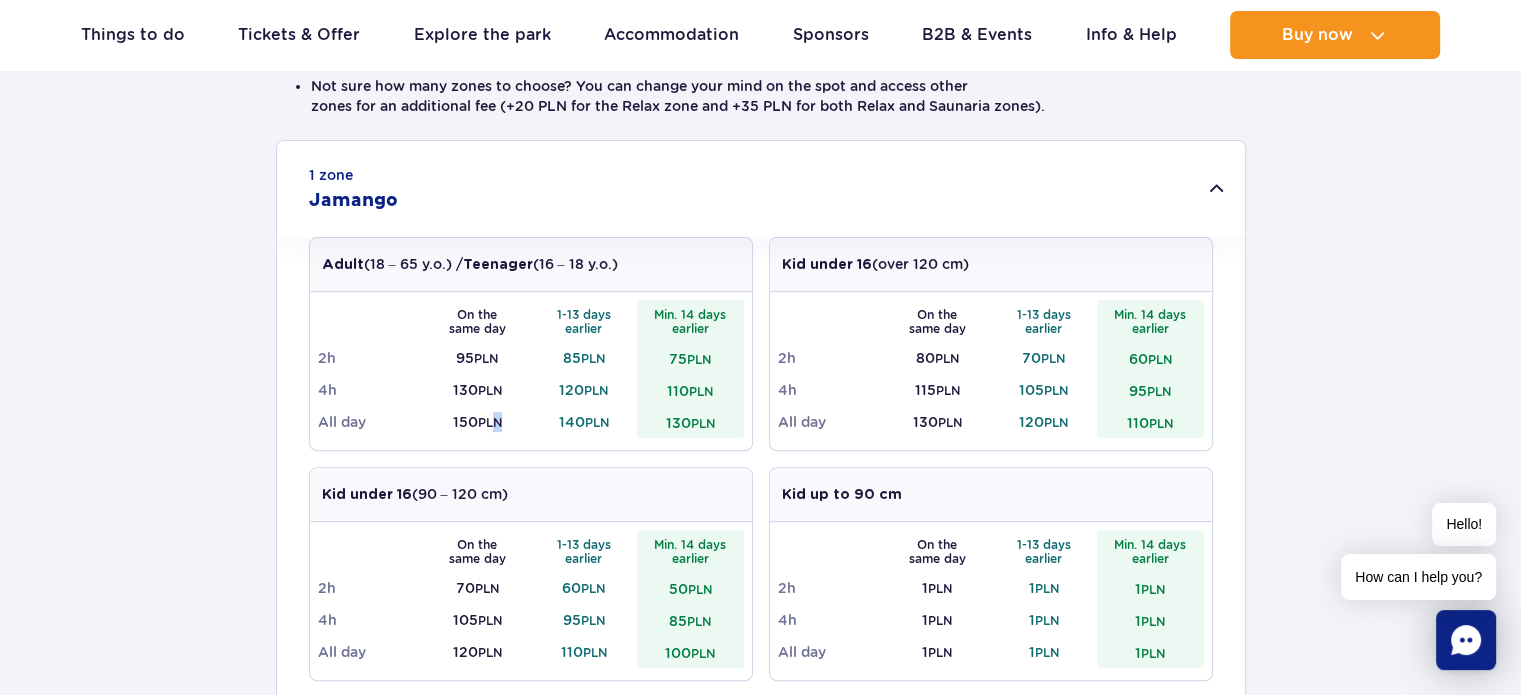 click on "150  PLN" at bounding box center (477, 422) 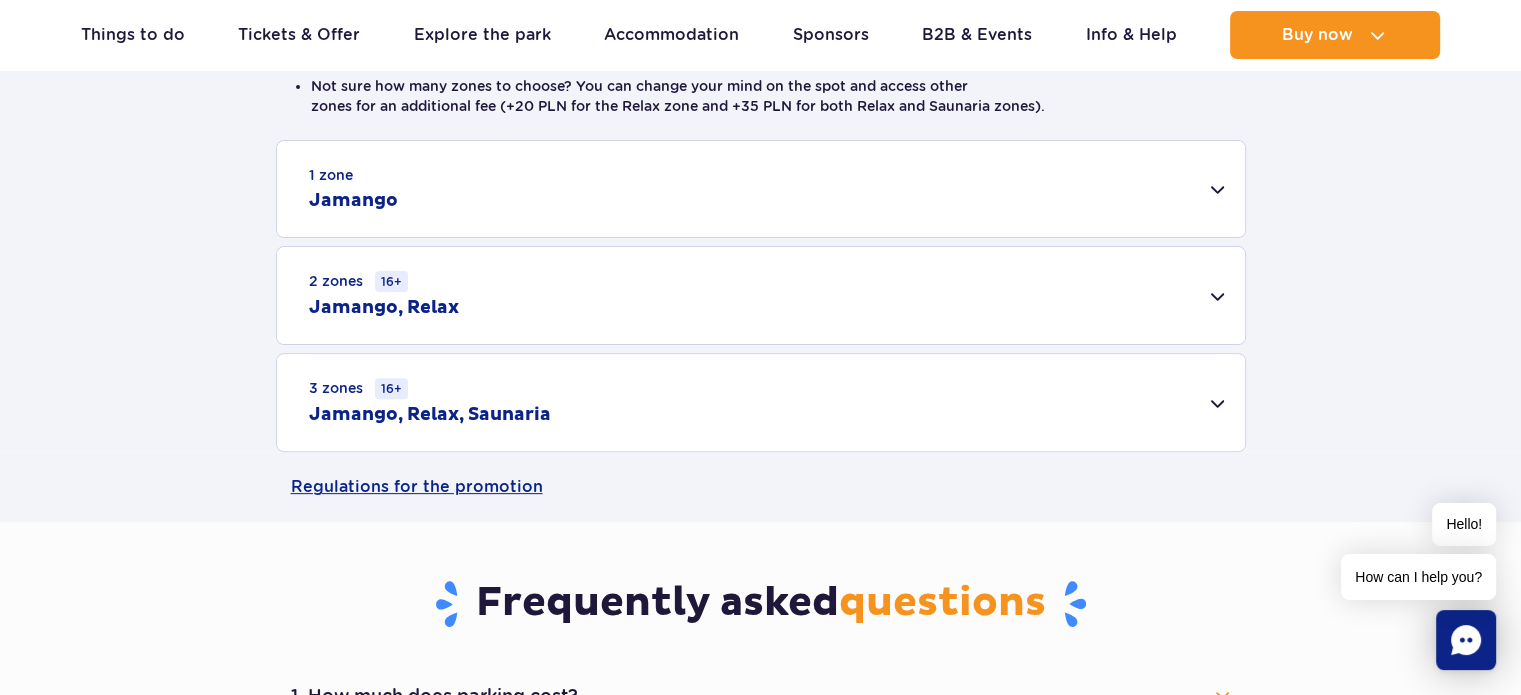 click on "1 zone
Jamango
Adult  (18 – 65 y.o.) /  Teenager  (16 – 18 y.o.)
On the same day
1-13 days earlier
Min. 14 days earlier
2h 95  PLN 85  PLN 75  PLN
4h 130  PLN 120  PLN 110  PLN
All day 150  PLN 140  PLN 130  PLN
Kid under 16  (over 120 cm)
On the same day
1-13 days earlier
Min. 14 days earlier
2h 80  PLN 70  PLN 60  PLN
4h 115  PLN 105  PLN 95  PLN
All day 130  PLN 120  PLN 110  PLN" at bounding box center (760, 296) 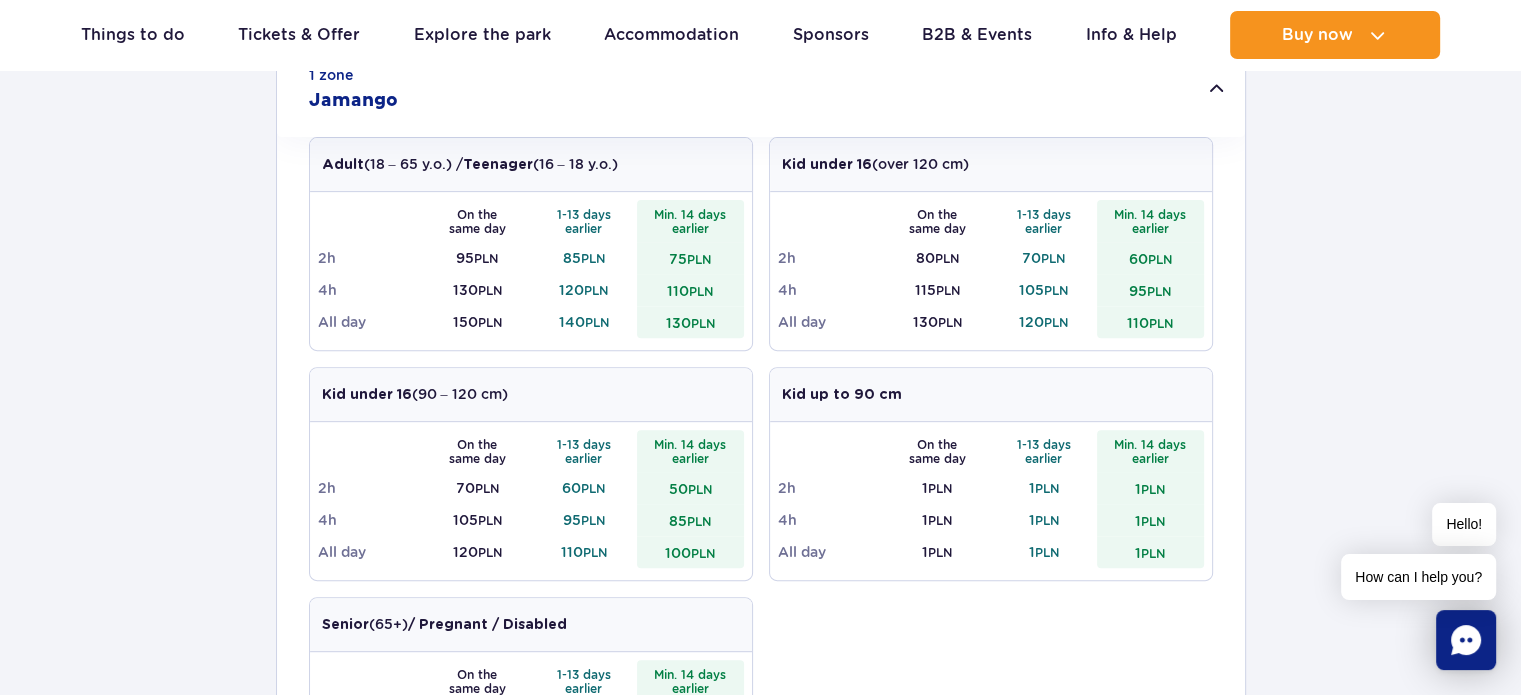scroll, scrollTop: 800, scrollLeft: 0, axis: vertical 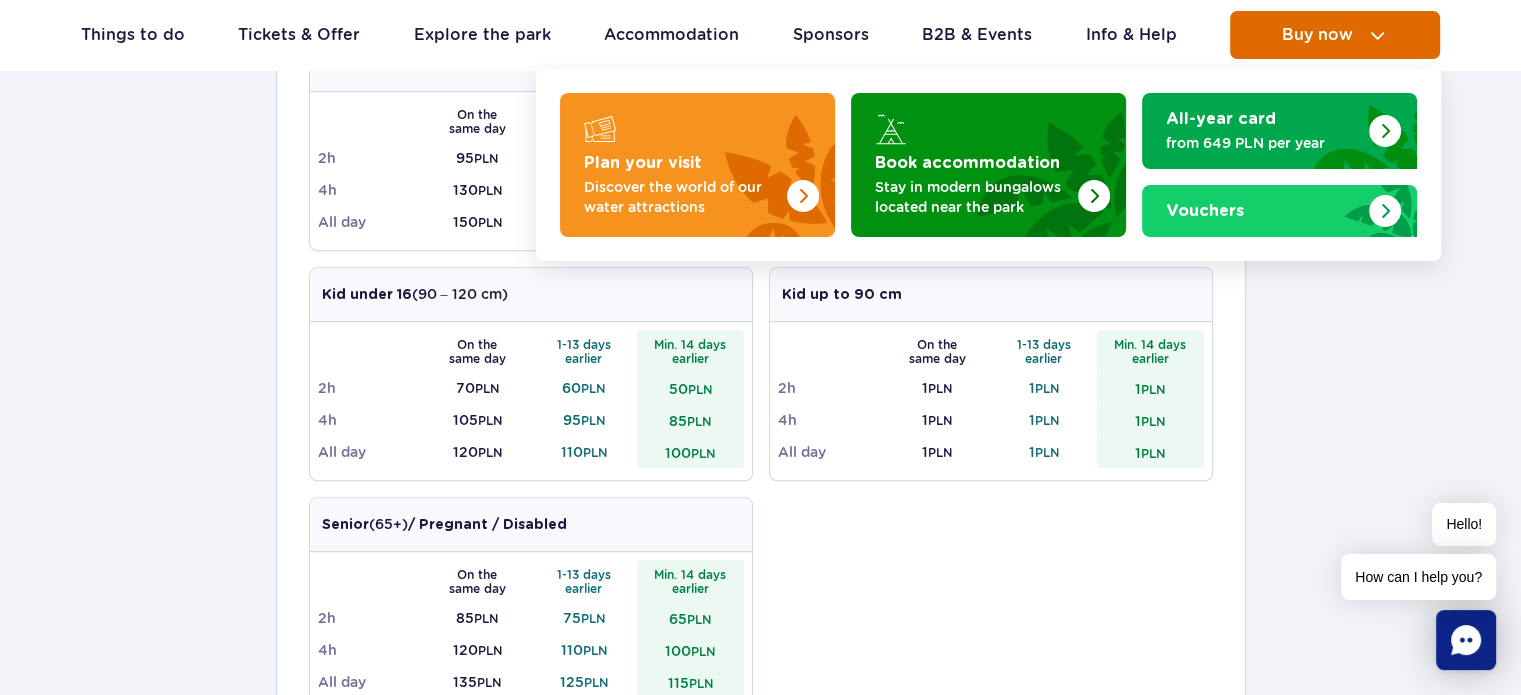 click on "Buy now" at bounding box center [1335, 35] 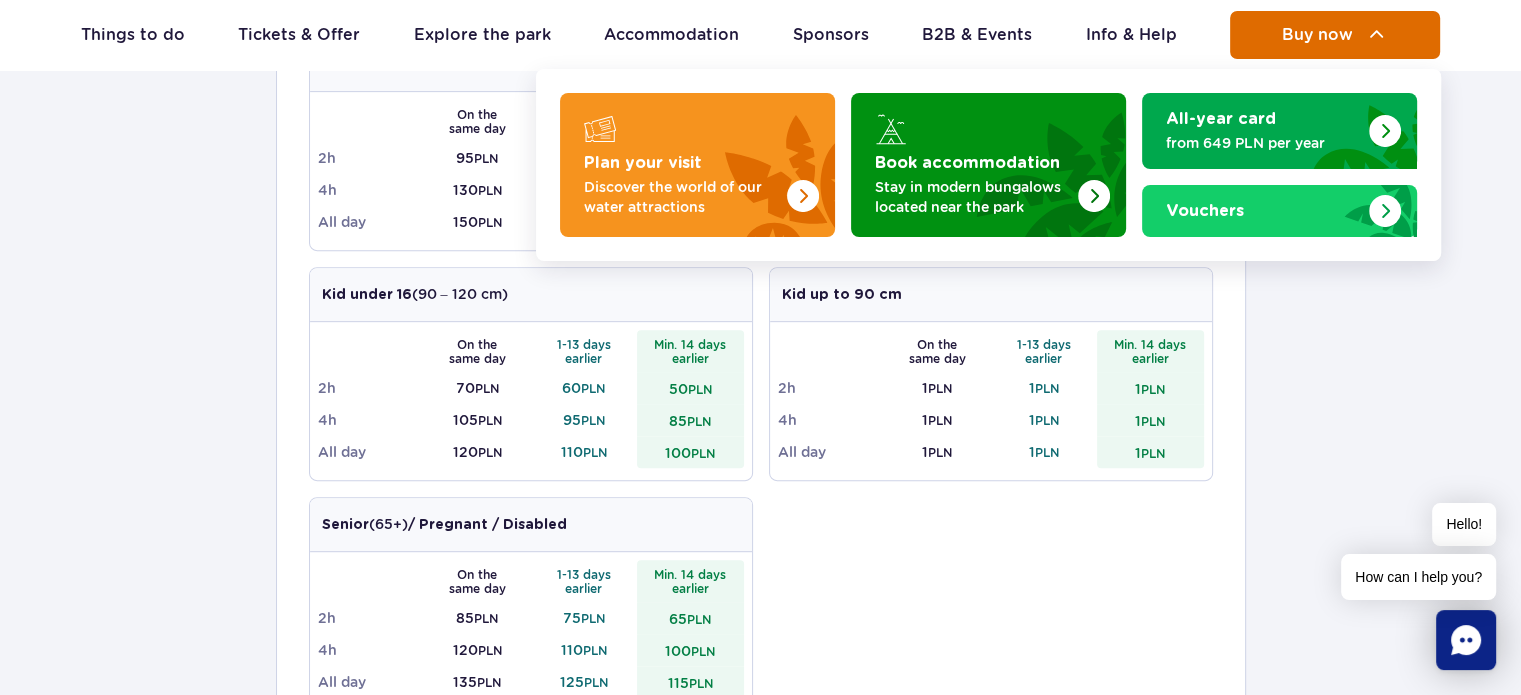 click on "Buy now" at bounding box center [1317, 35] 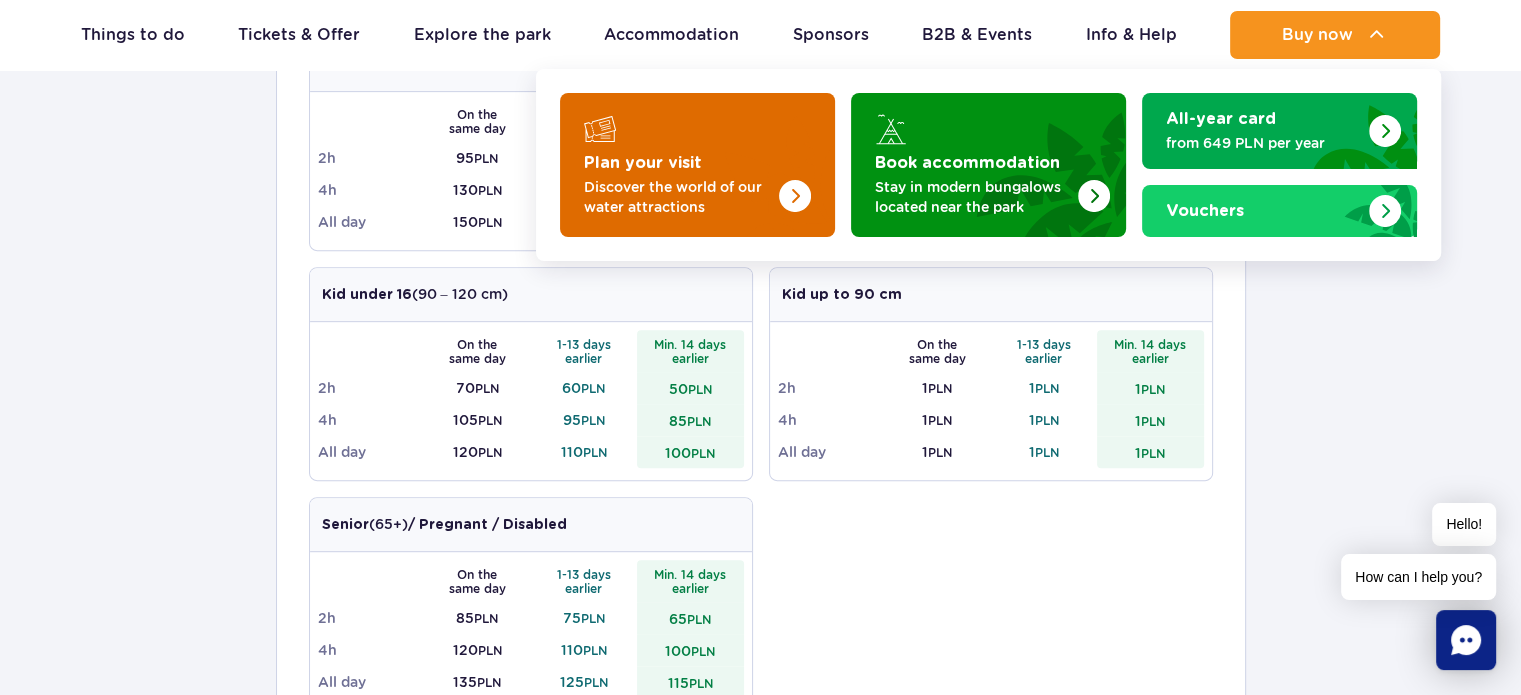 click at bounding box center (755, 159) 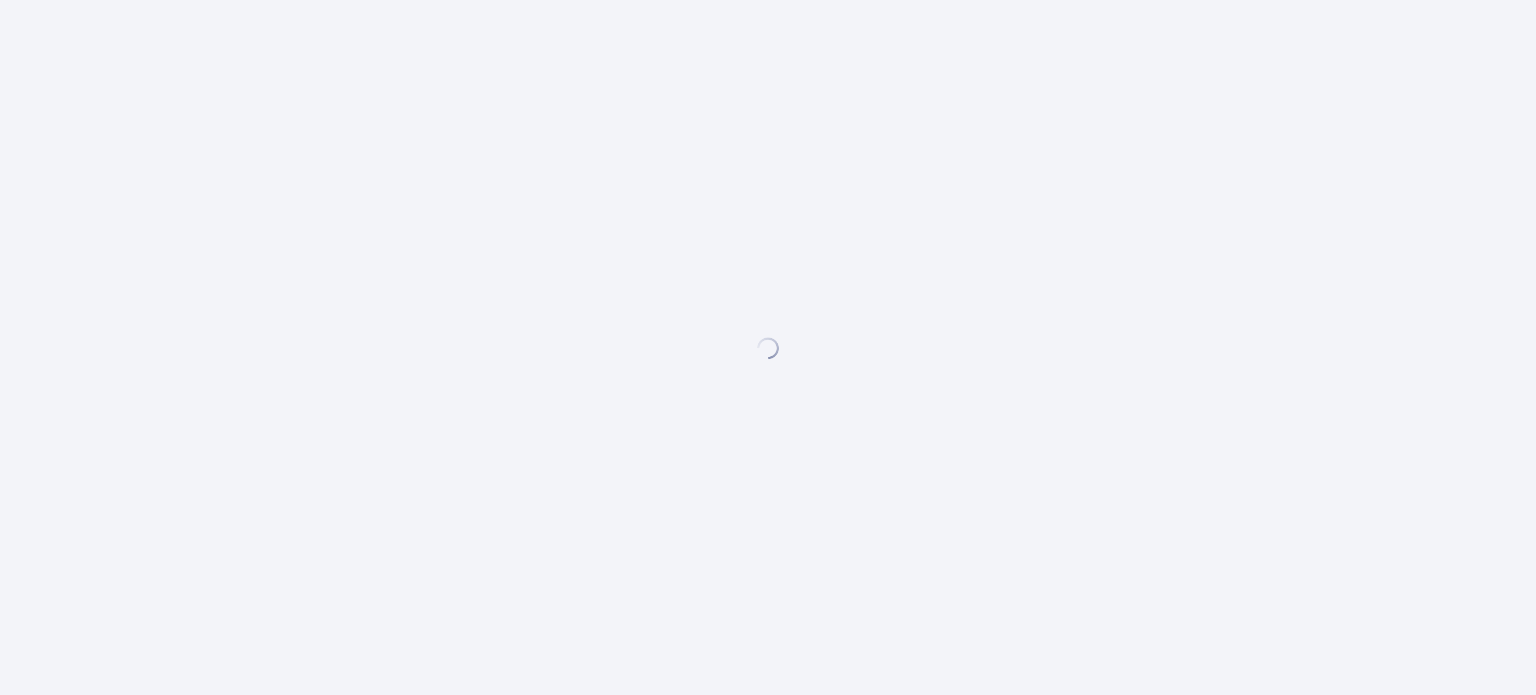 scroll, scrollTop: 0, scrollLeft: 0, axis: both 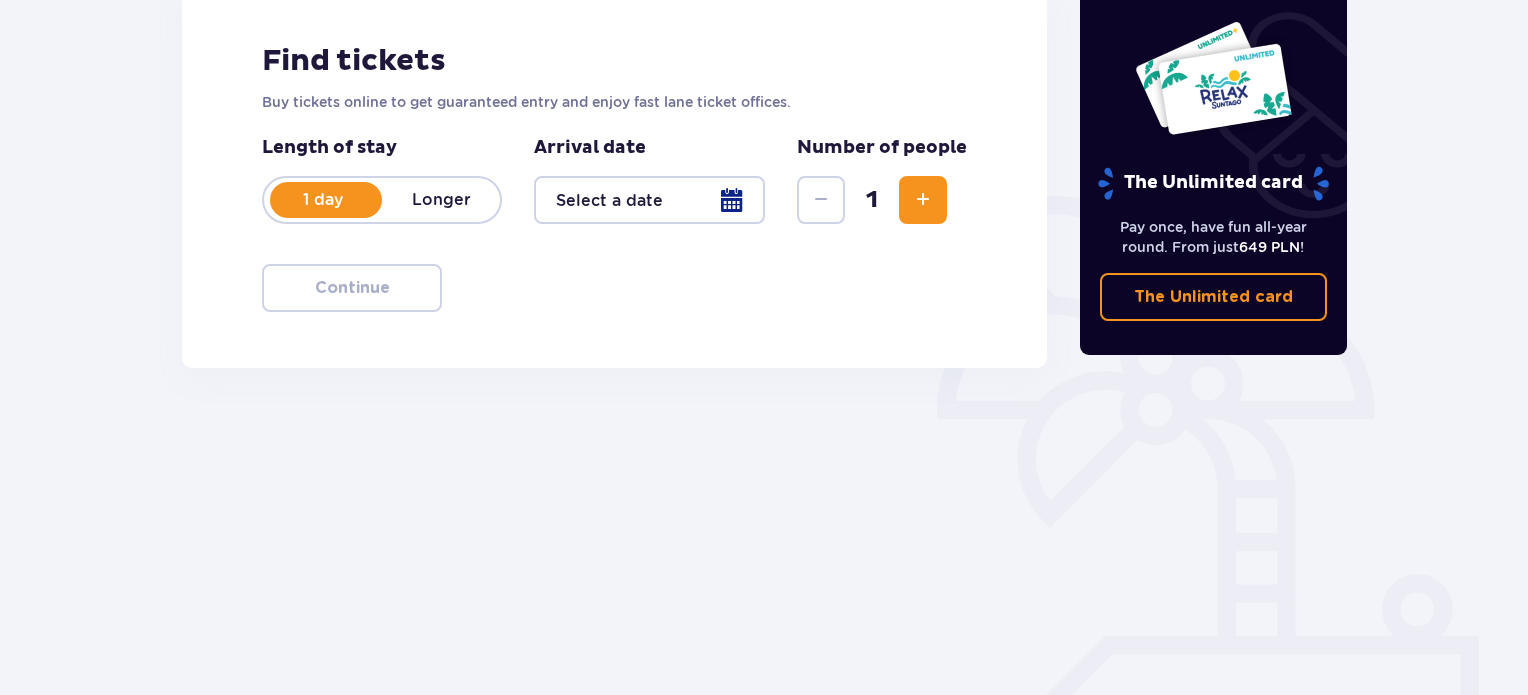 click on "Longer" at bounding box center [441, 200] 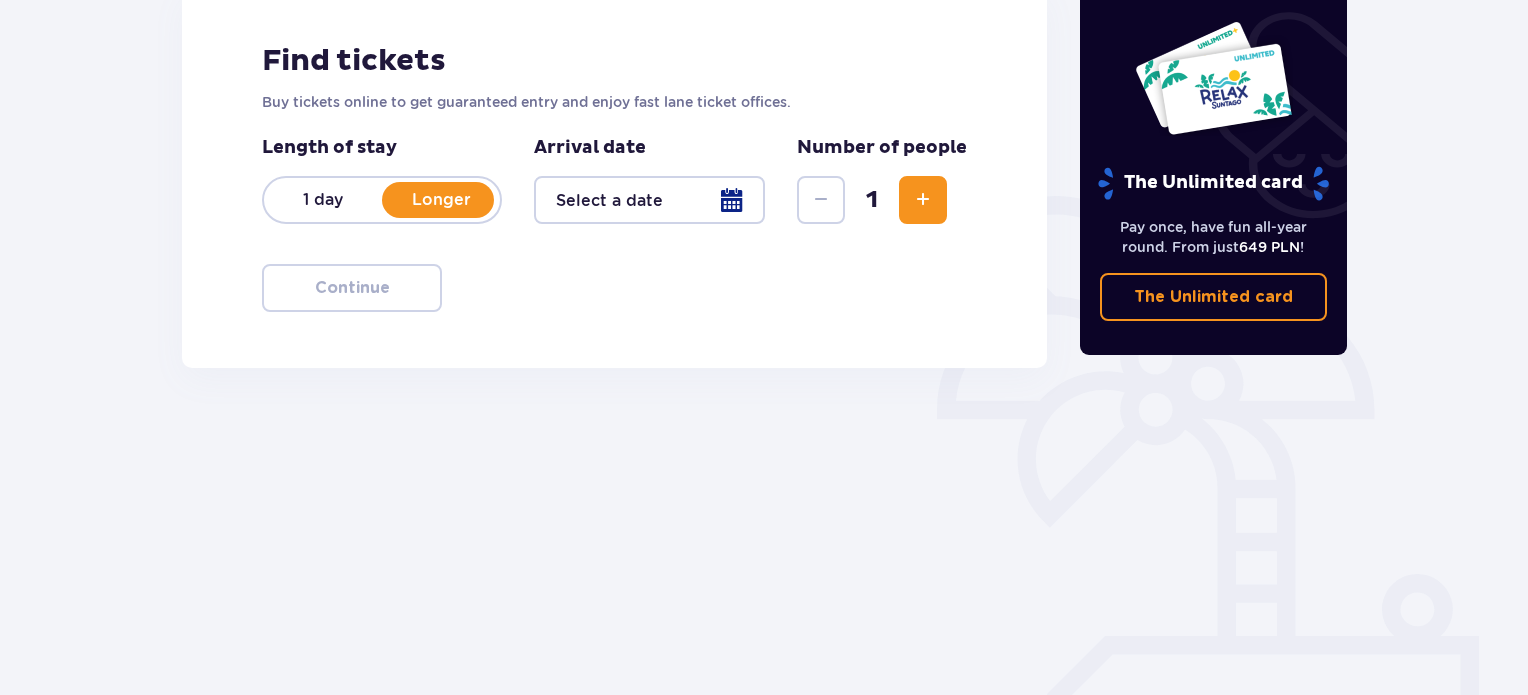 click on "1 day" at bounding box center [323, 200] 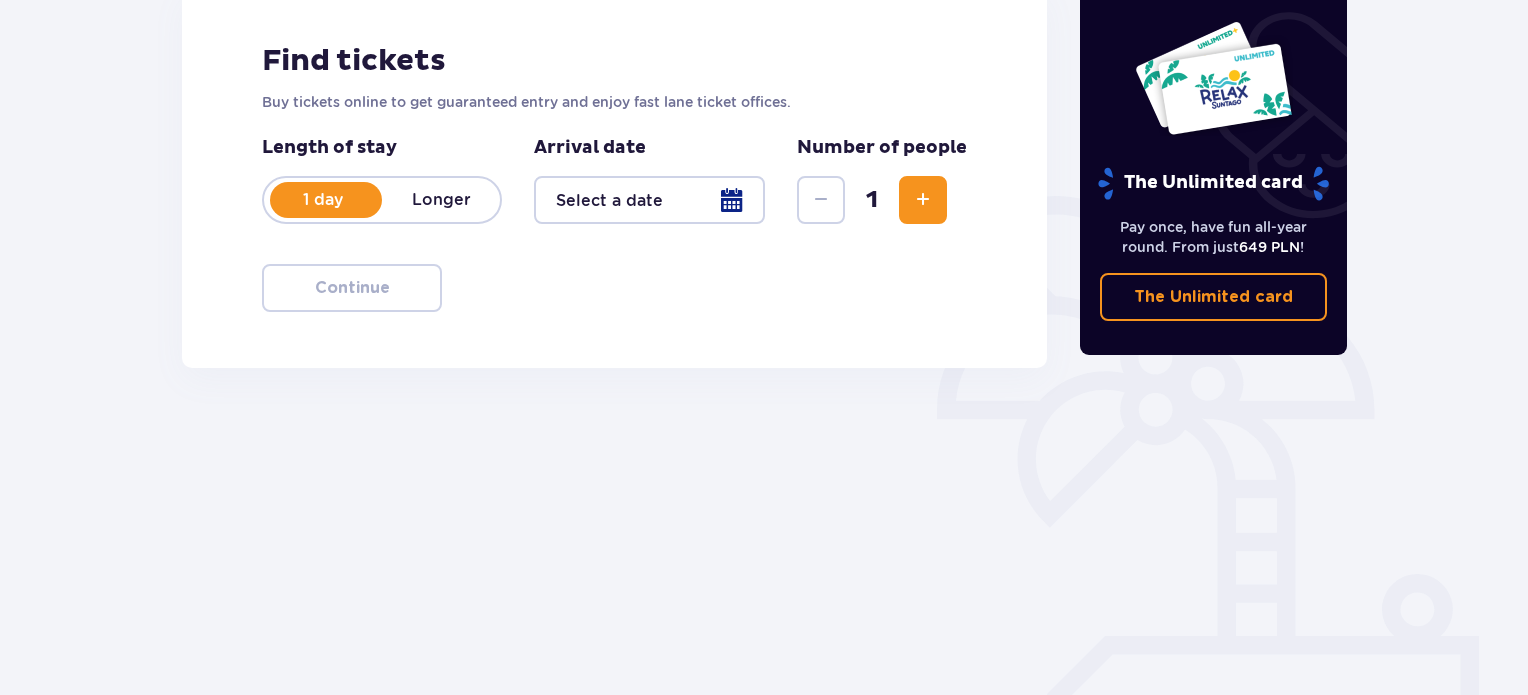 click at bounding box center (649, 200) 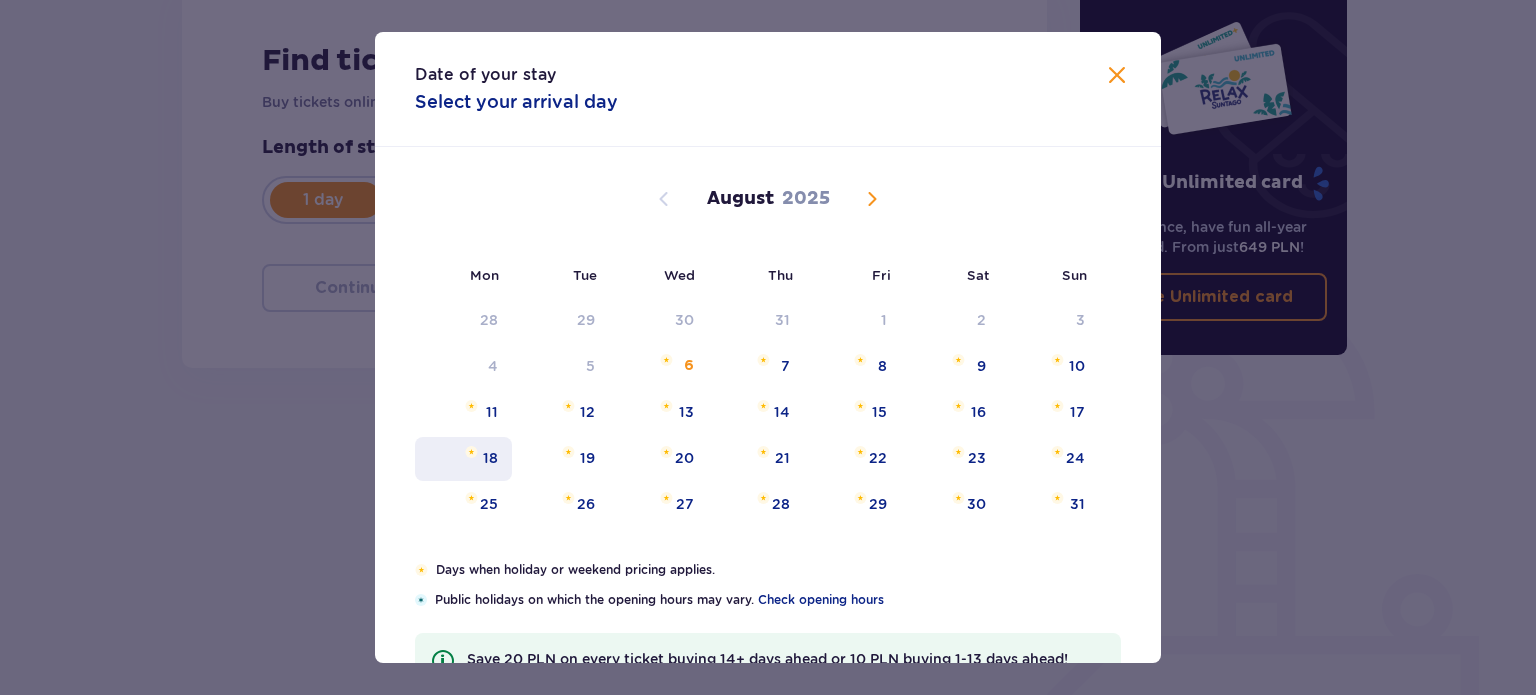click on "18" at bounding box center [490, 458] 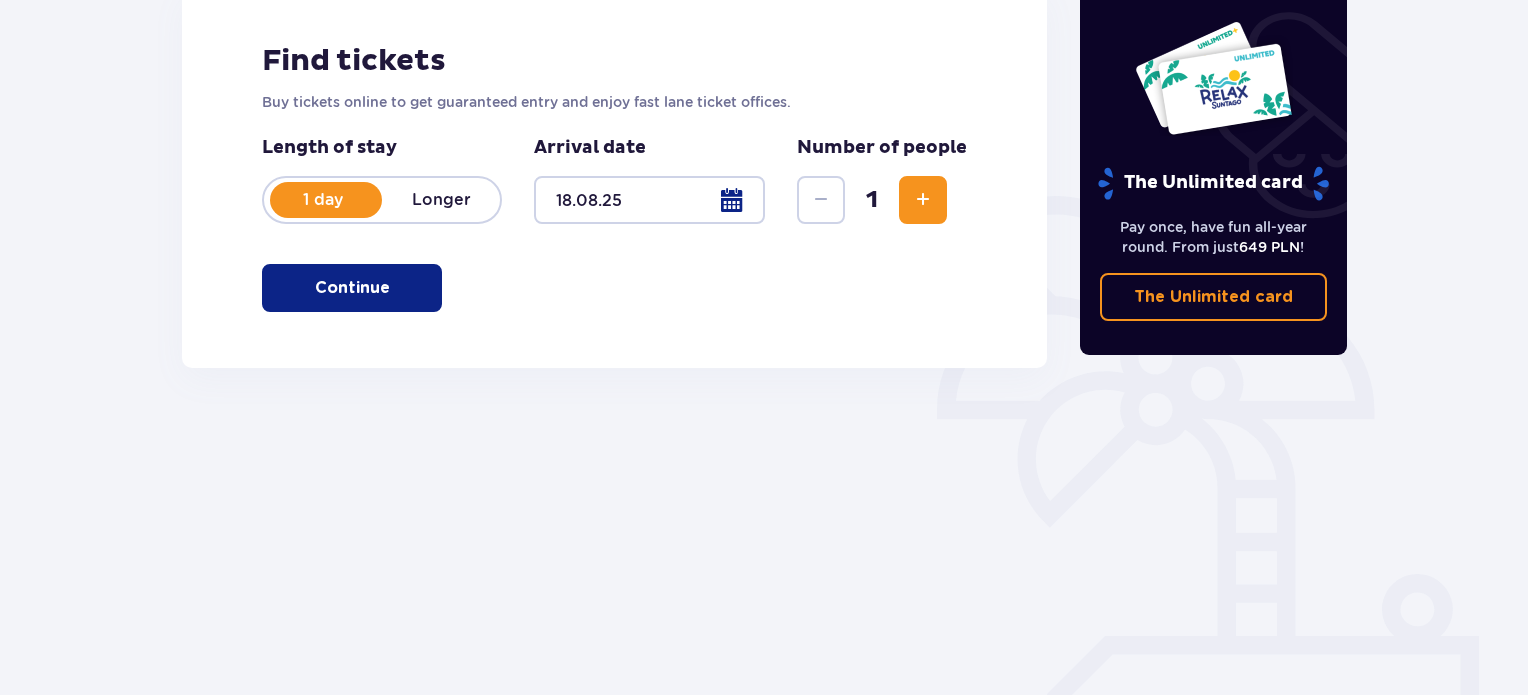 click on "Tickets Skip this step Find tickets Buy tickets online to get guaranteed entry and enjoy fast lane ticket offices. Length of stay 1 day Longer Arrival date 18.08.25 Number of people 1 Continue" at bounding box center (614, 255) 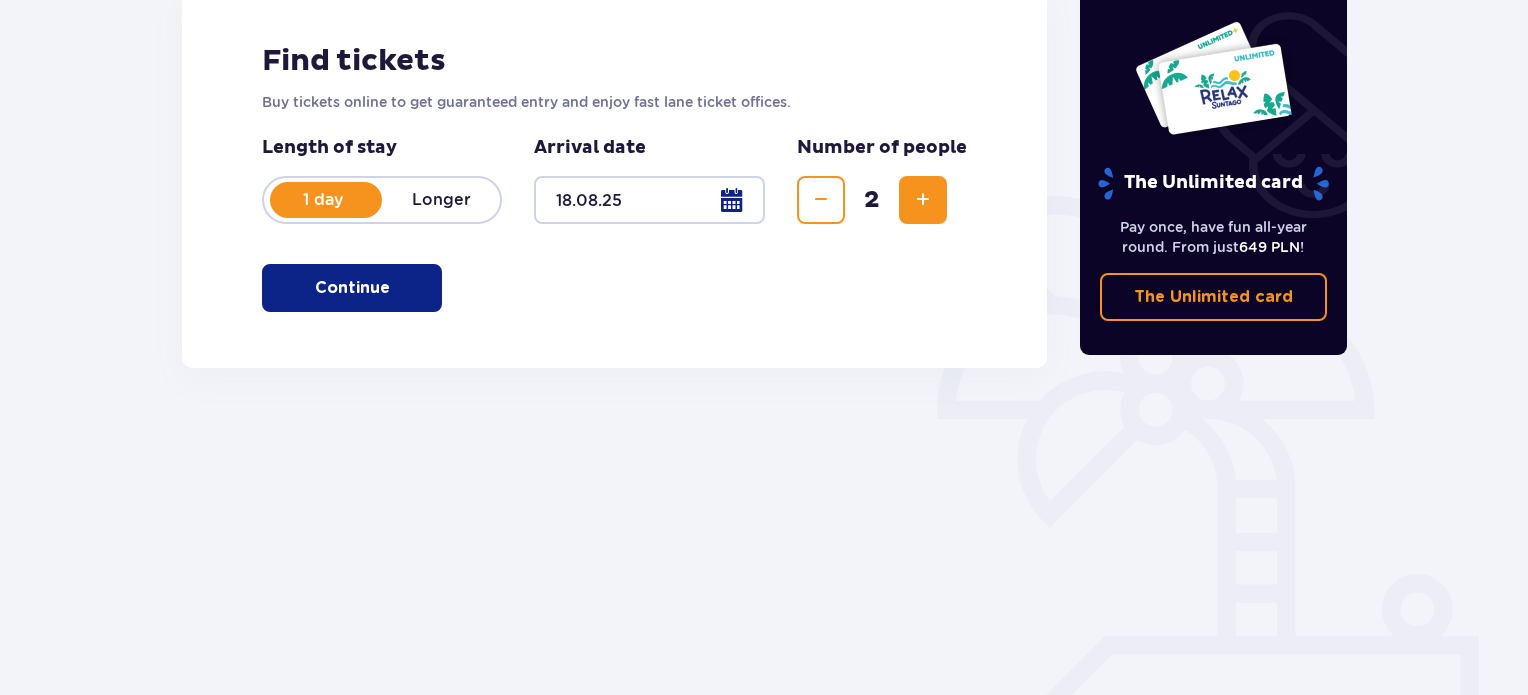 click at bounding box center [923, 200] 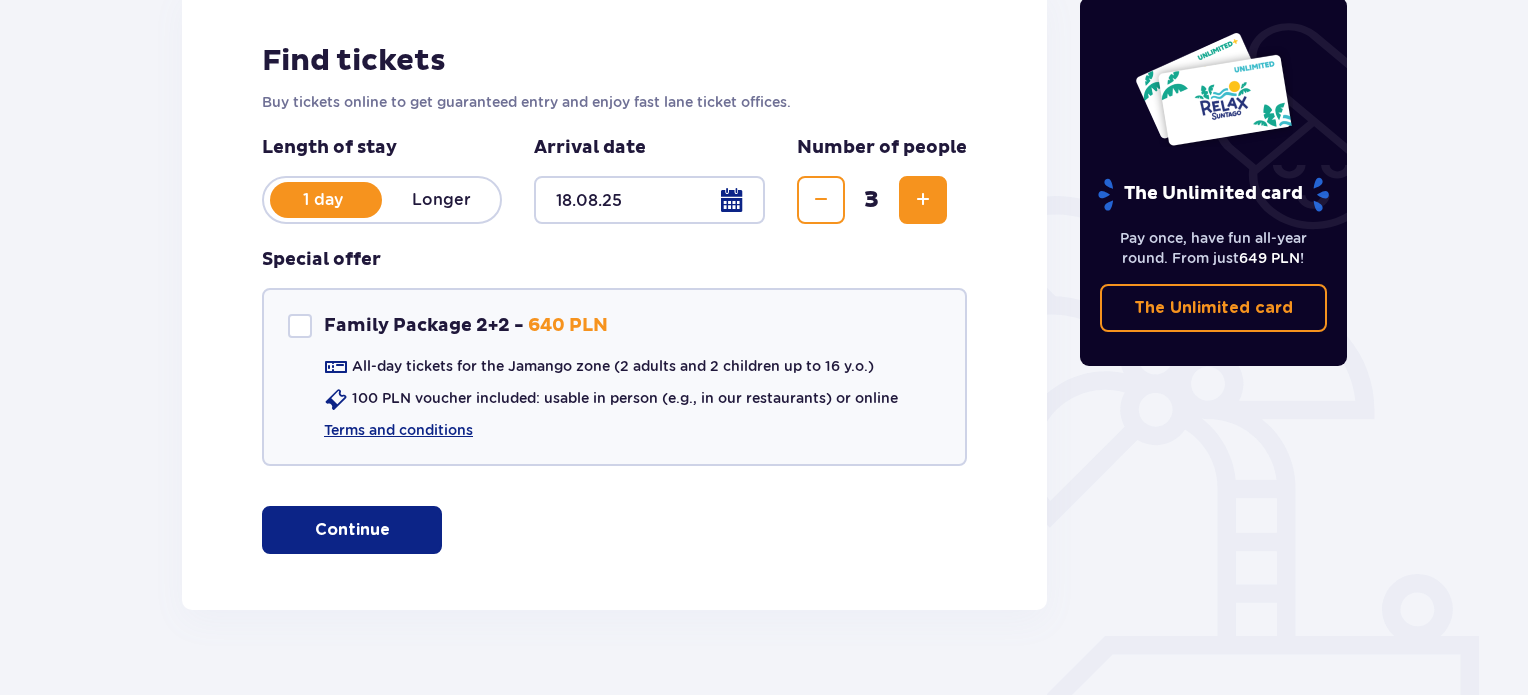 click at bounding box center (923, 200) 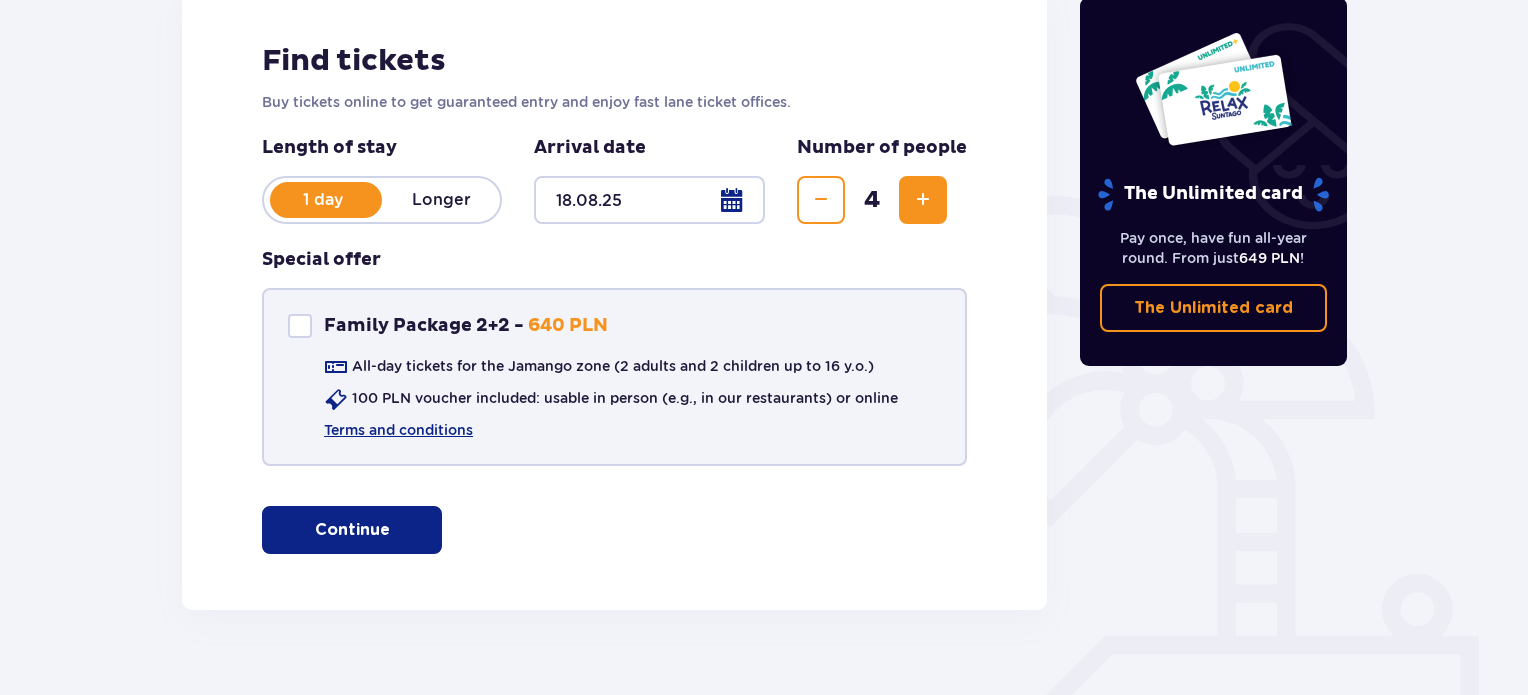 click at bounding box center (300, 326) 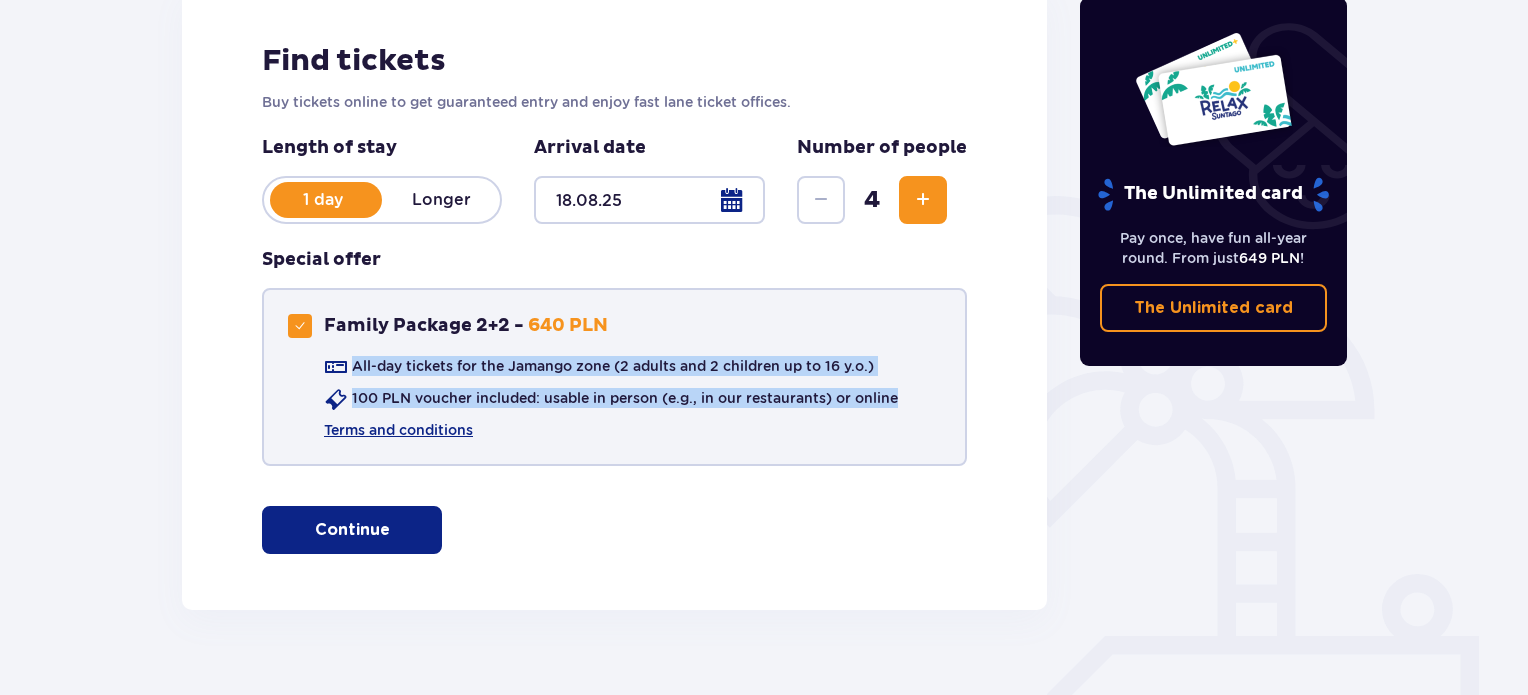 drag, startPoint x: 356, startPoint y: 362, endPoint x: 932, endPoint y: 399, distance: 577.18713 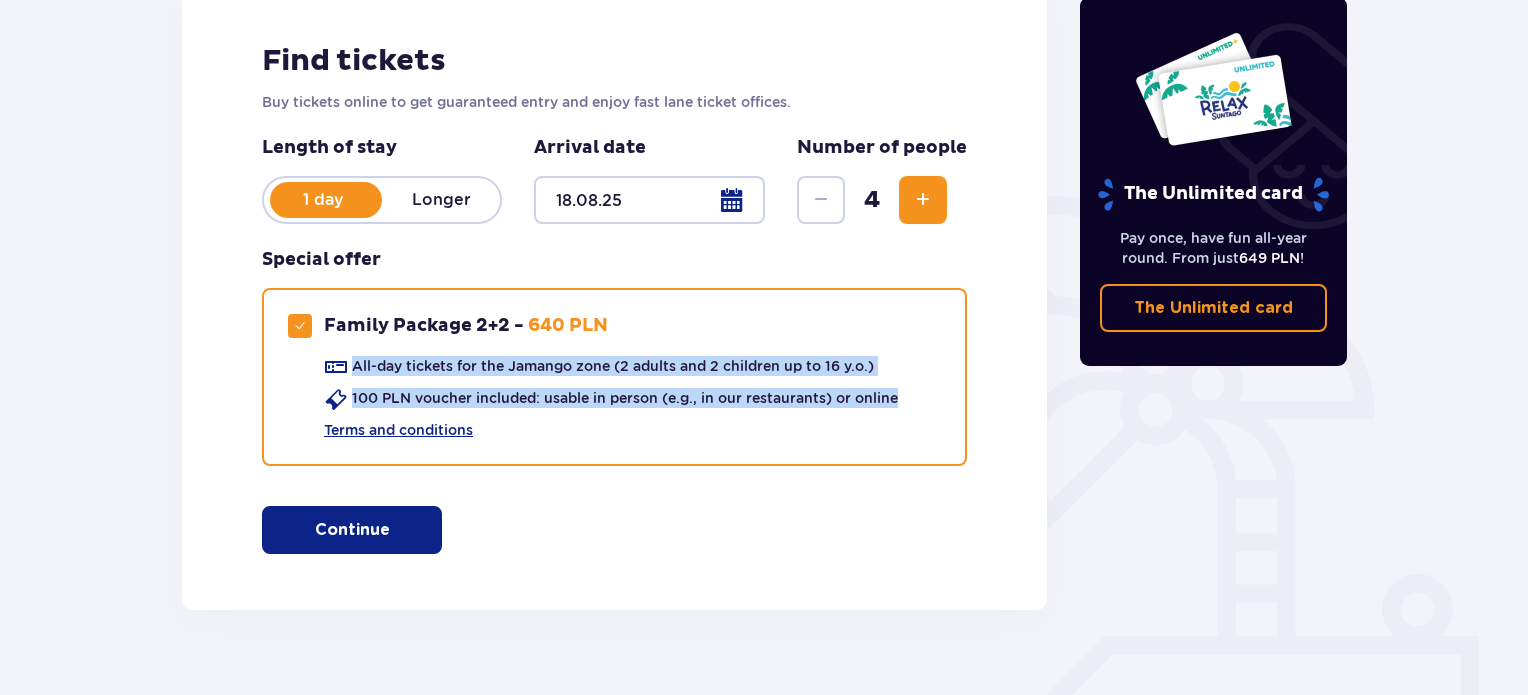 copy on "All-day tickets for the Jamango zone (2 adults and 2 children up to 16 y.o.) 100 PLN voucher included: usable in person (e.g., in our restaurants) or online" 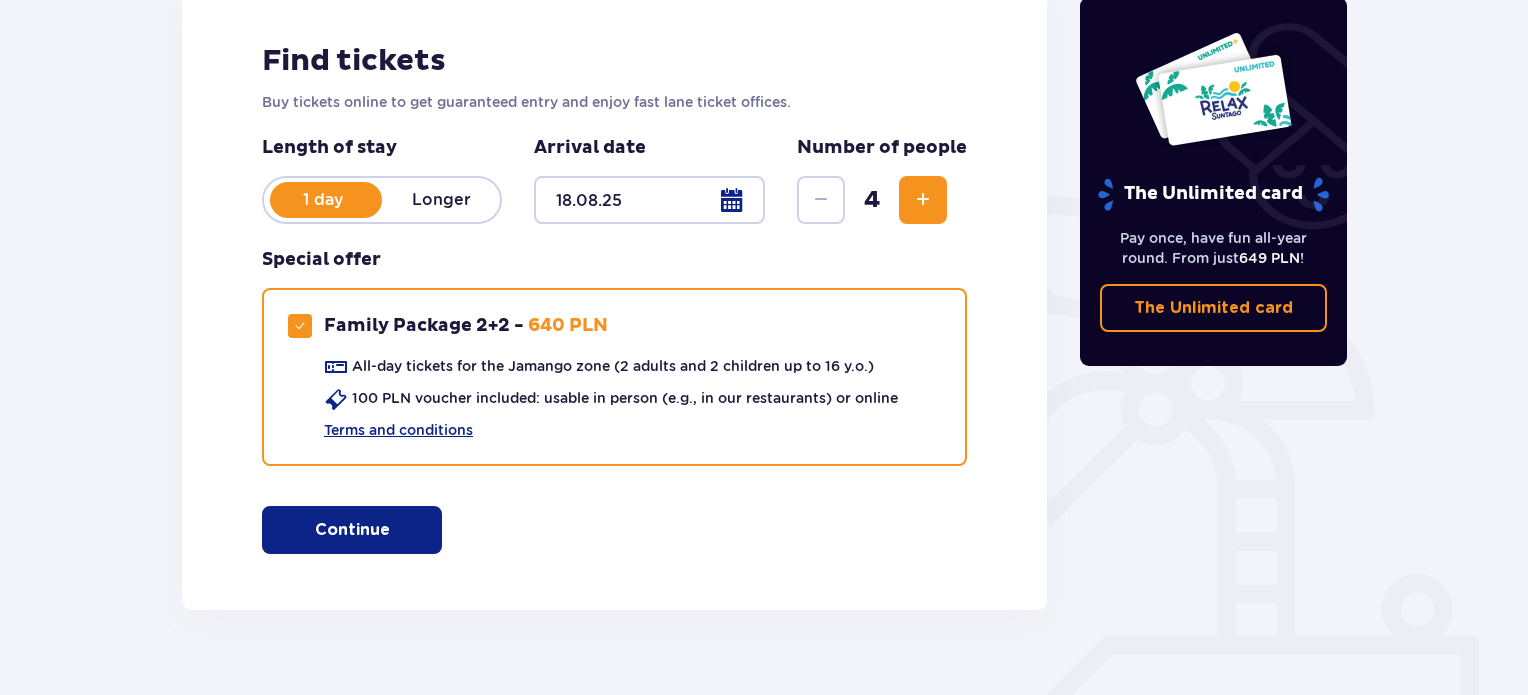 click on "Find tickets Buy tickets online to get guaranteed entry and enjoy fast lane ticket offices. Length of stay 1 day Longer Arrival date 18.08.25 Number of people 4 Special offer Family Package 2+2    -  640 PLN All-day tickets for the Jamango zone (2 adults and 2 children up to 16 y.o.) 100 PLN voucher included: usable in person (e.g., in our restaurants) or online Terms and conditions Continue" at bounding box center [614, 298] 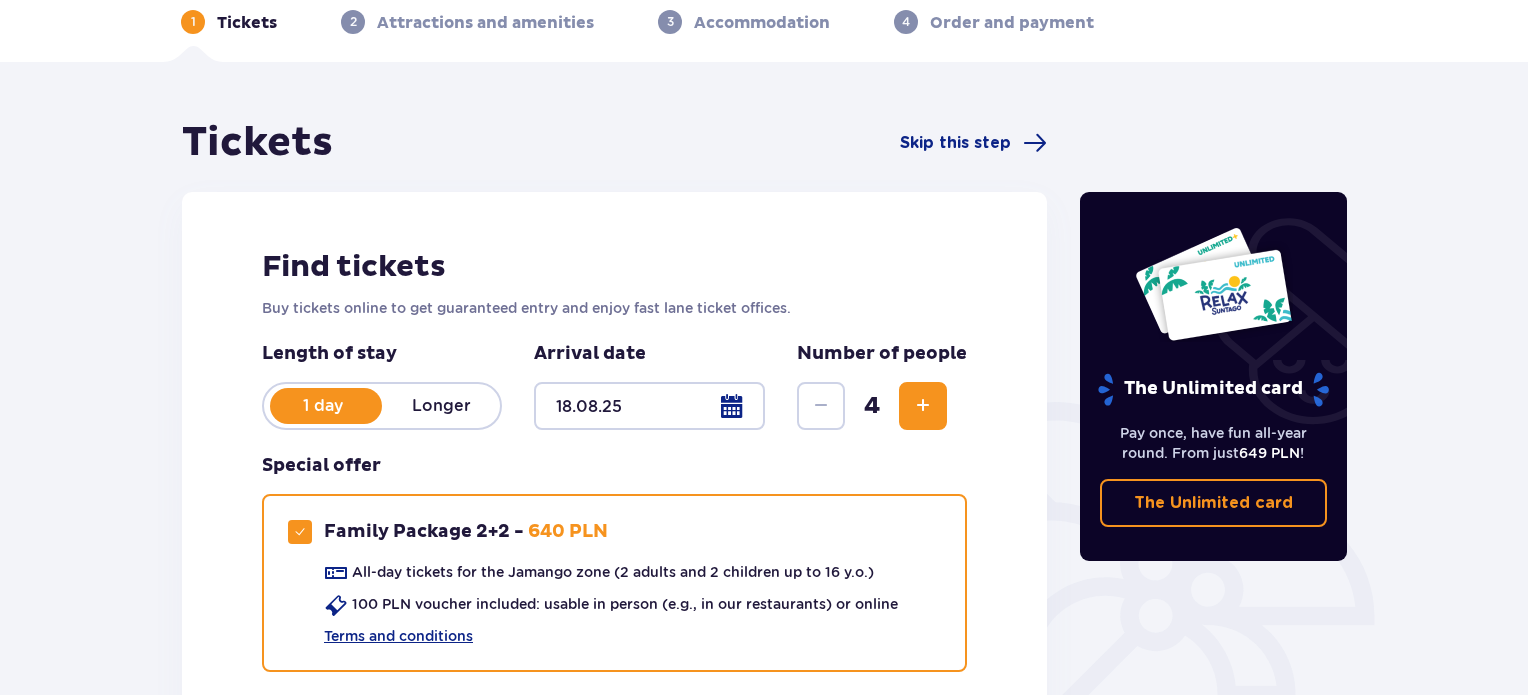 scroll, scrollTop: 200, scrollLeft: 0, axis: vertical 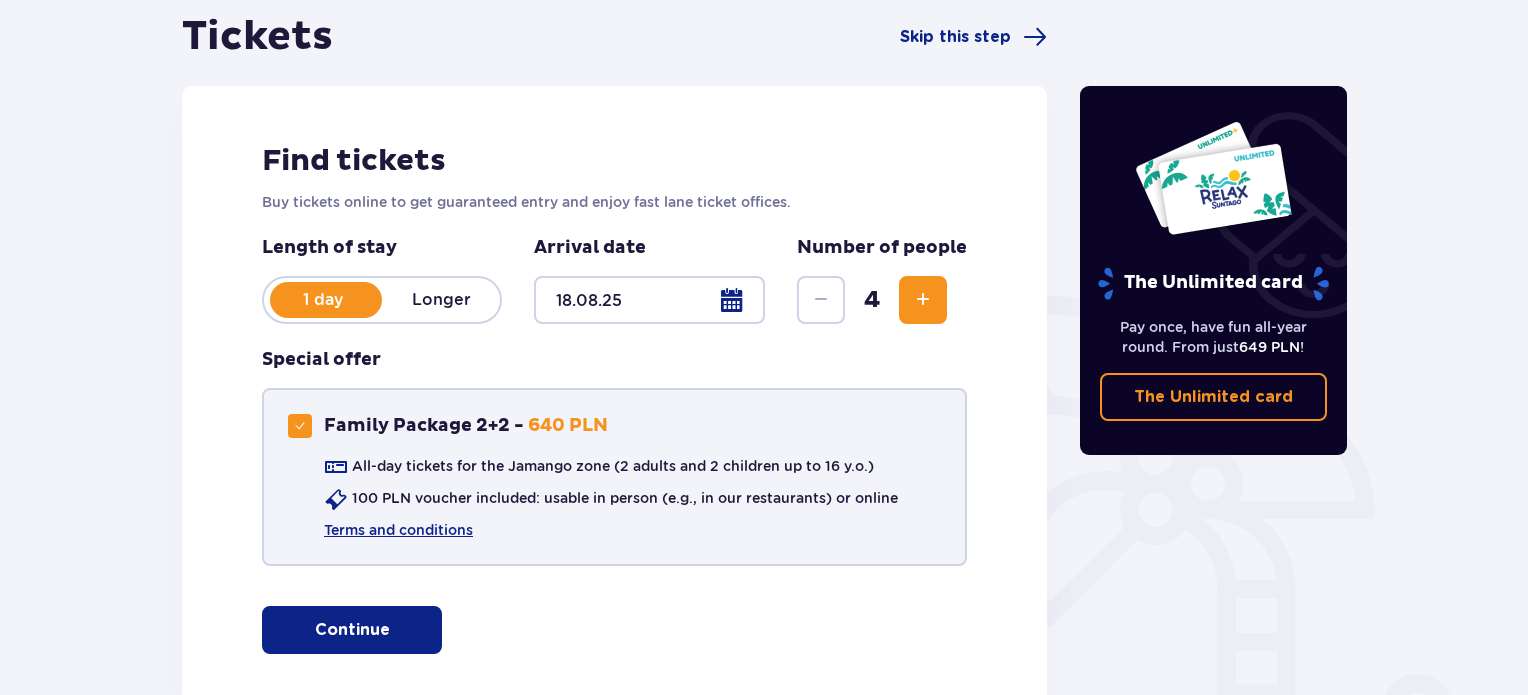 click on "All-day tickets for the Jamango zone (2 adults and 2 children up to 16 y.o.)" at bounding box center [613, 466] 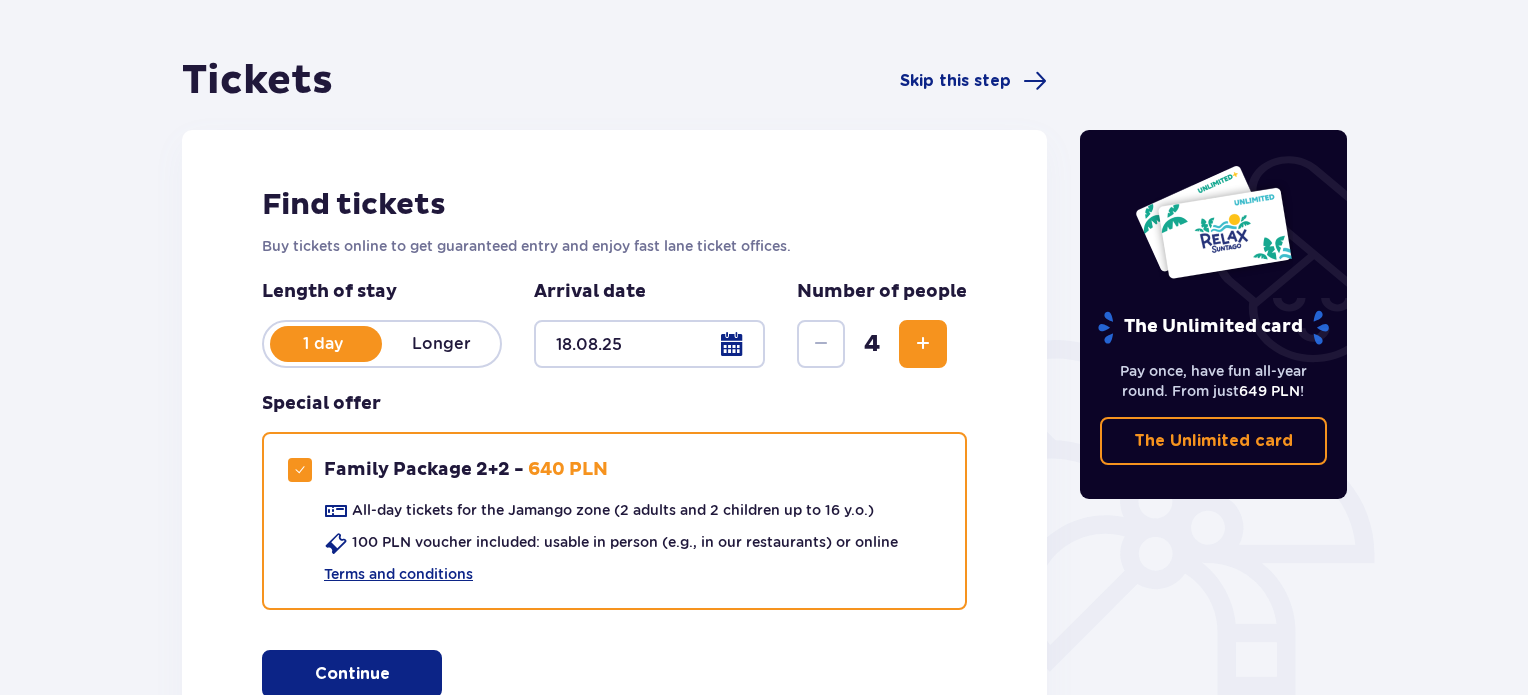 scroll, scrollTop: 0, scrollLeft: 0, axis: both 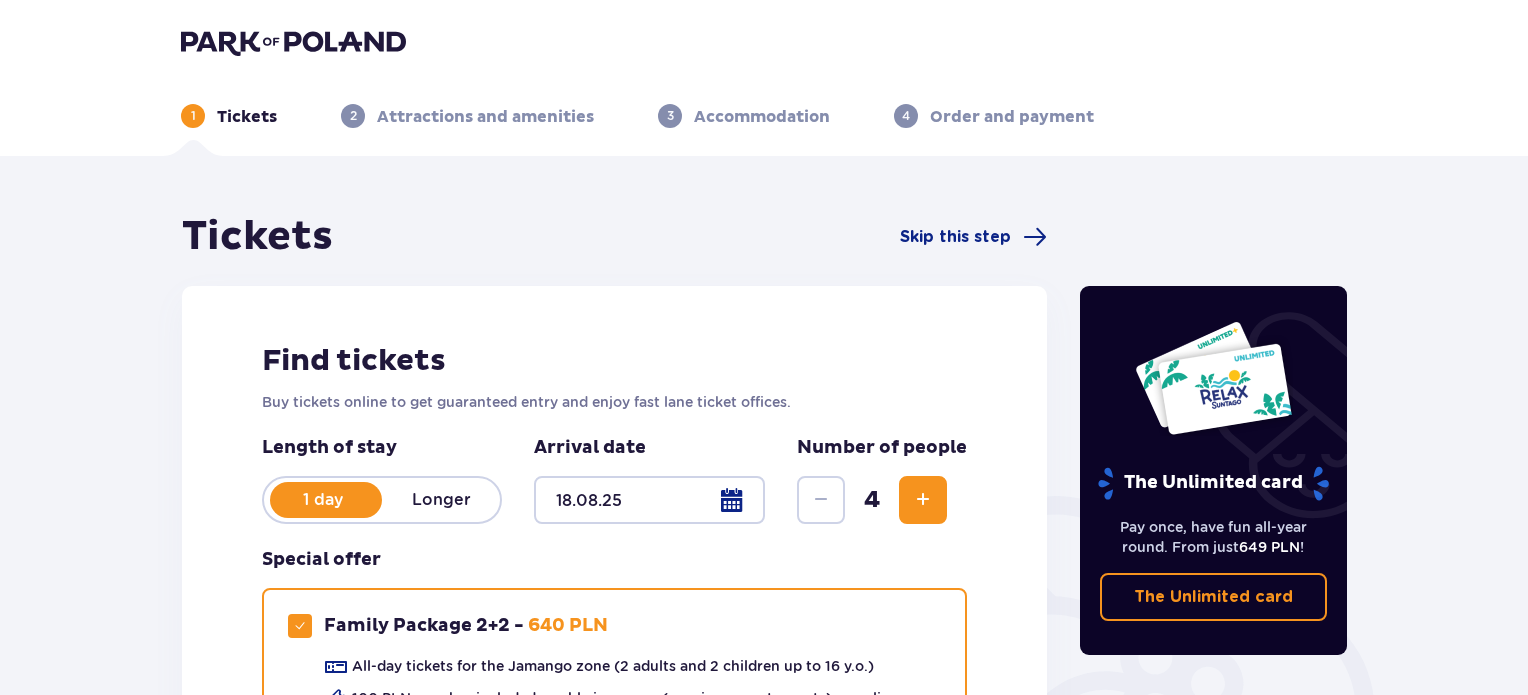 click at bounding box center [293, 42] 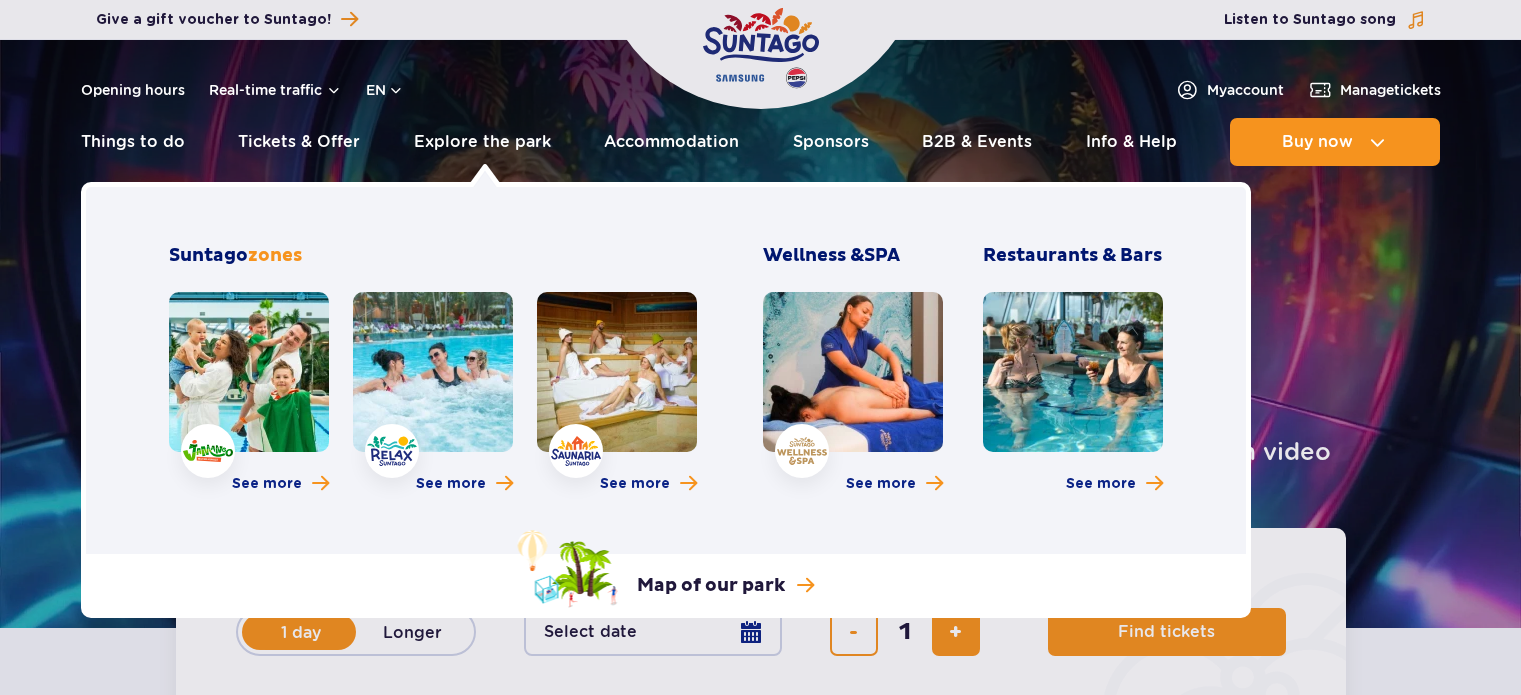 scroll, scrollTop: 0, scrollLeft: 0, axis: both 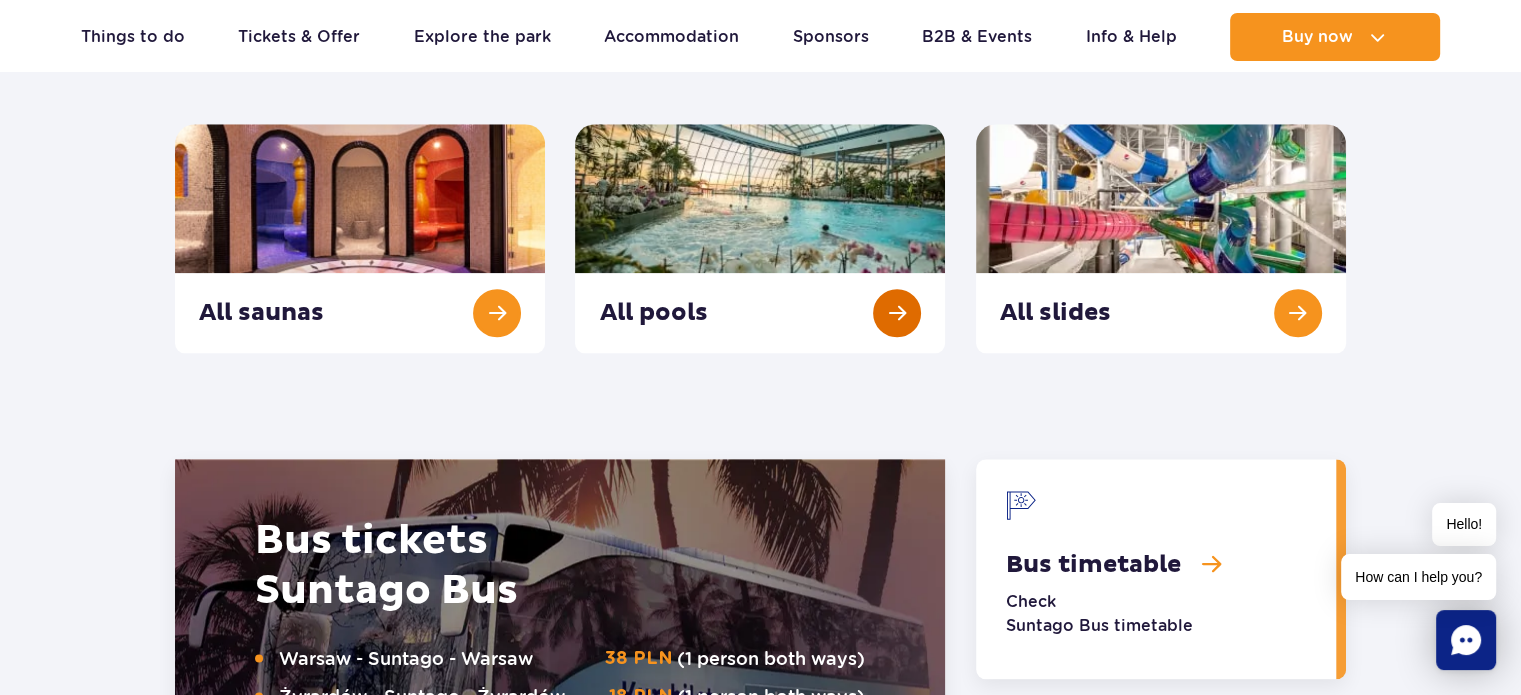 click at bounding box center [760, 238] 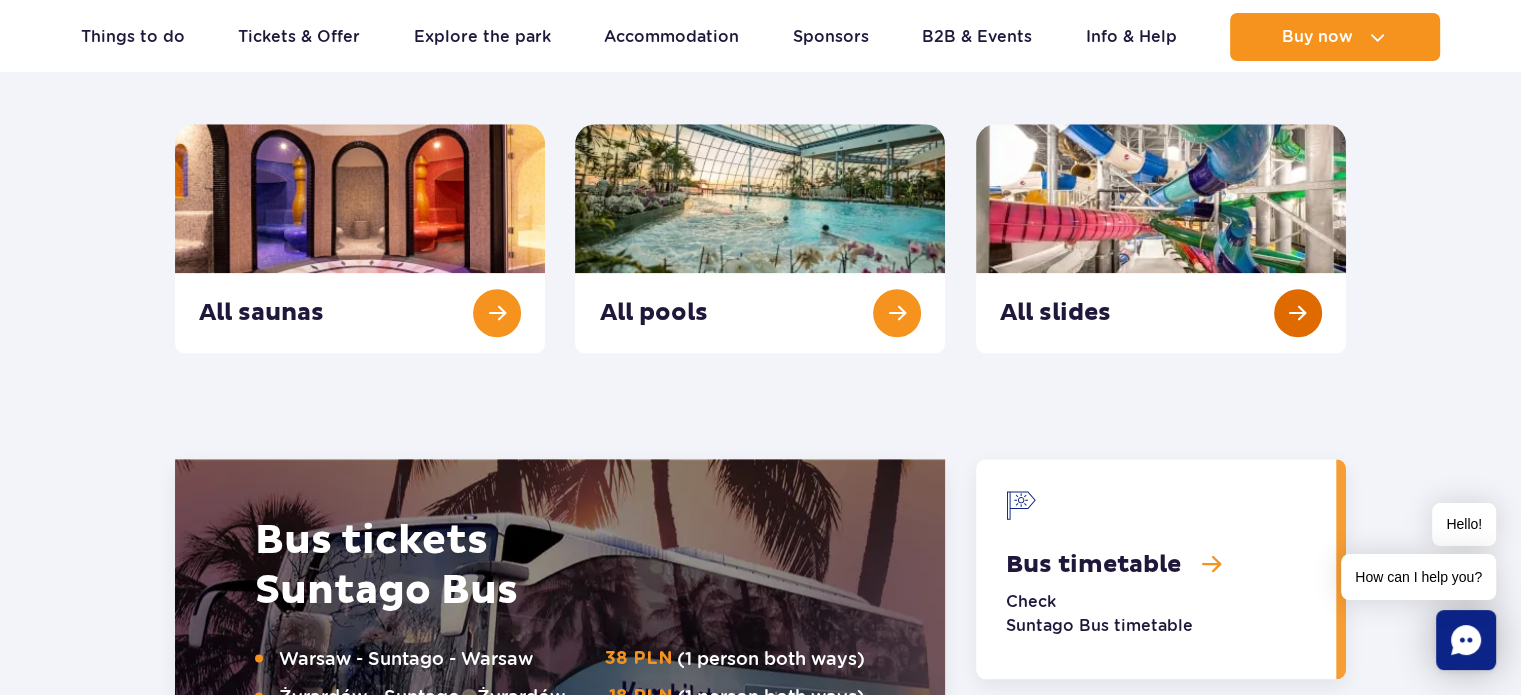 click at bounding box center (1161, 238) 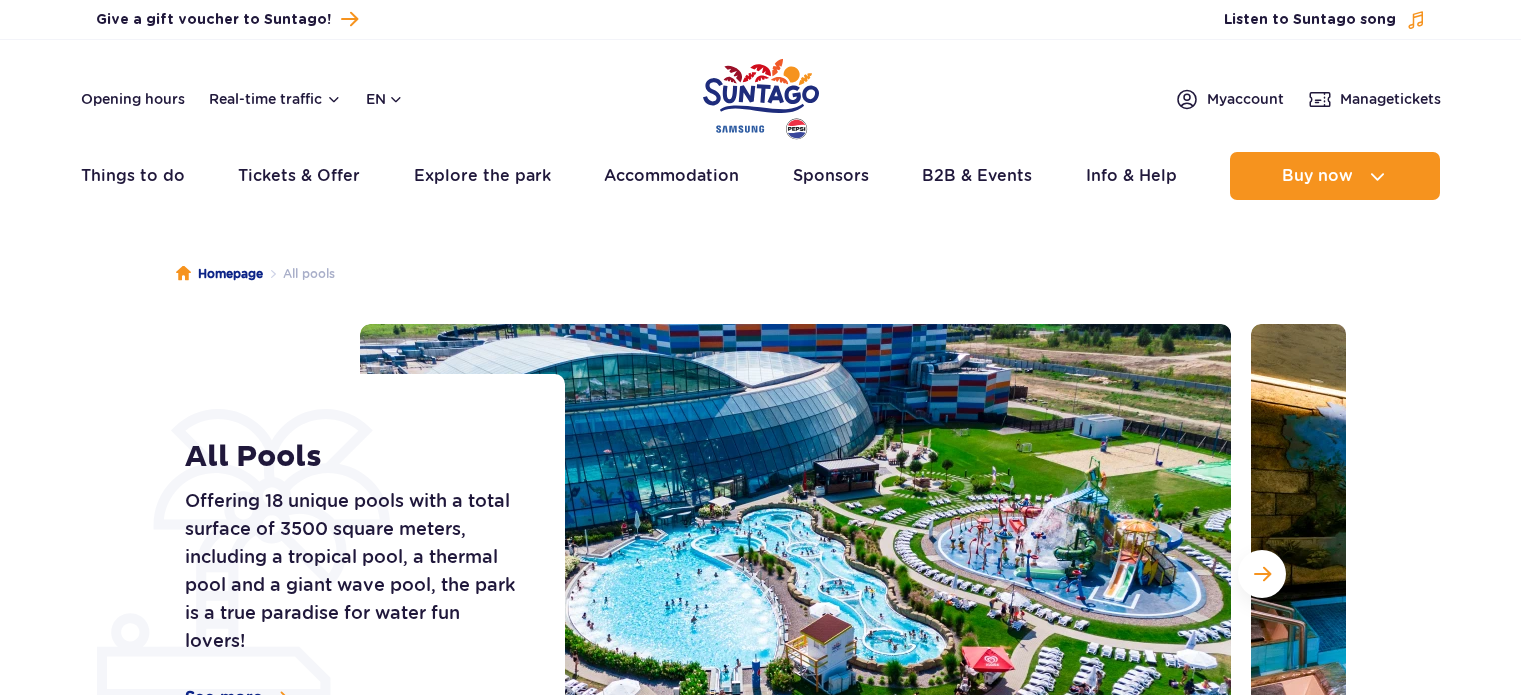 scroll, scrollTop: 0, scrollLeft: 0, axis: both 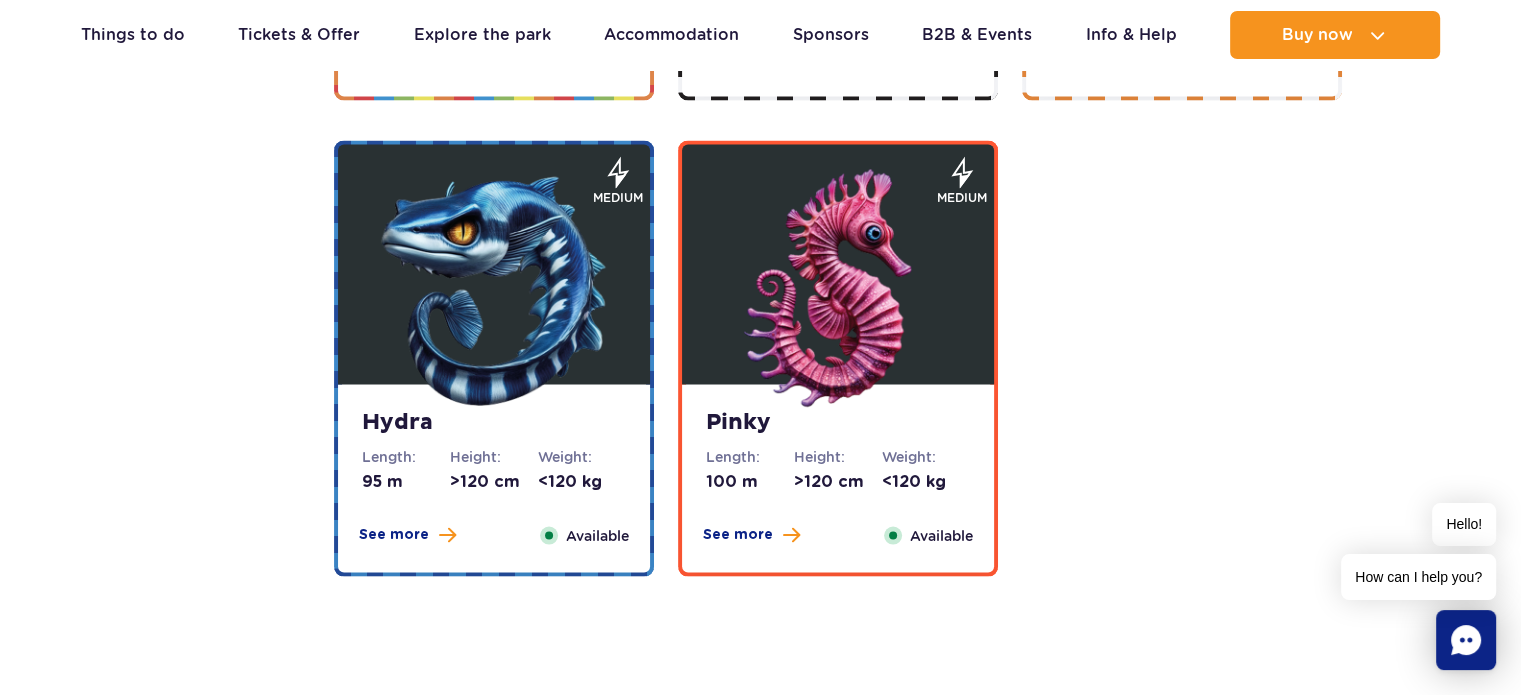 click at bounding box center (838, 289) 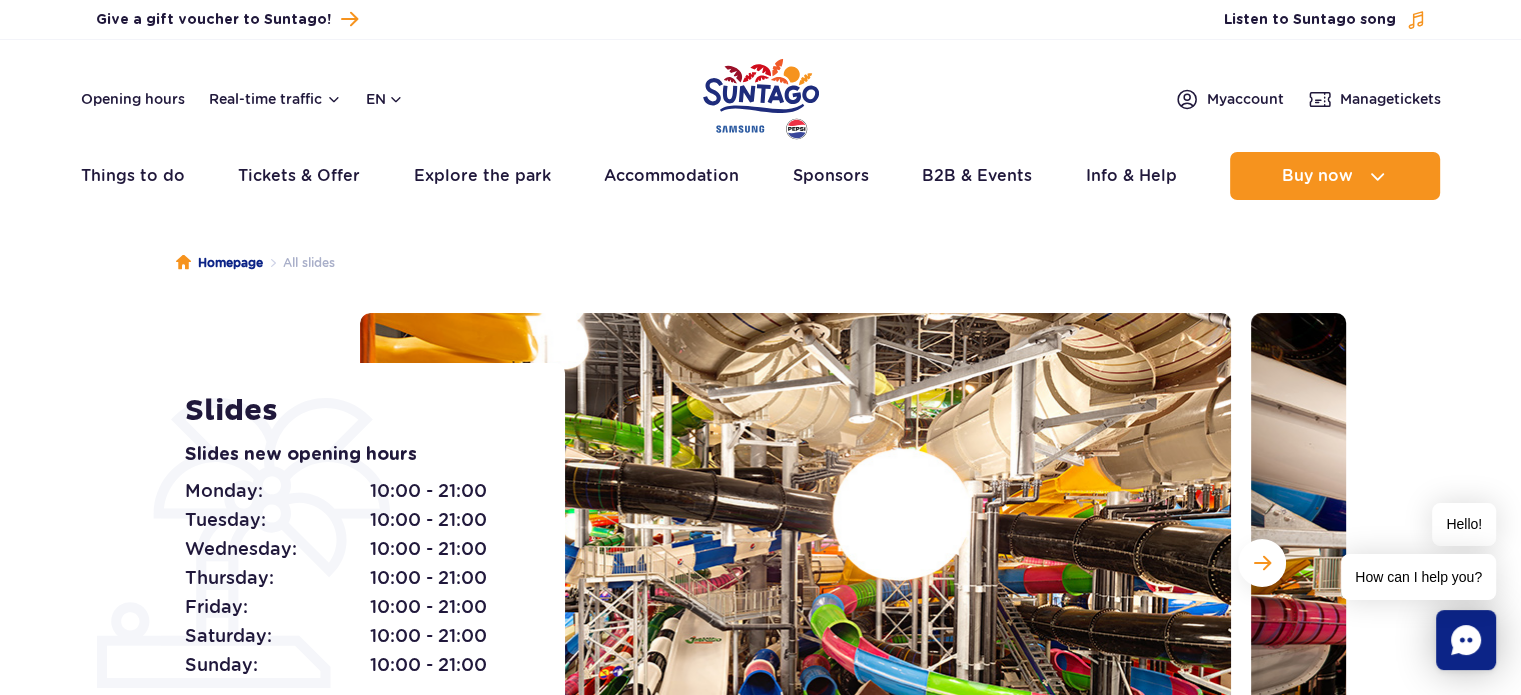 scroll, scrollTop: 0, scrollLeft: 0, axis: both 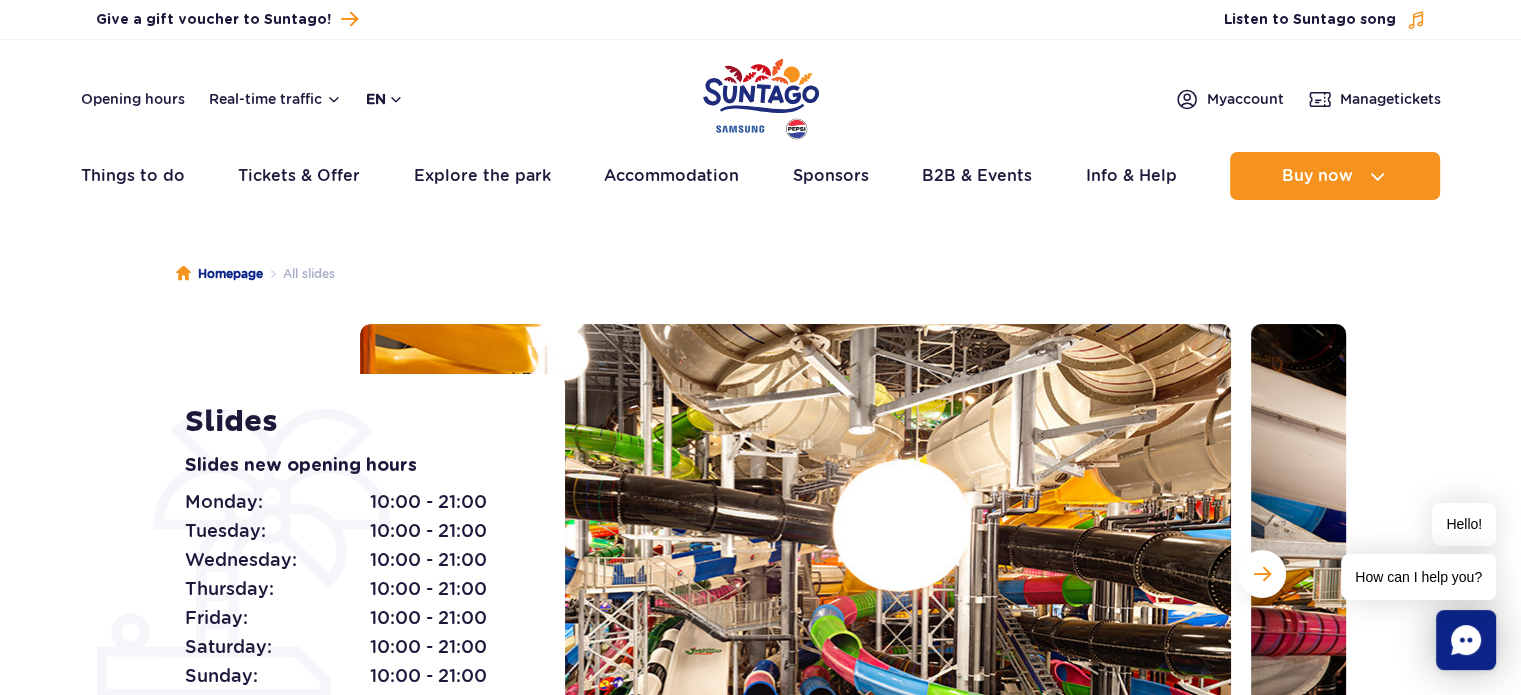 click on "en" at bounding box center [385, 99] 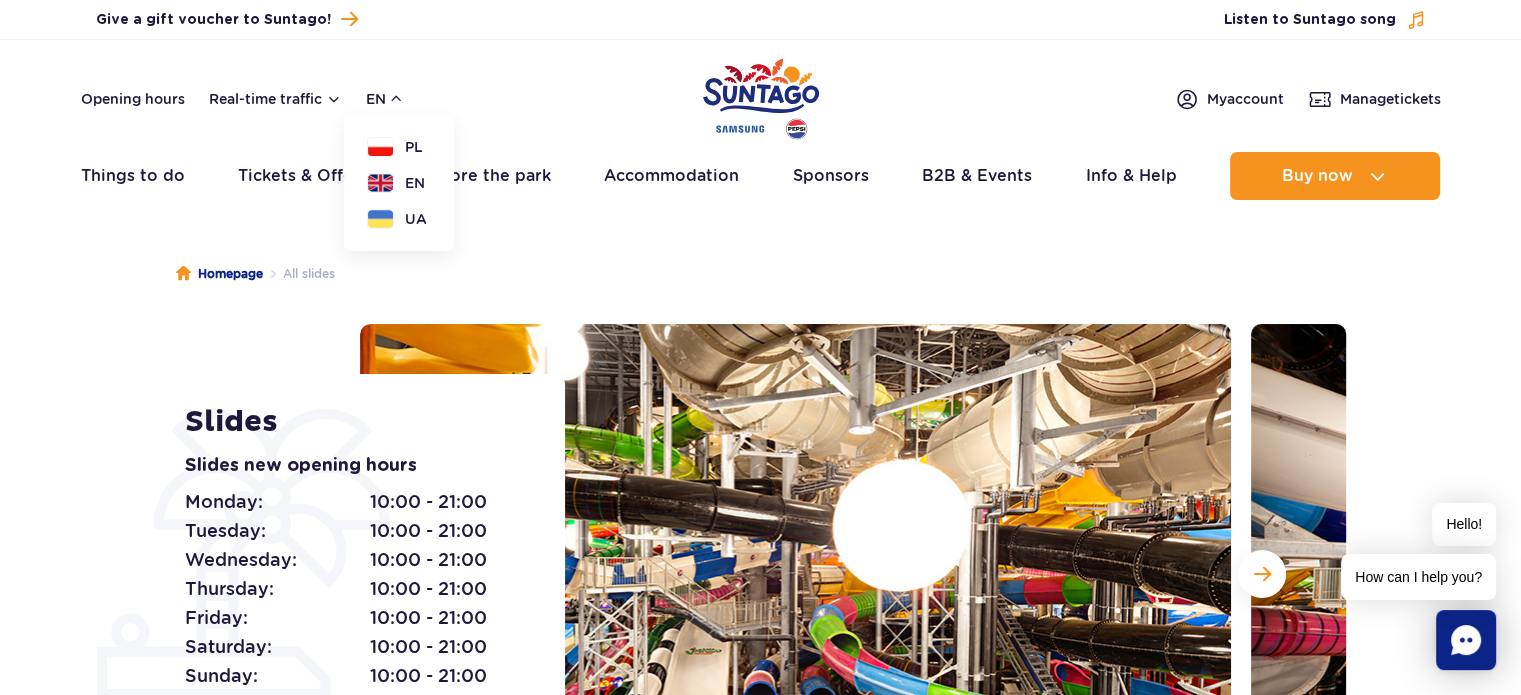 click on "Opening hours
Real-time traffic
en
PL
EN
UA
My  account
Manage  tickets" at bounding box center (761, 99) 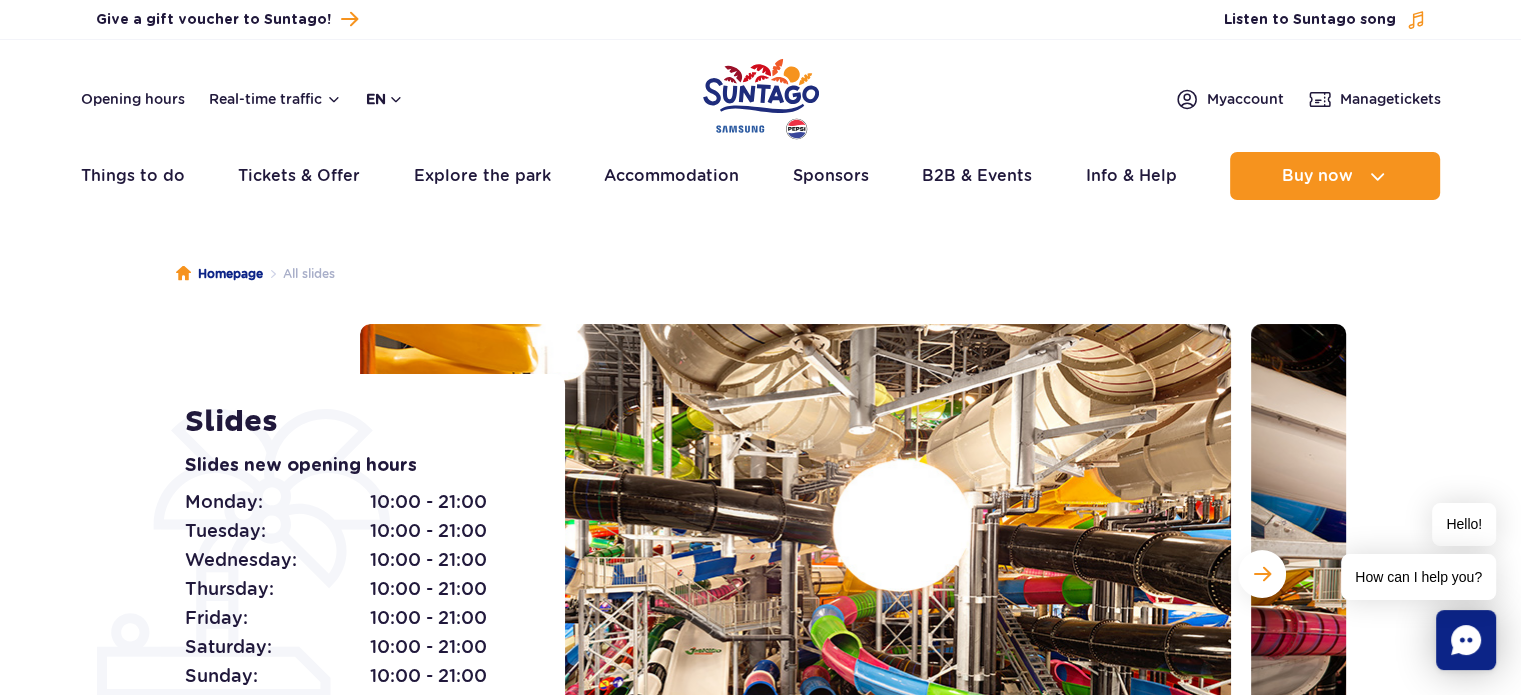 click on "en" at bounding box center [385, 99] 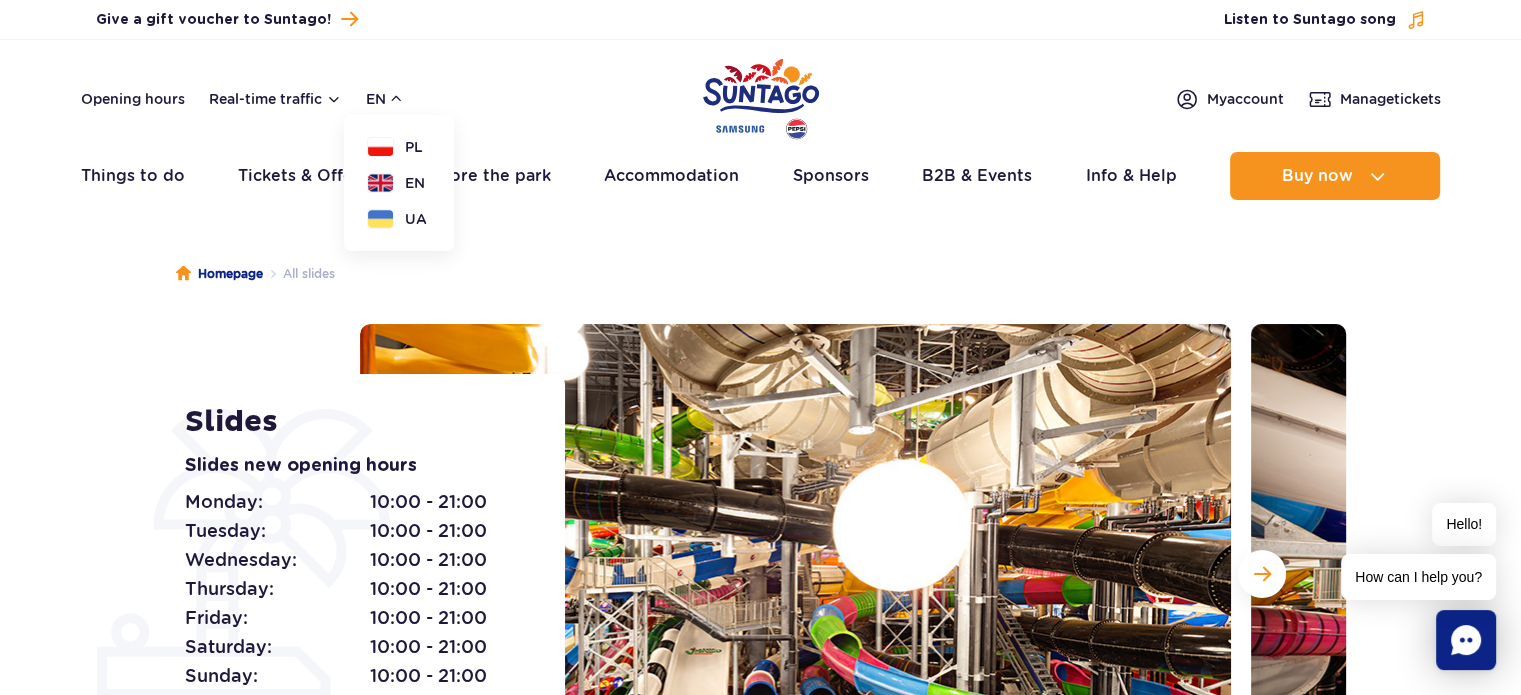 click on "PL
EN
UA" at bounding box center (399, 183) 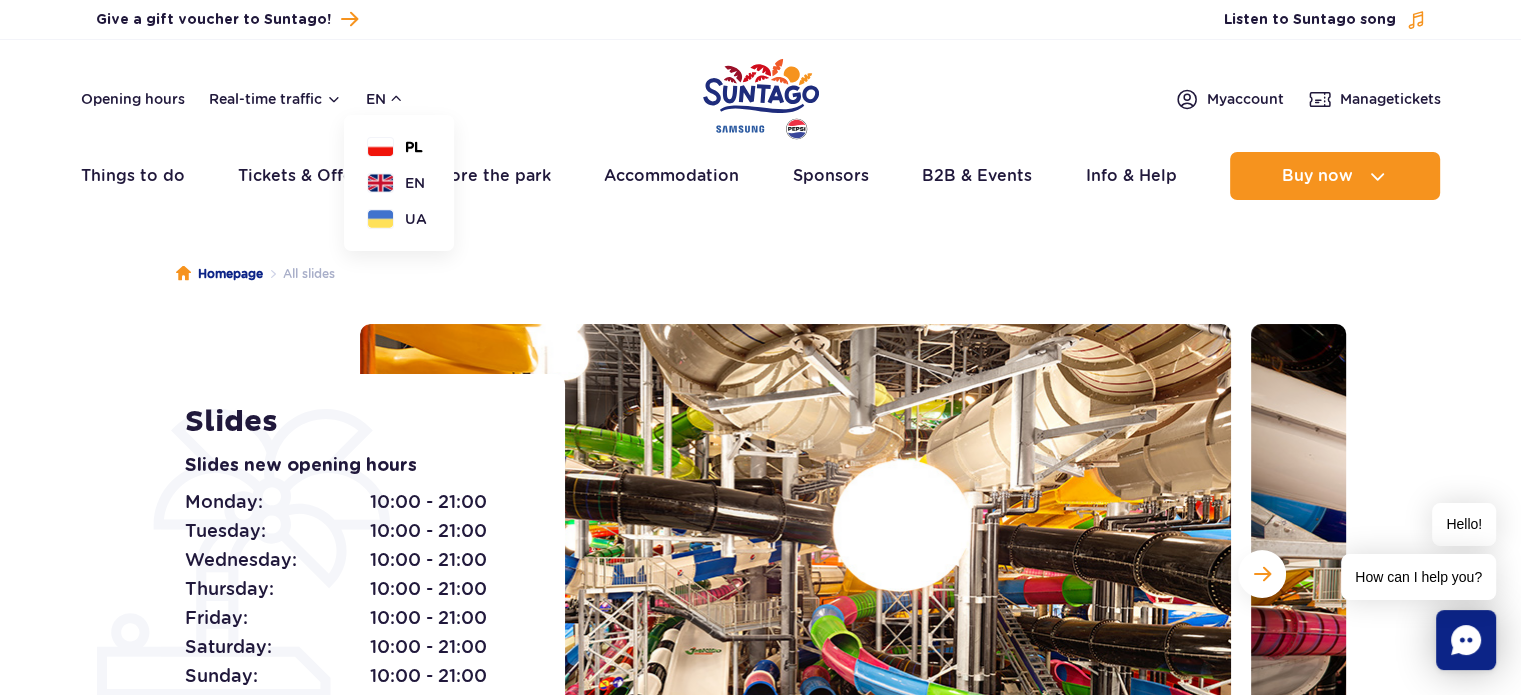 click on "PL" at bounding box center [414, 147] 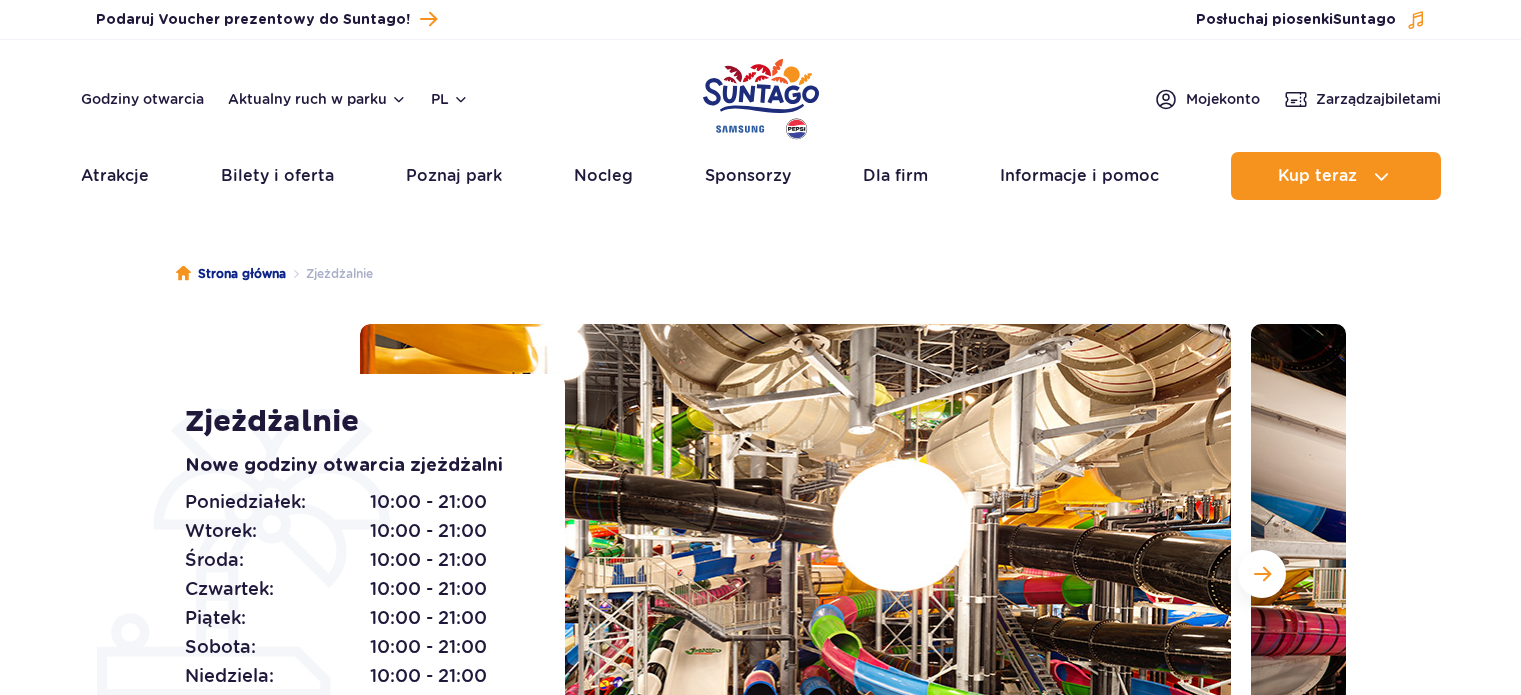 scroll, scrollTop: 0, scrollLeft: 0, axis: both 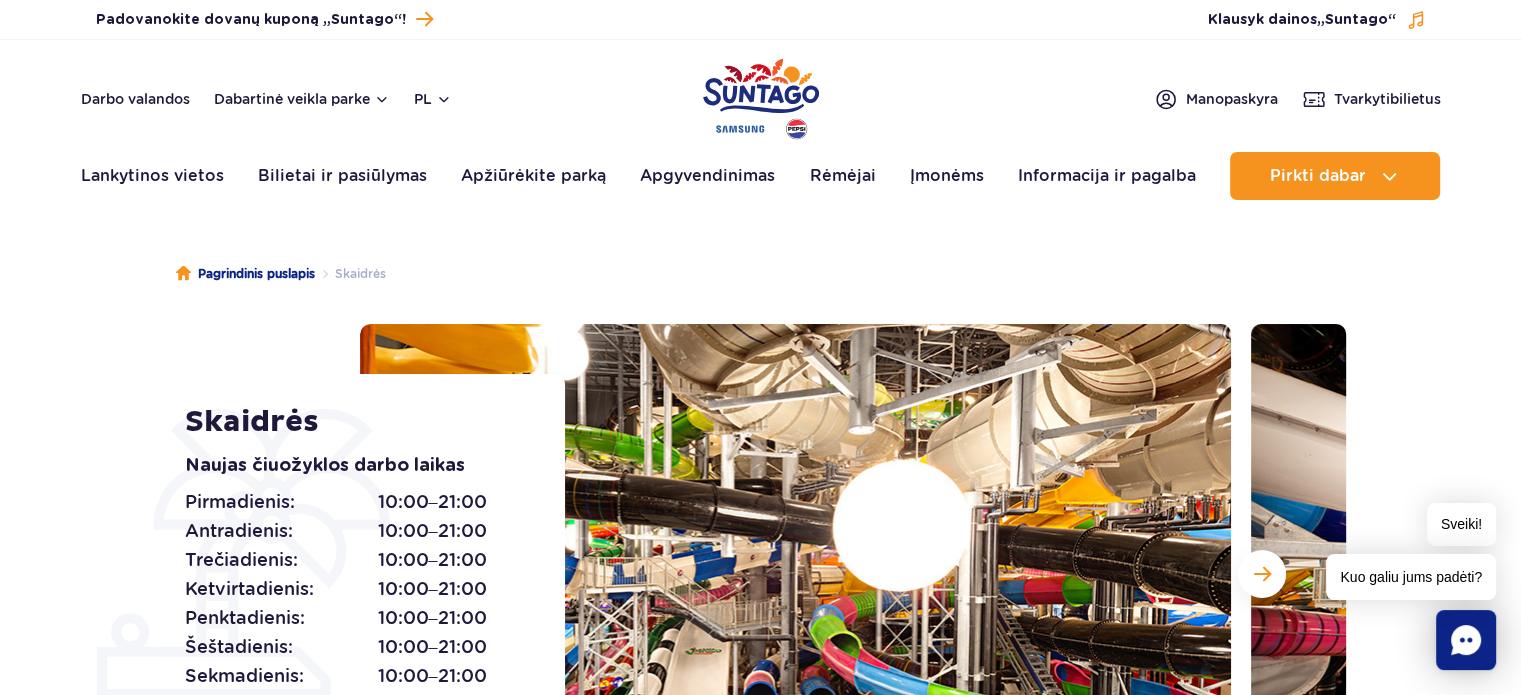 click on "Pagrindinis puslapis
Skaidrės" at bounding box center (761, 274) 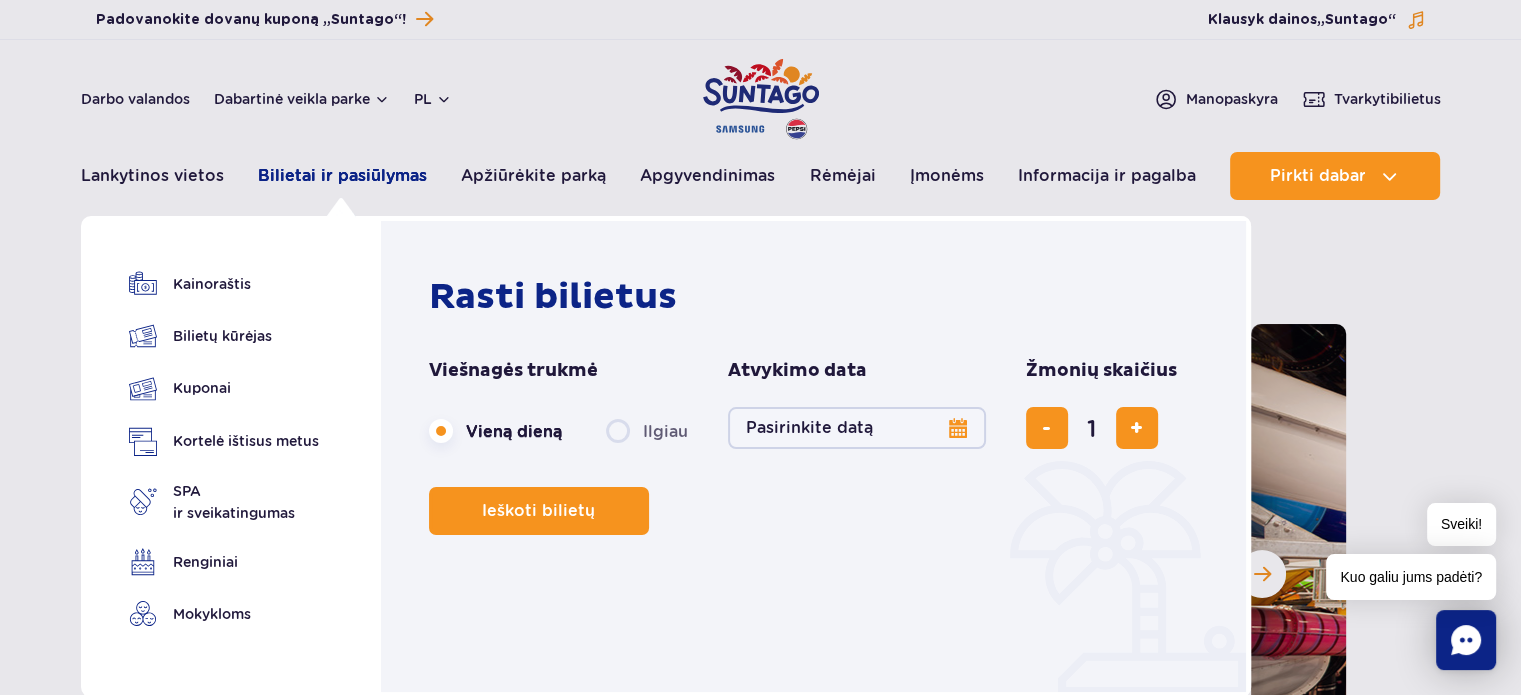 click on "Bilietai ir pasiūlymas" at bounding box center [342, 175] 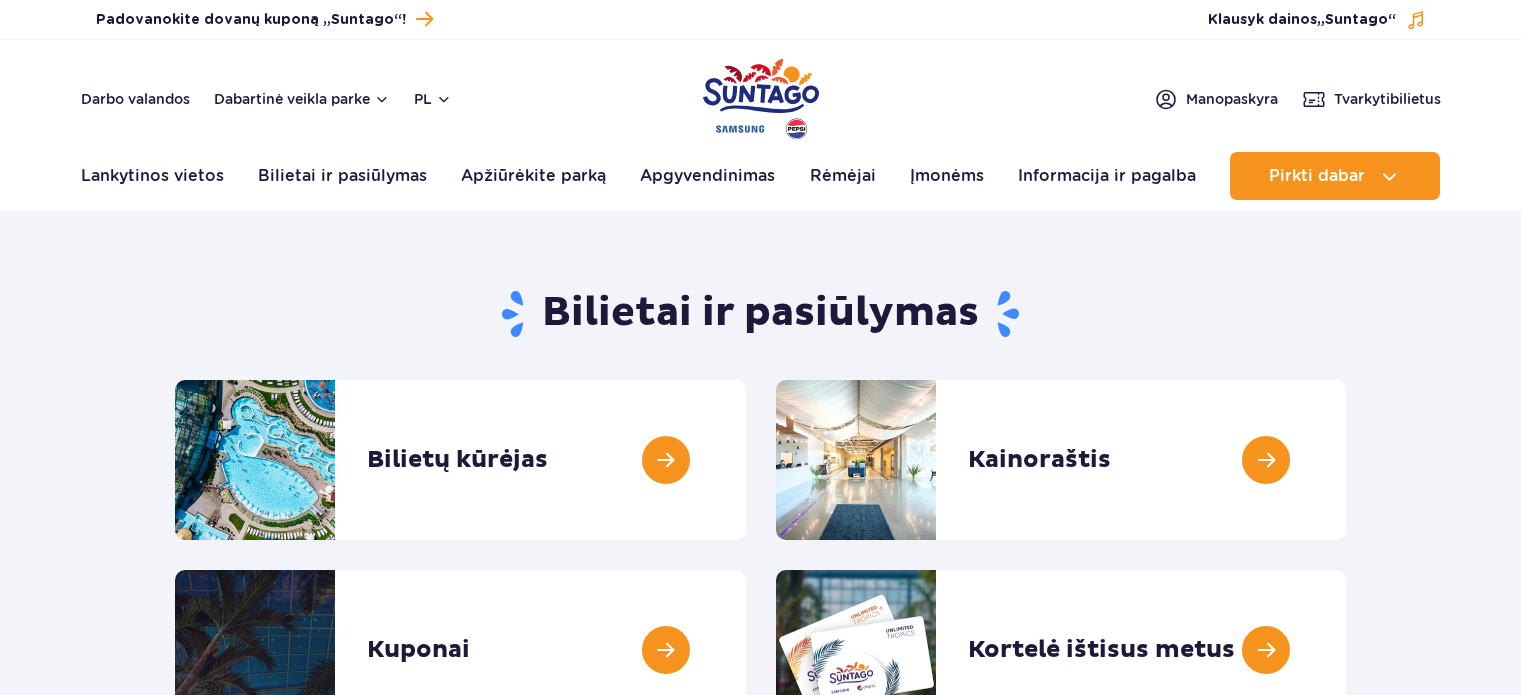 scroll, scrollTop: 0, scrollLeft: 0, axis: both 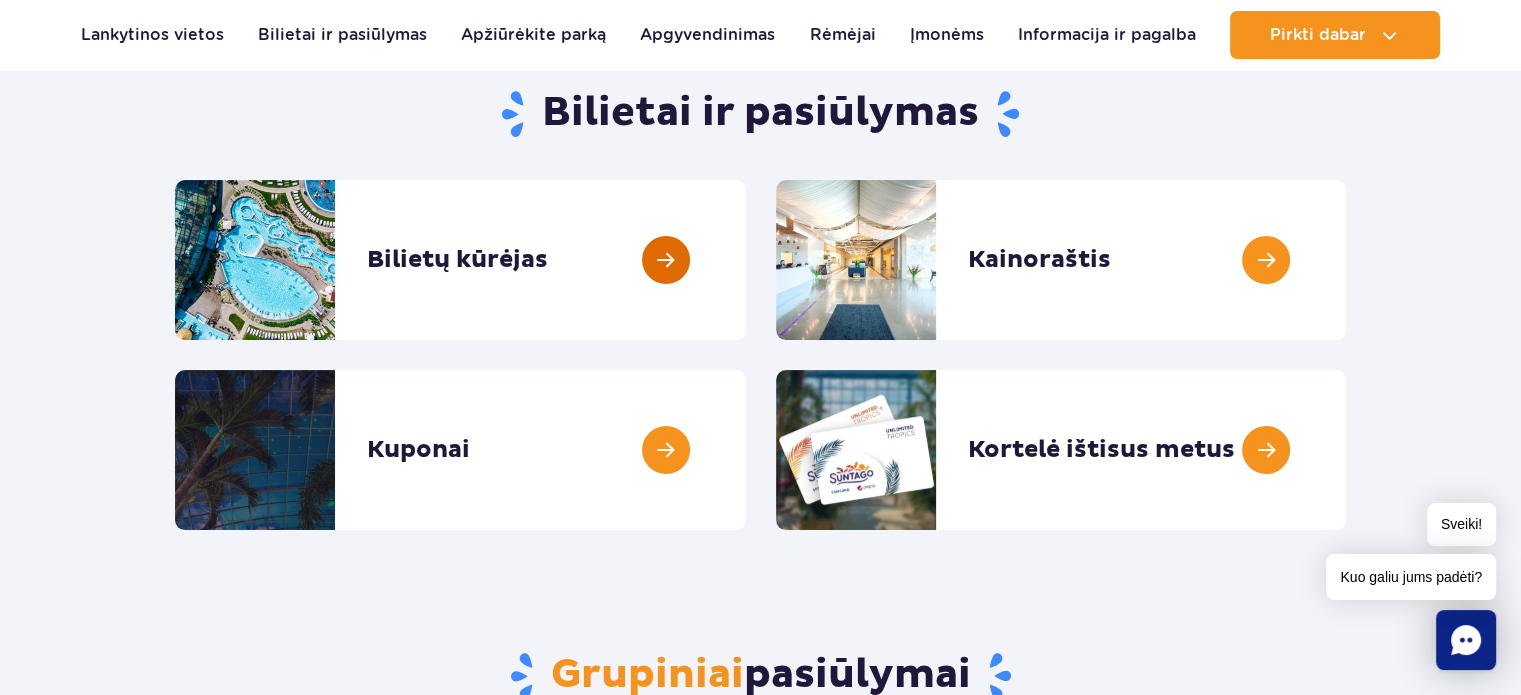 click at bounding box center [746, 260] 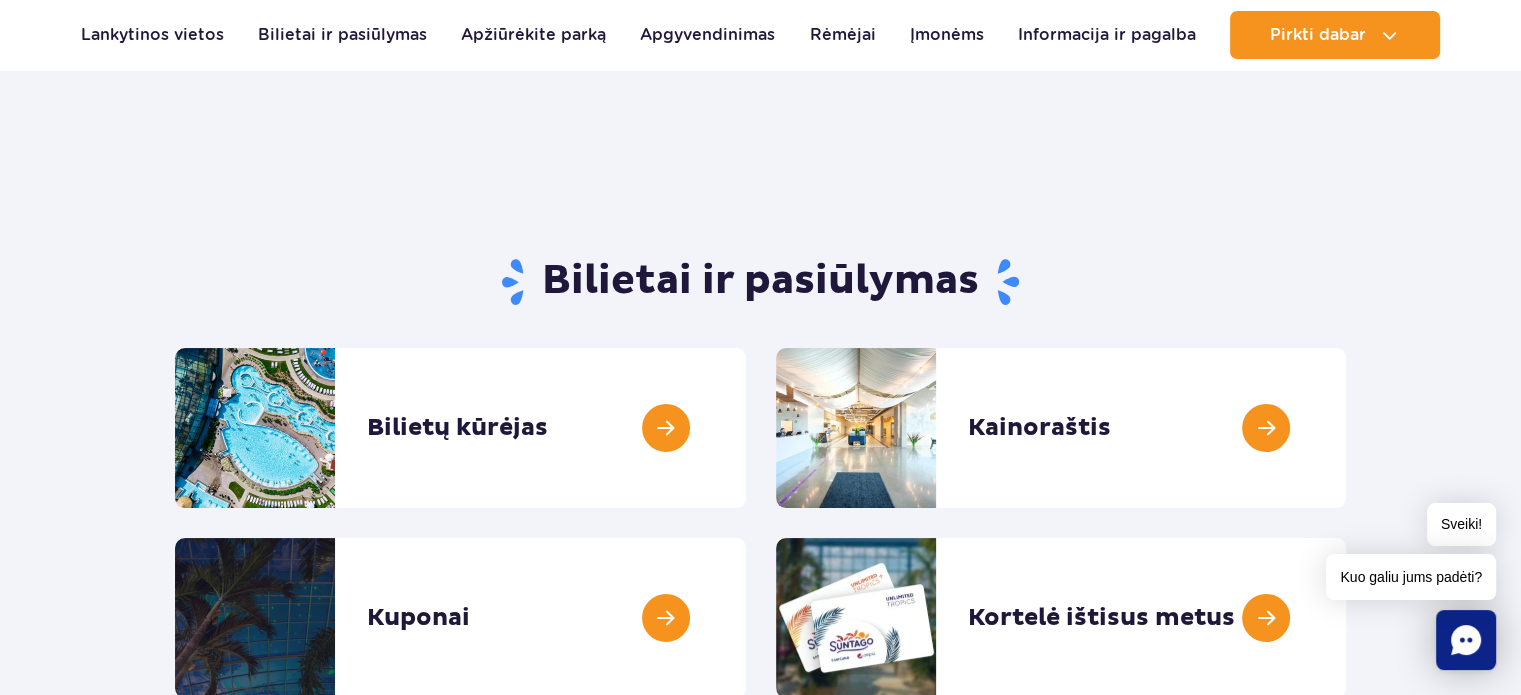 scroll, scrollTop: 0, scrollLeft: 0, axis: both 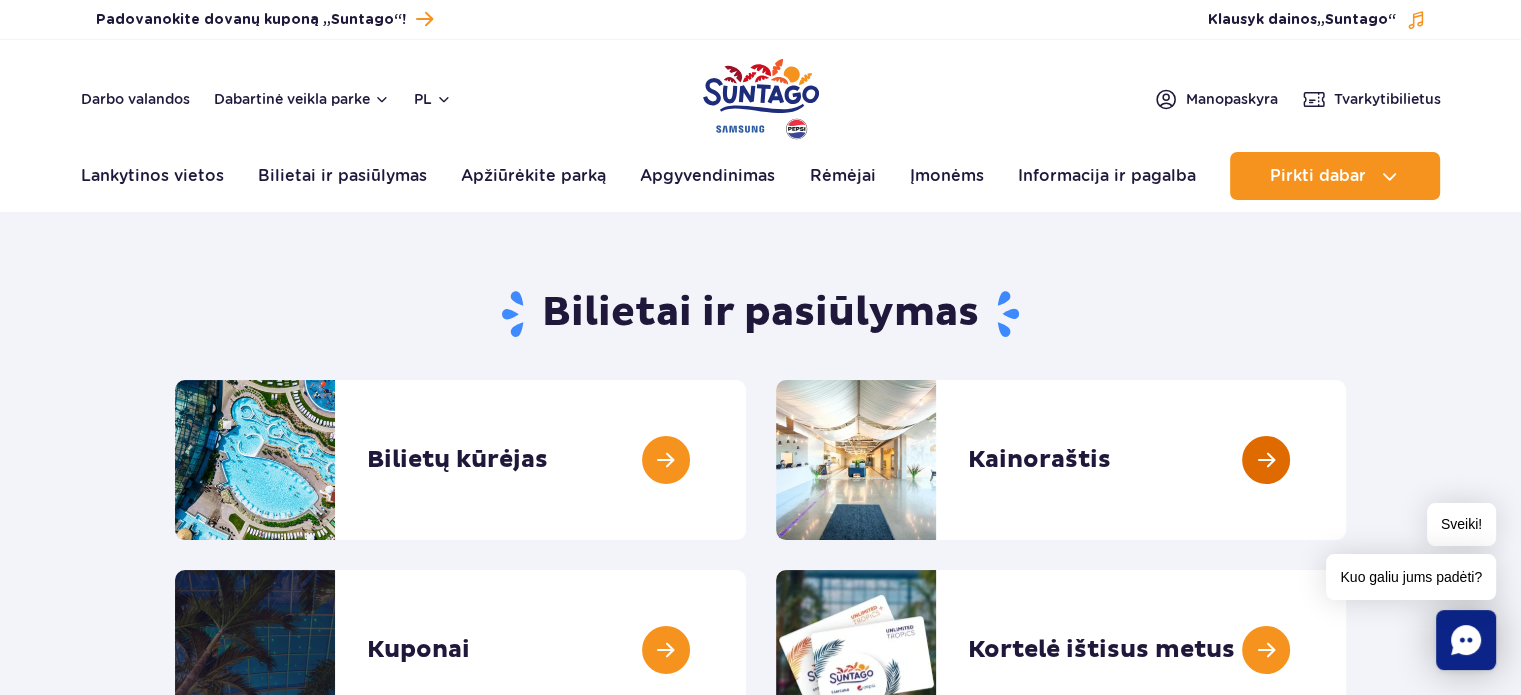 click at bounding box center [1346, 460] 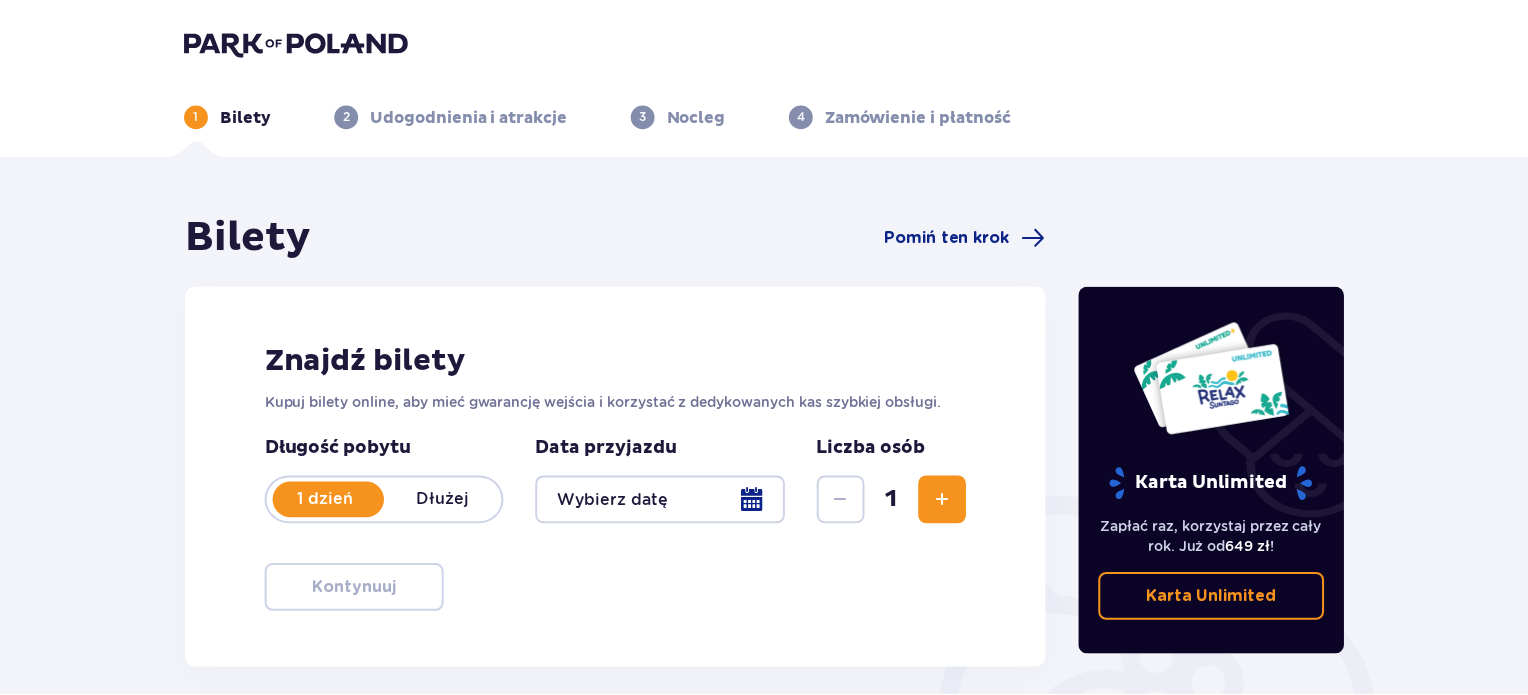 scroll, scrollTop: 0, scrollLeft: 0, axis: both 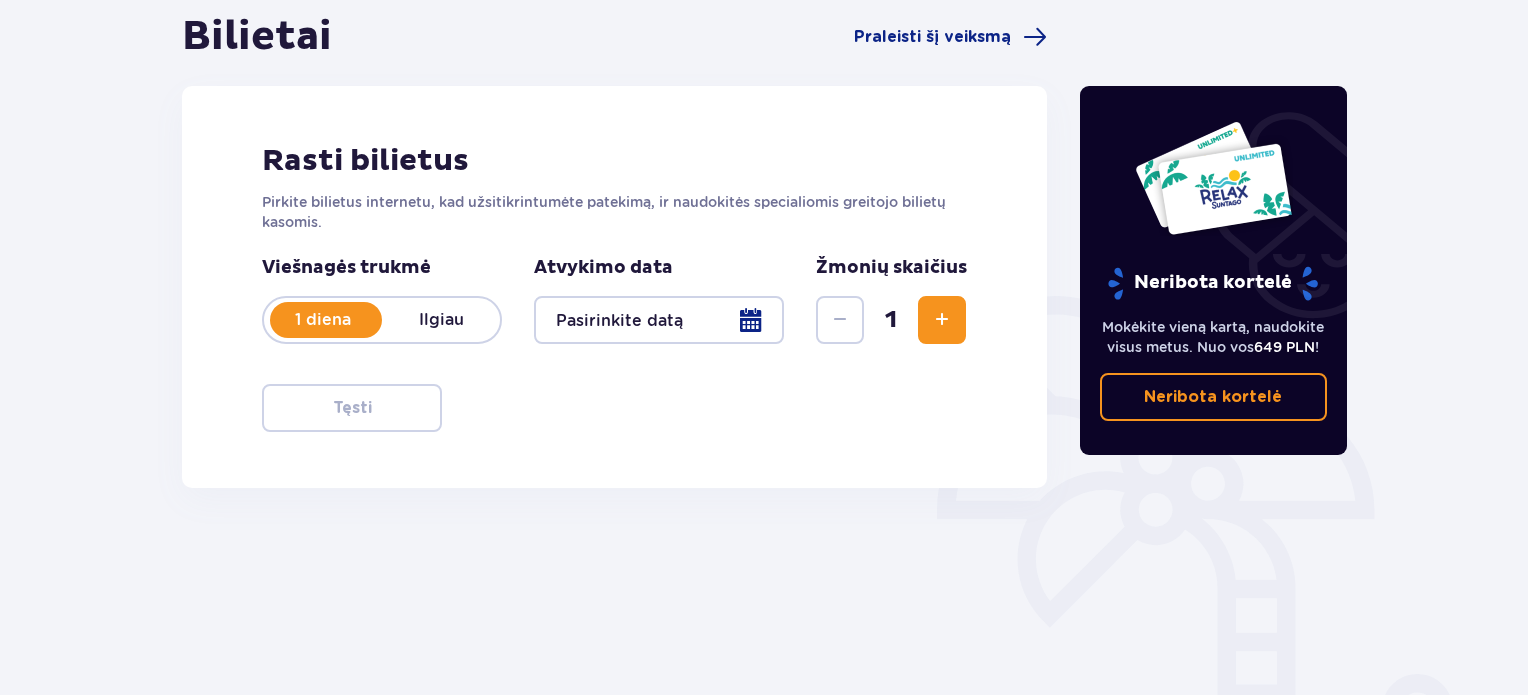 click at bounding box center (659, 320) 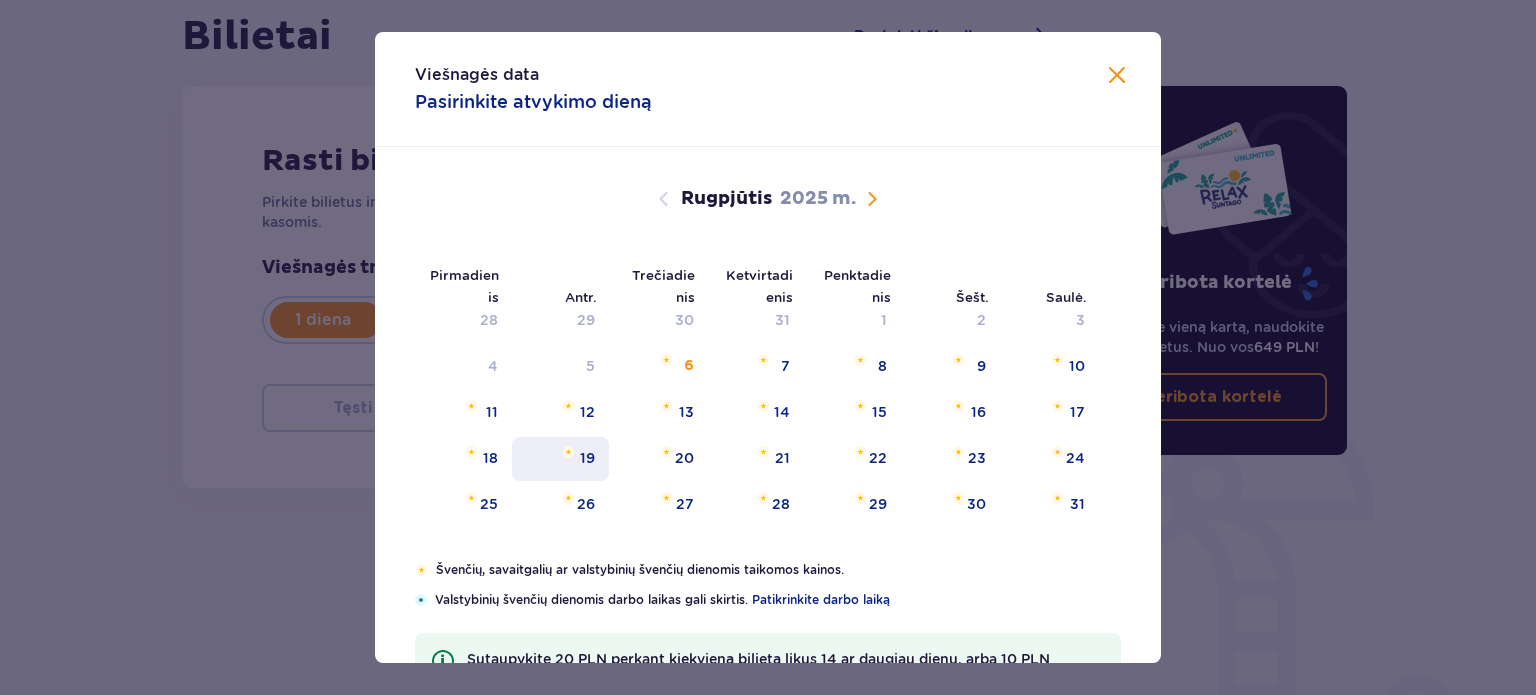 click on "19" at bounding box center [560, 459] 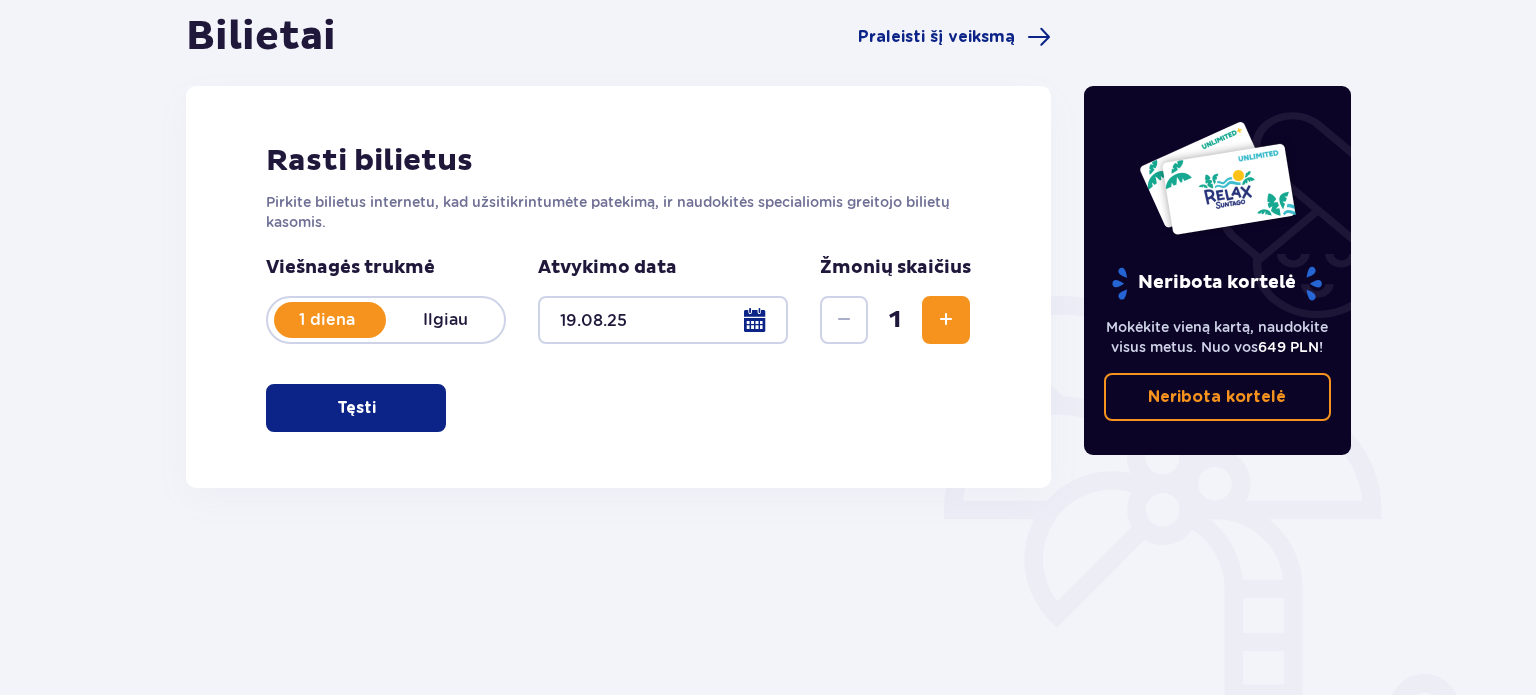 click on "Rasti bilietus Pirkite bilietus internetu, kad užsitikrintumėte patekimą, ir naudokitės specialiomis greitojo bilietų kasomis. Viešnagės trukmė 1 diena Ilgiau Atvykimo data 19.08.25 Žmonių skaičius 1 Tęsti" at bounding box center [618, 287] 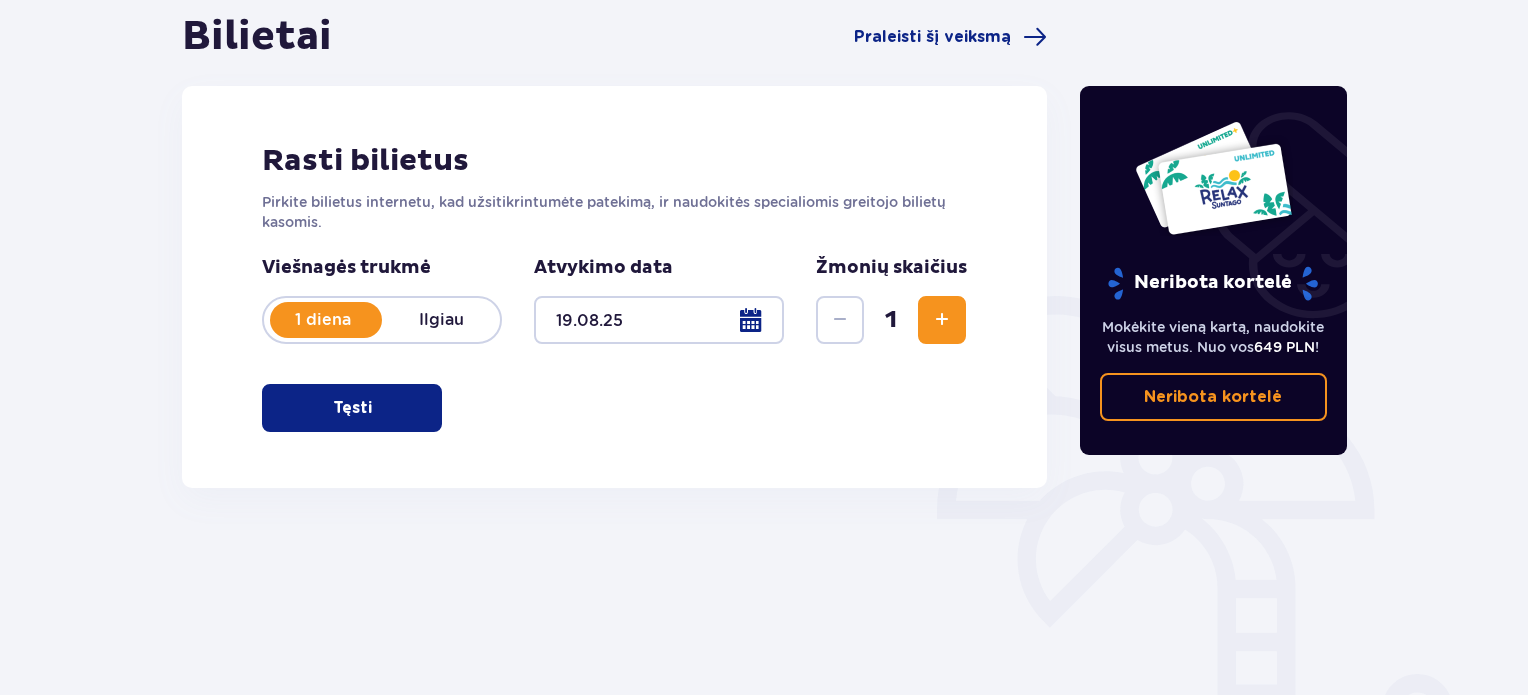 click at bounding box center [942, 320] 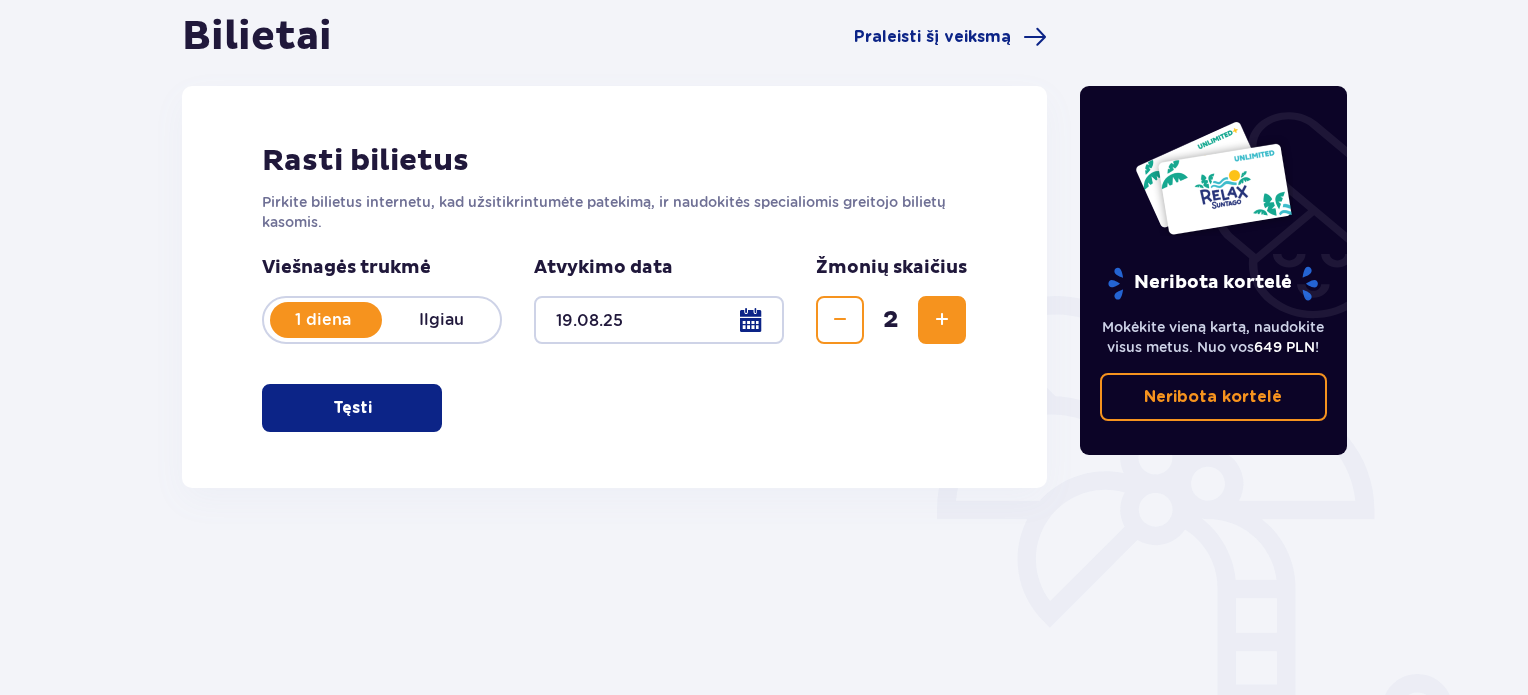 click at bounding box center [942, 320] 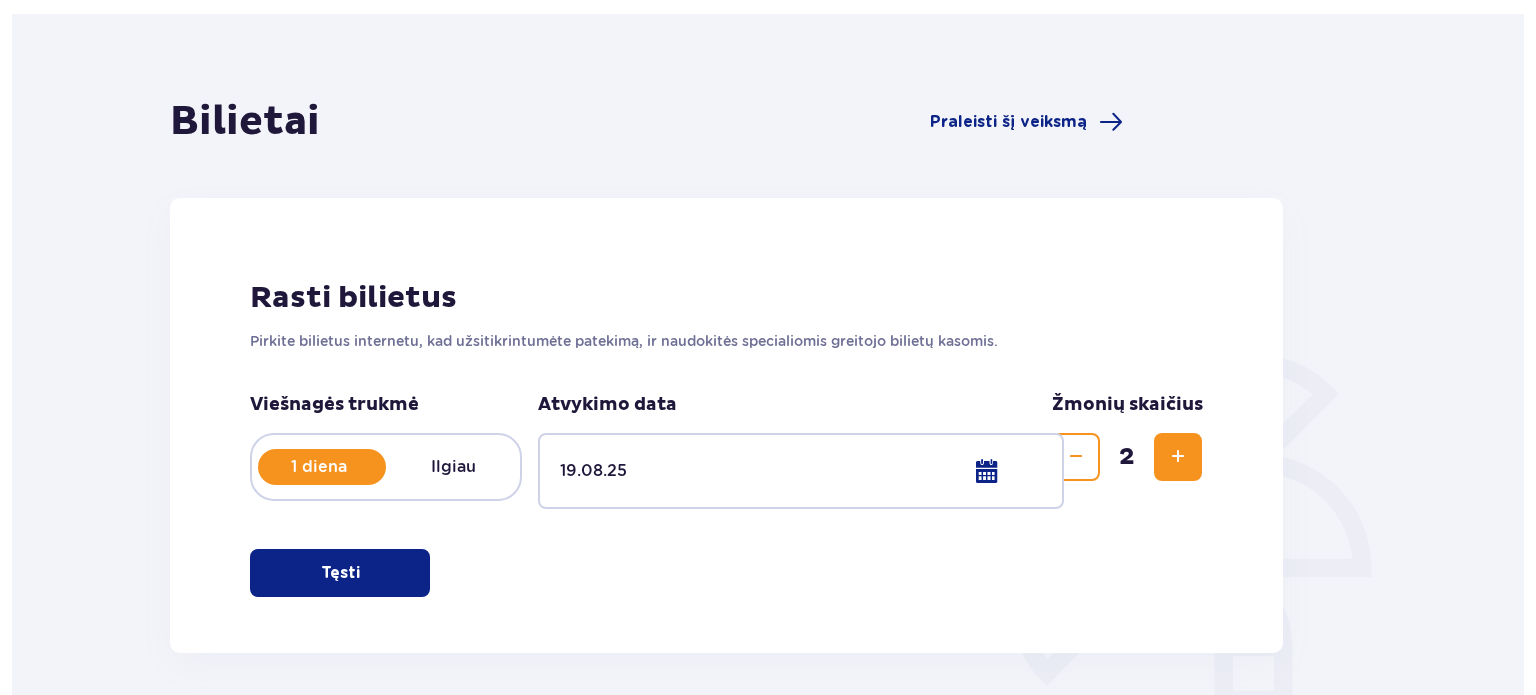 scroll, scrollTop: 0, scrollLeft: 0, axis: both 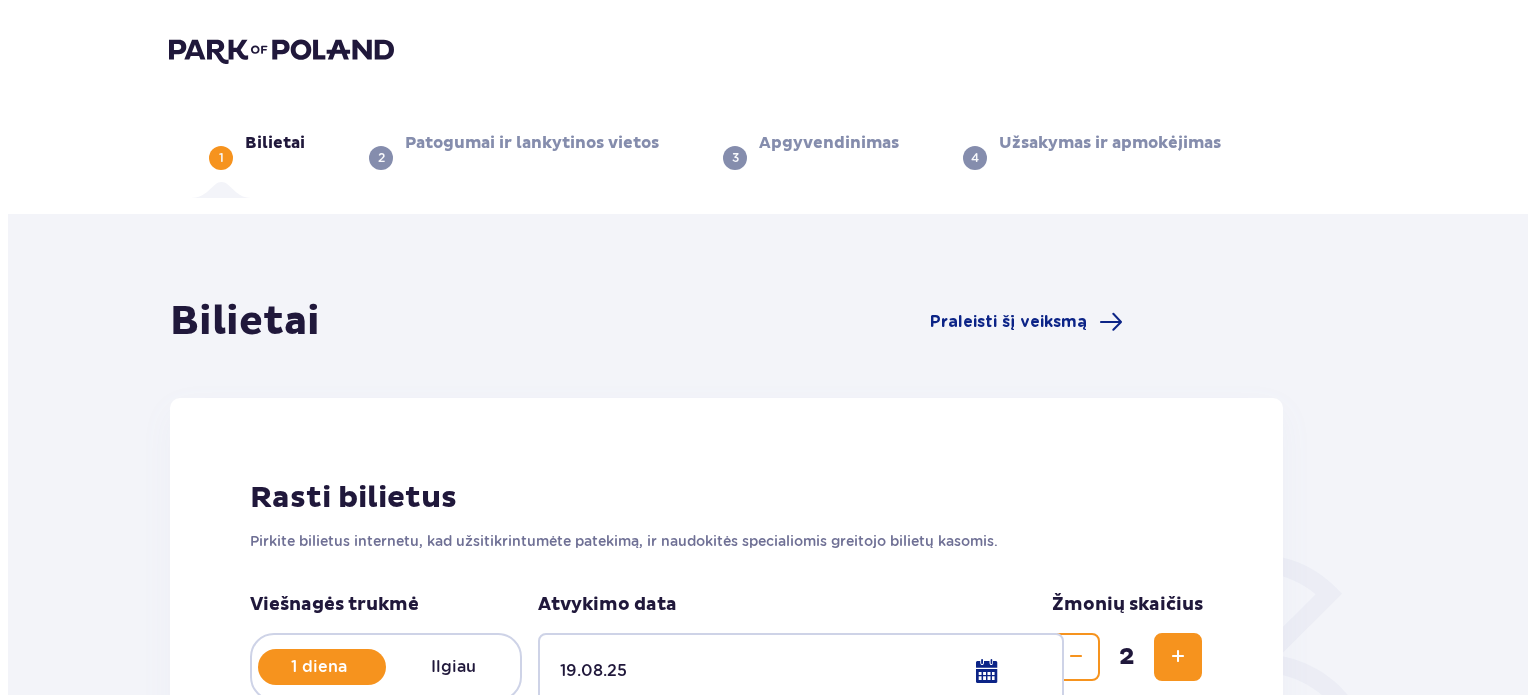click on "1 Bilietai 2 Patogumai ir lankytinos vietos 3 Apgyvendinimas 4 Užsakymas ir apmokėjimas Bilietai Praleisti šį veiksmą Rasti bilietus Pirkite bilietus internetu, kad užsitikrintumėte patekimą, ir naudokitės specialiomis greitojo bilietų kasomis. Viešnagės trukmė 1 diena Ilgiau Atvykimo data 19.08.25 Žmonių skaičius 2 Tęsti Neribota kortelė Mokėkite vieną kartą, naudokite visus metus. Nuo vos   649 PLN  ! Neribota kortelė
Original text Rate this translation Your feedback will be used to help improve Google Translate" at bounding box center [768, 864] 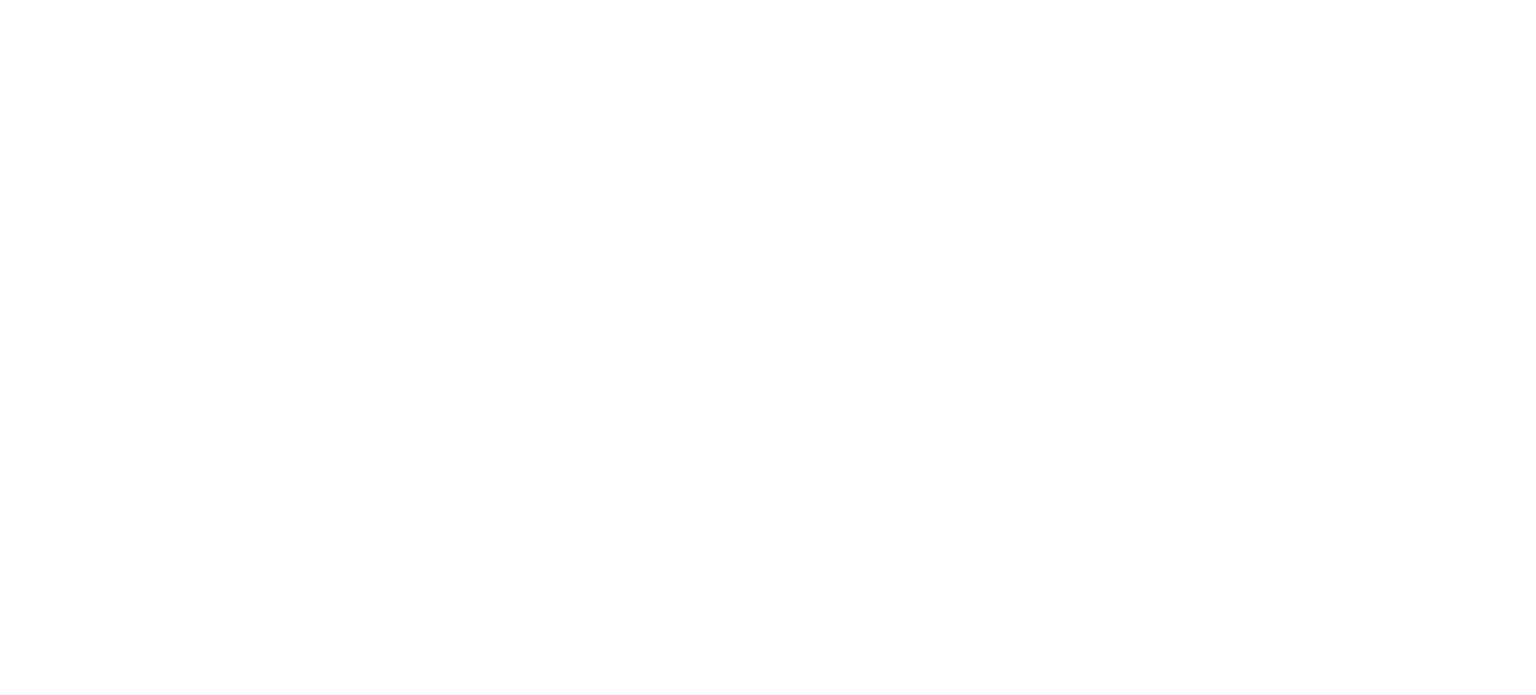click on "Original text Rate this translation Your feedback will be used to help improve Google Translate" at bounding box center [768, 4] 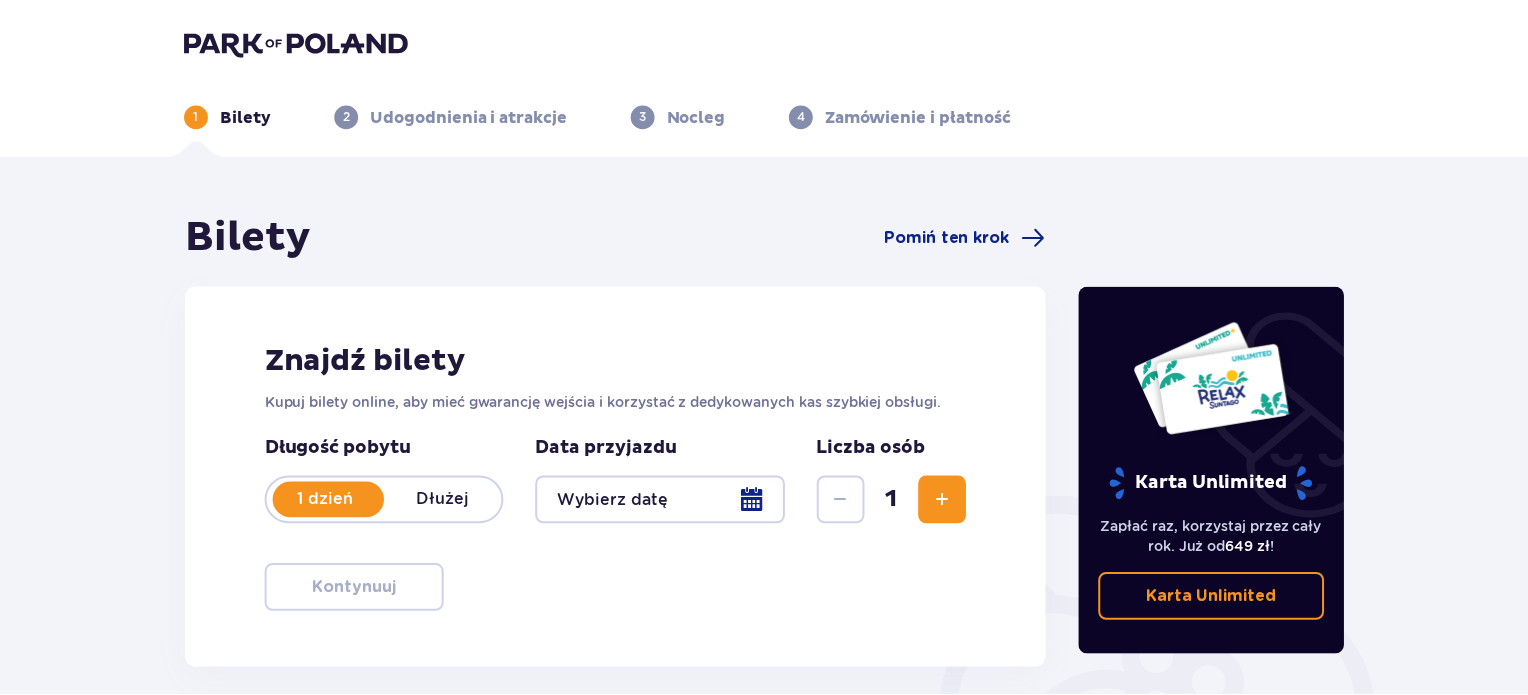 scroll, scrollTop: 0, scrollLeft: 0, axis: both 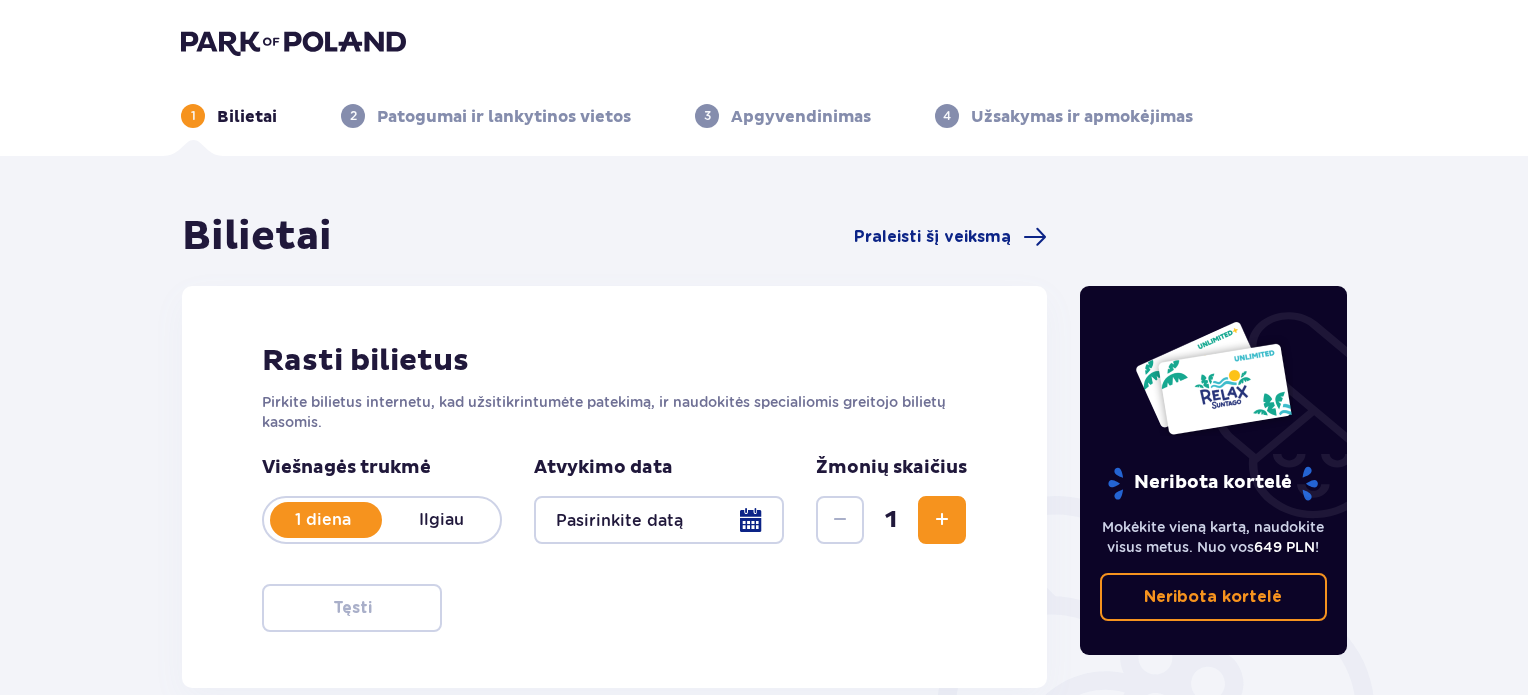 click at bounding box center (659, 520) 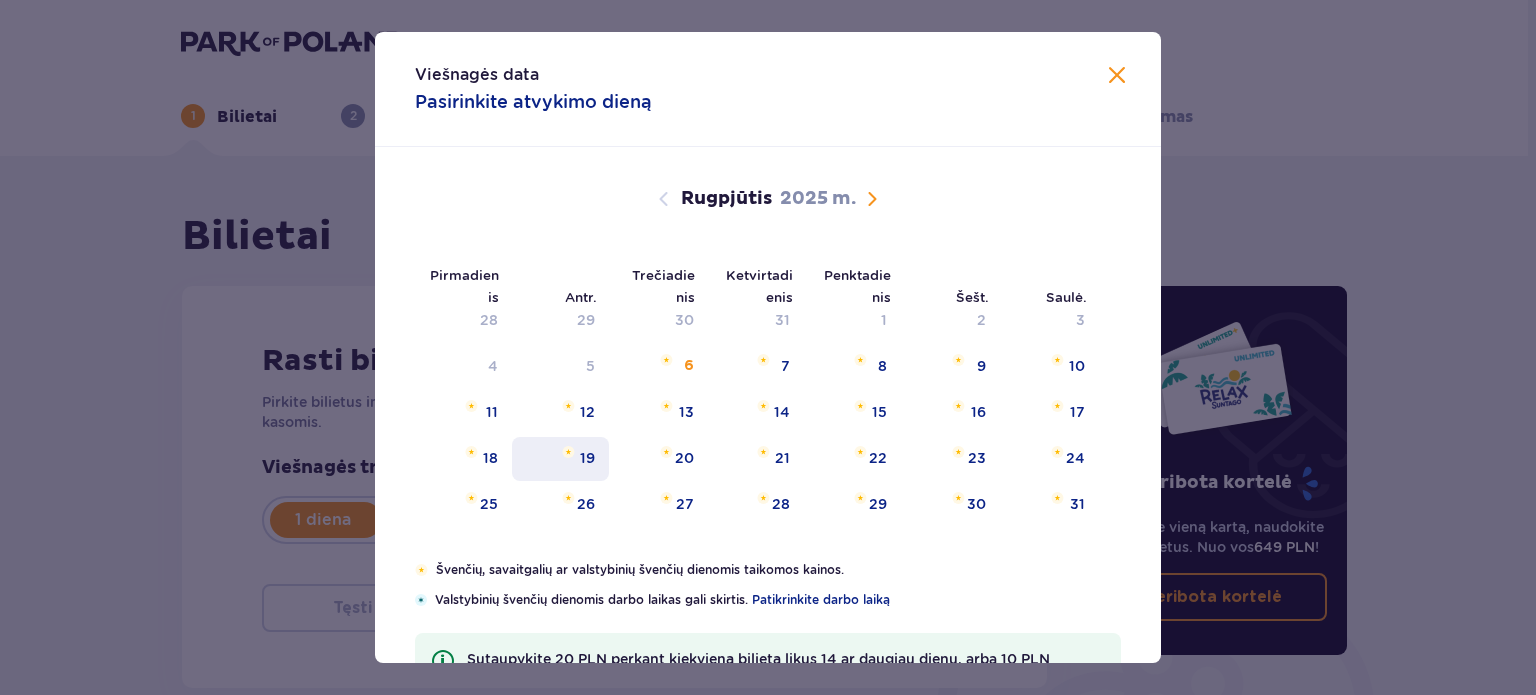 click on "19" at bounding box center [560, 459] 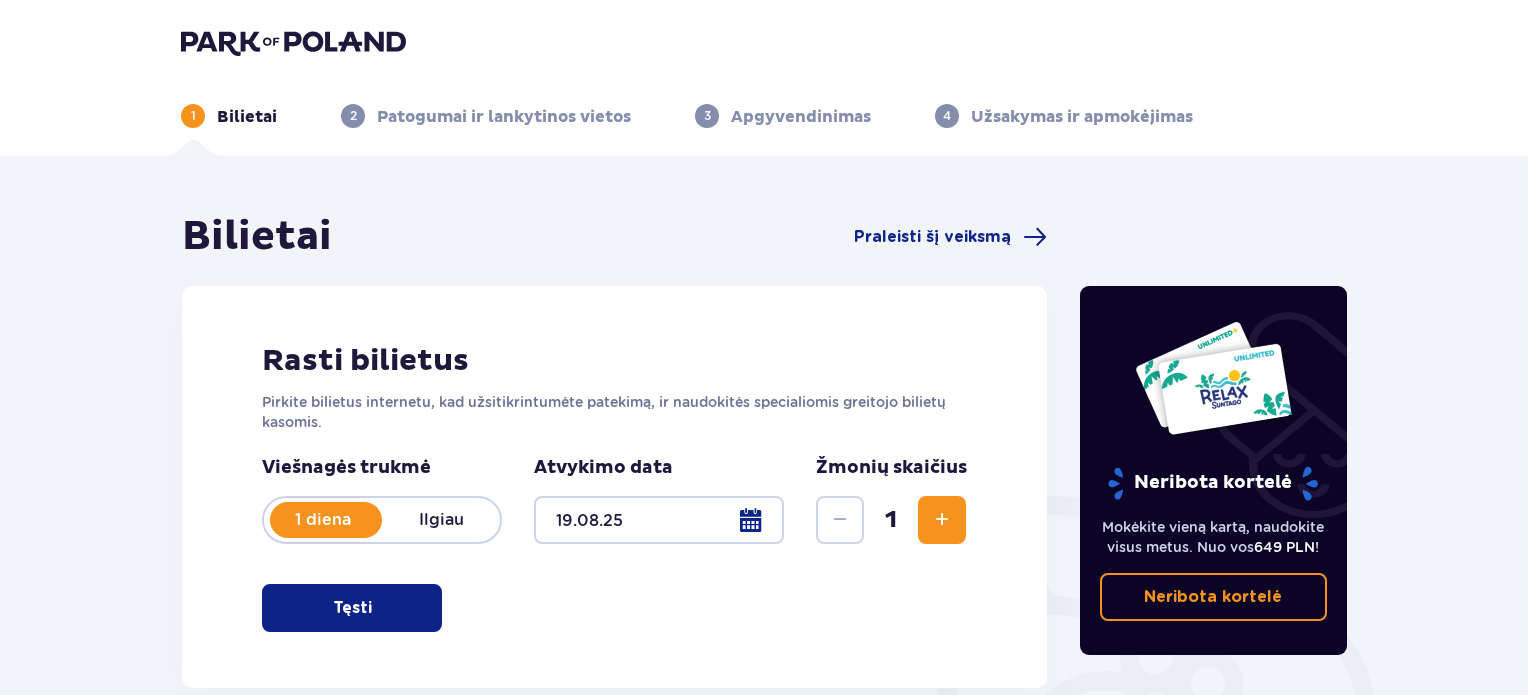 click at bounding box center (942, 520) 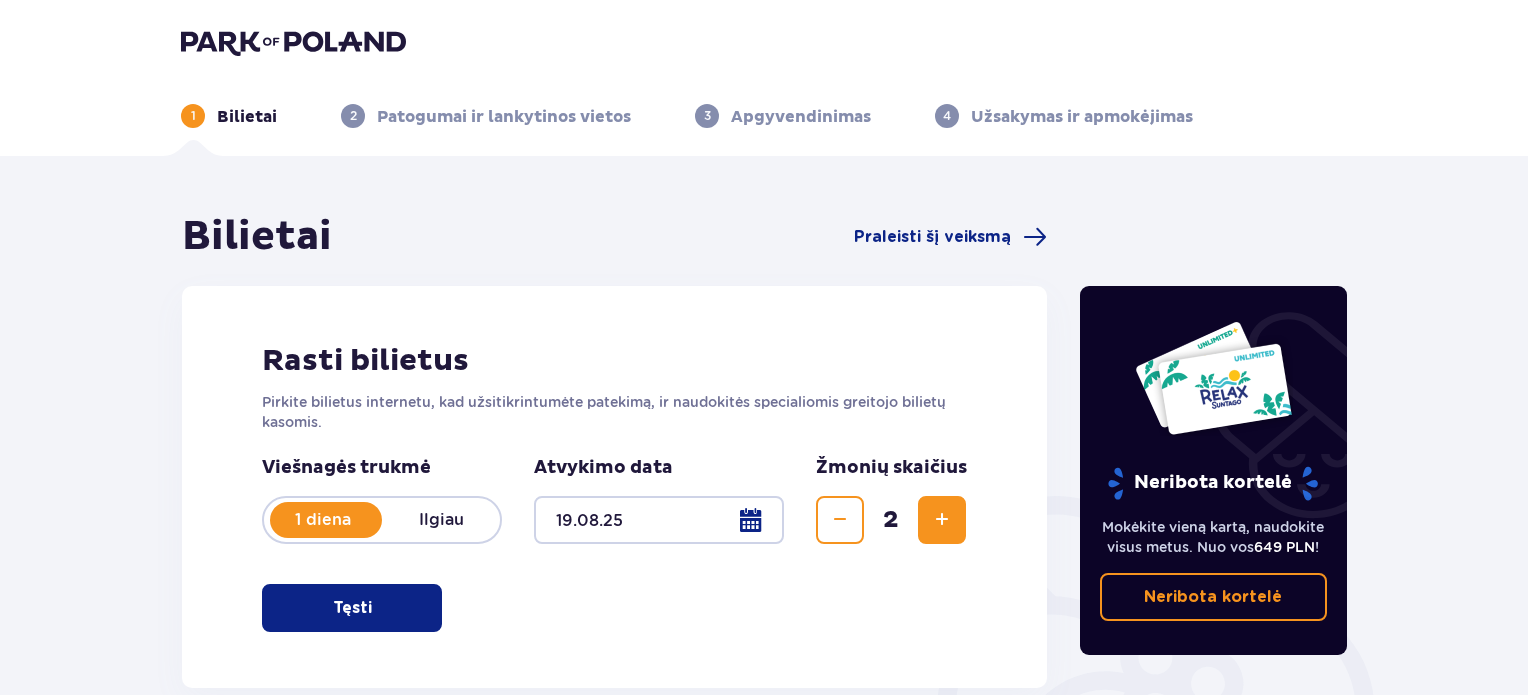 click at bounding box center (942, 520) 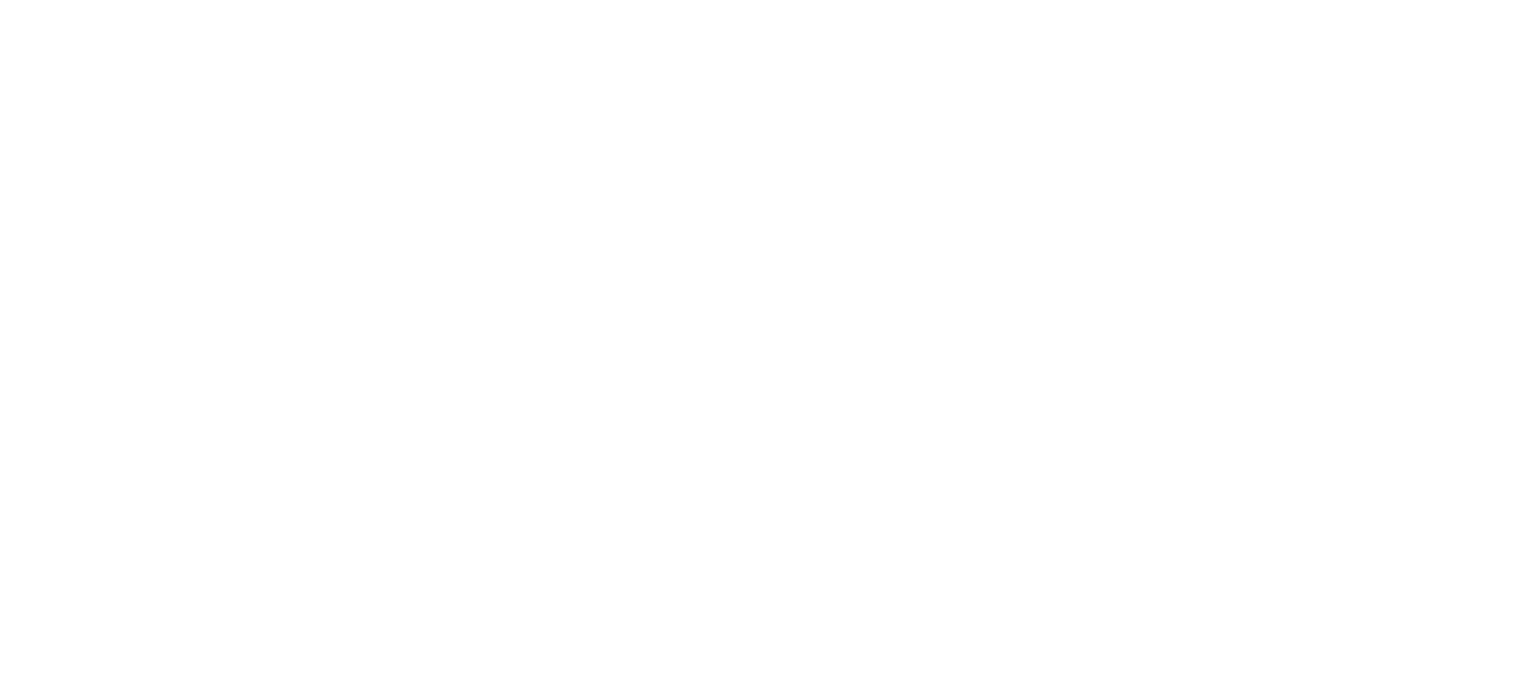 click on "Original text Rate this translation Your feedback will be used to help improve Google Translate" at bounding box center (768, 4) 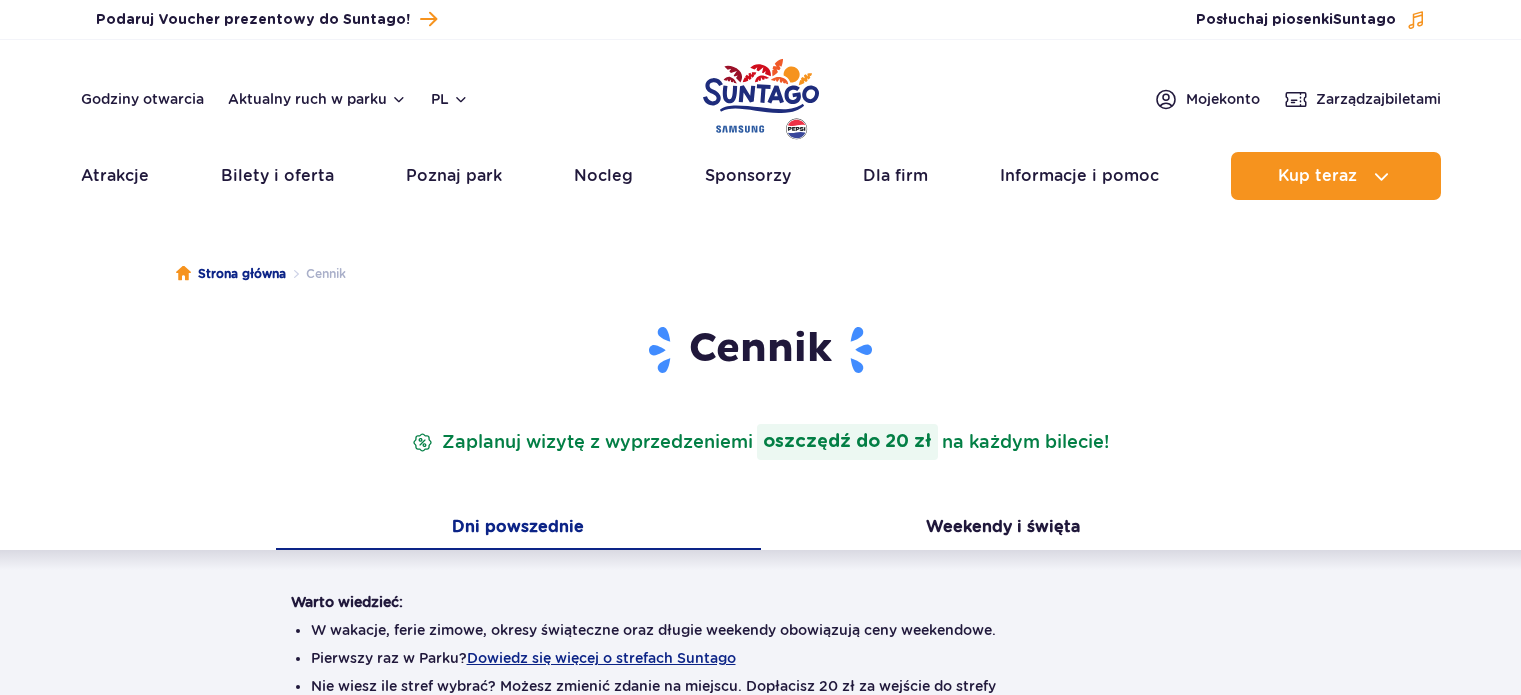 scroll, scrollTop: 0, scrollLeft: 0, axis: both 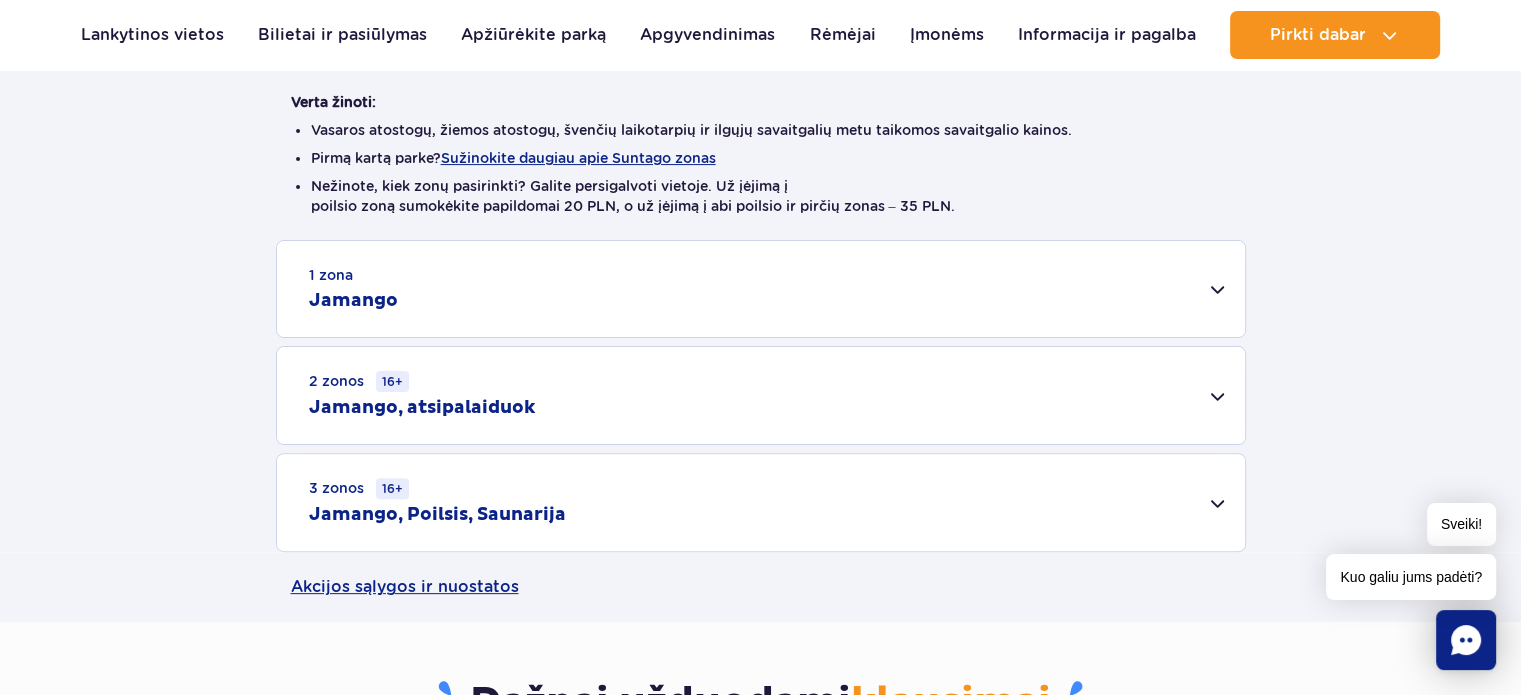 click on "2 zonos 16+
Jamango, atsipalaiduok" at bounding box center [761, 395] 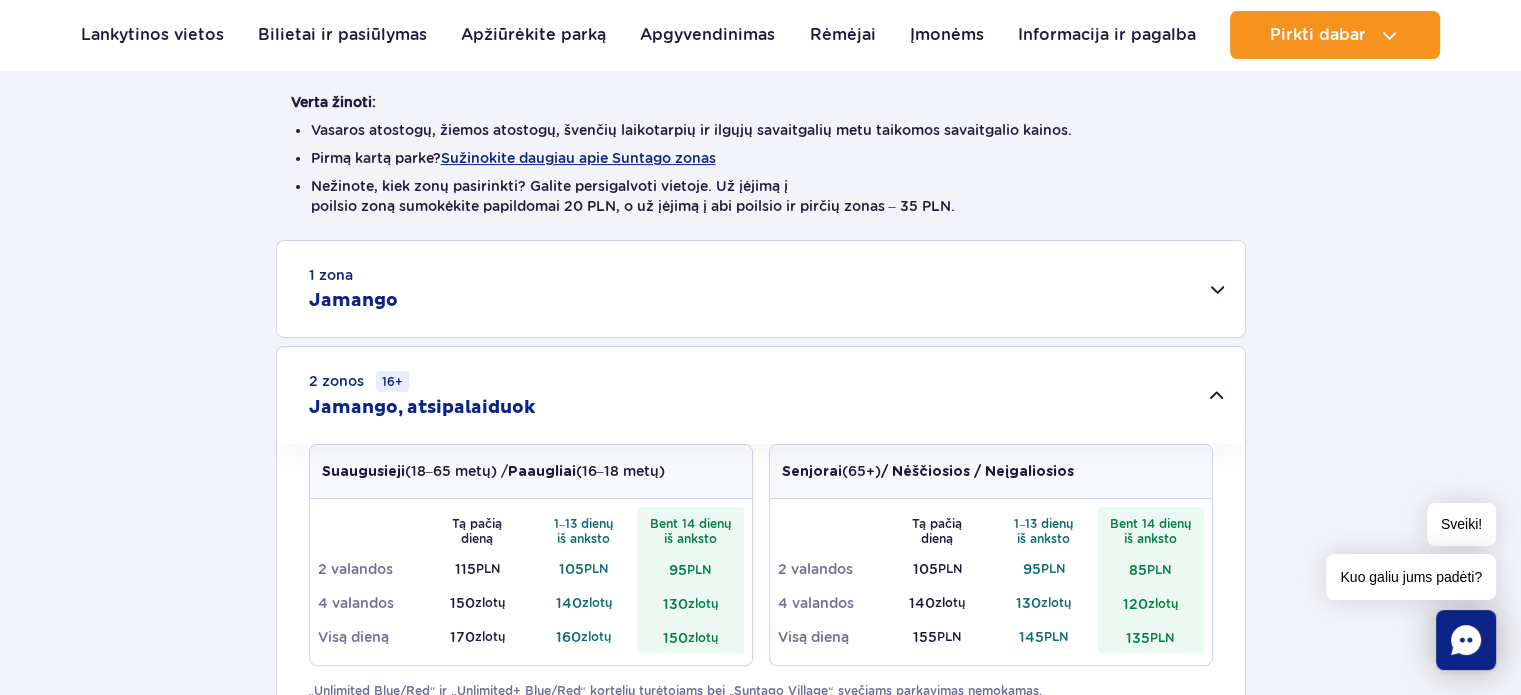 scroll, scrollTop: 600, scrollLeft: 0, axis: vertical 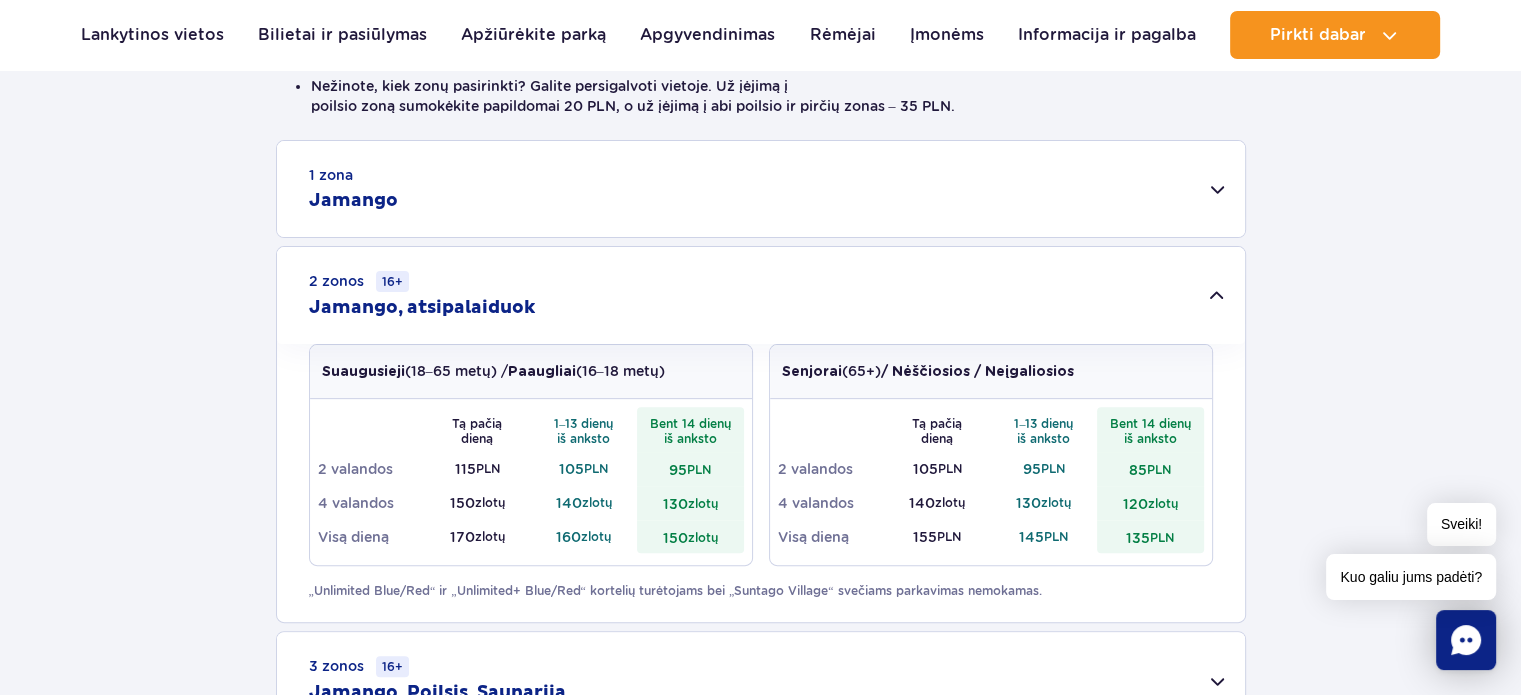 click on "1 zona
Jamango" at bounding box center (761, 189) 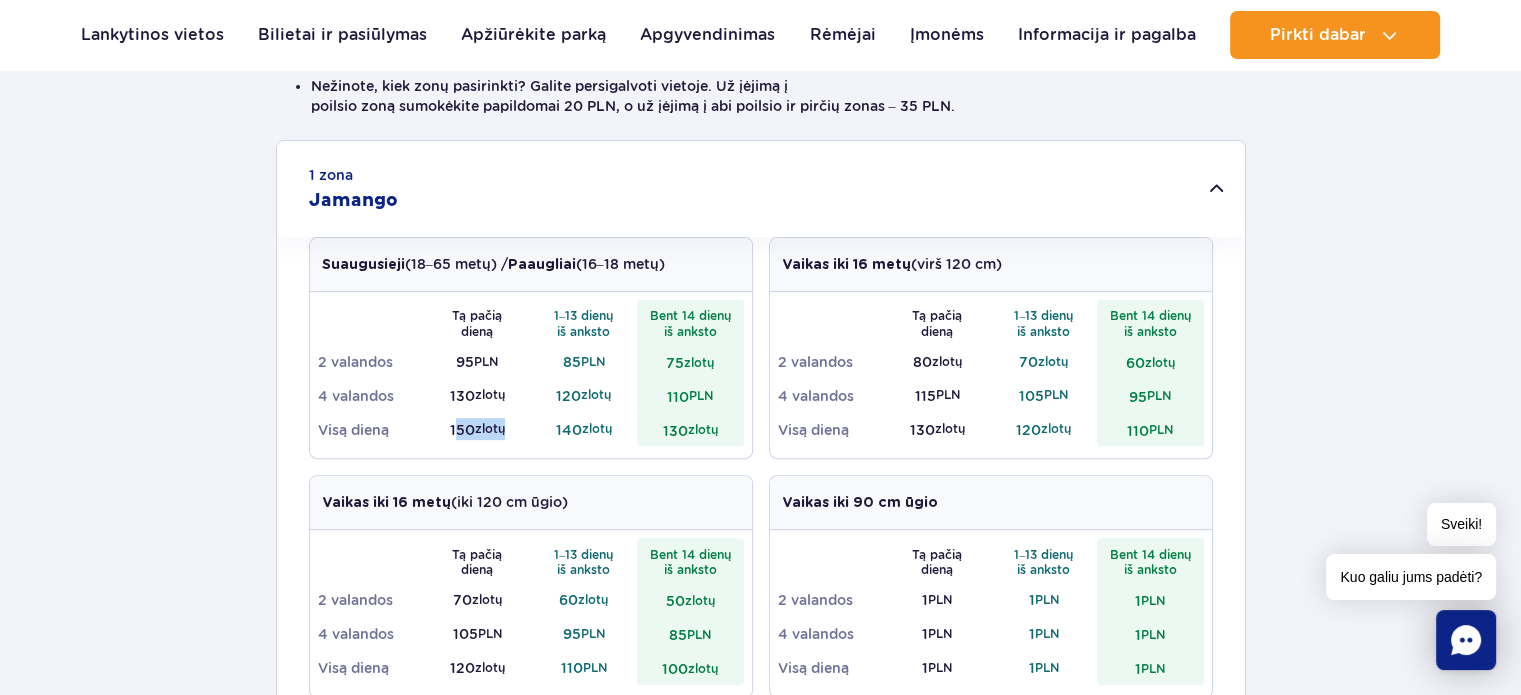 drag, startPoint x: 450, startPoint y: 421, endPoint x: 513, endPoint y: 428, distance: 63.387695 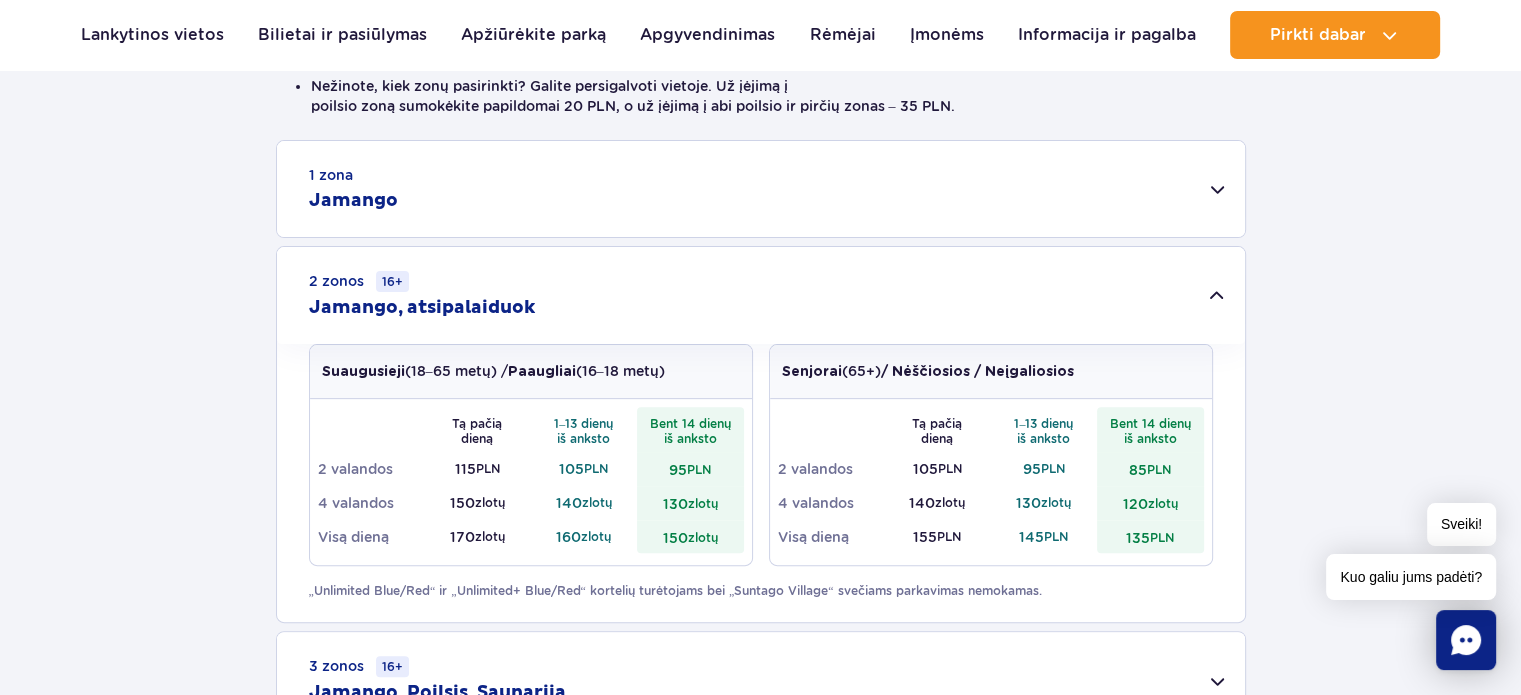 click on "1 zona
Jamango
Suaugusieji  (18–65 metų) /  Paaugliai  (16–18 metų)
Tą pačią  dieną
1–13 dienų  iš anksto
Bent 14 dienų  iš anksto
2 valandos 95  PLN 85  PLN 75  zlotų
4 valandos 130  zlotų 120  zlotų 110  PLN
Visą dieną 150  zlotų 140  zlotų 130  zlotų
Vaikas iki 16 metų  (virš 120 cm)
Tą pačią  dieną
1–13 dienų  iš anksto
Bent 14 dienų  iš anksto
2 valandos 80  zlotų 70  zlotų 60  zlotų" at bounding box center (760, 435) 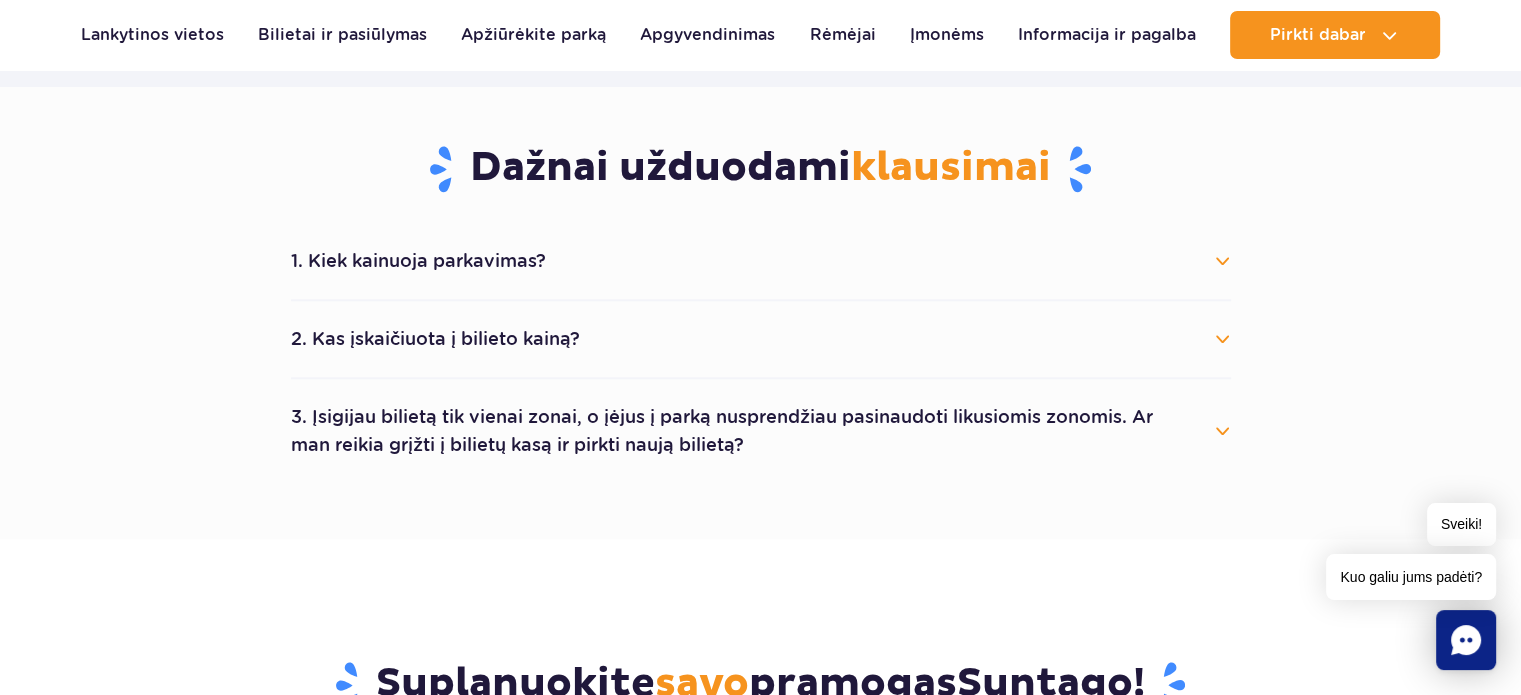 scroll, scrollTop: 2100, scrollLeft: 0, axis: vertical 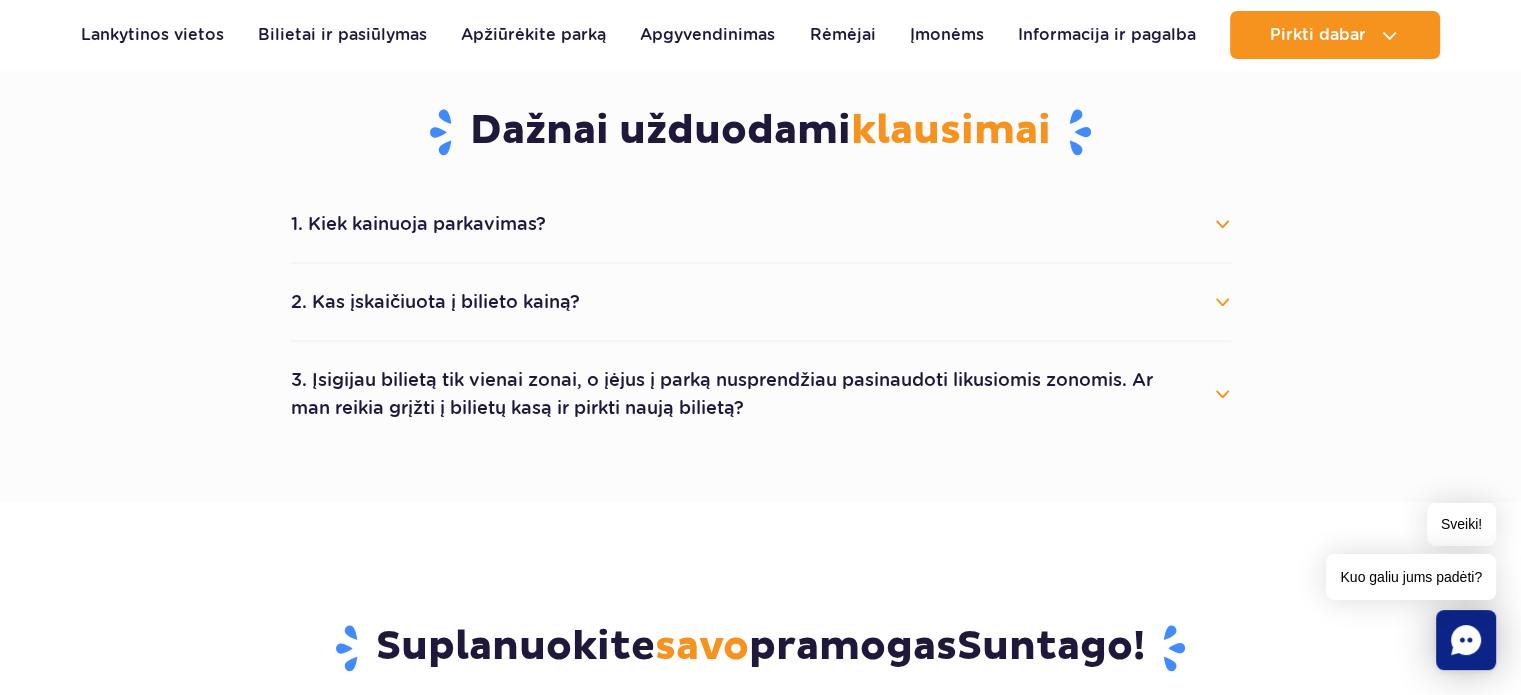 click on "2. Kas įskaičiuota į bilieto kainą?" at bounding box center [435, 301] 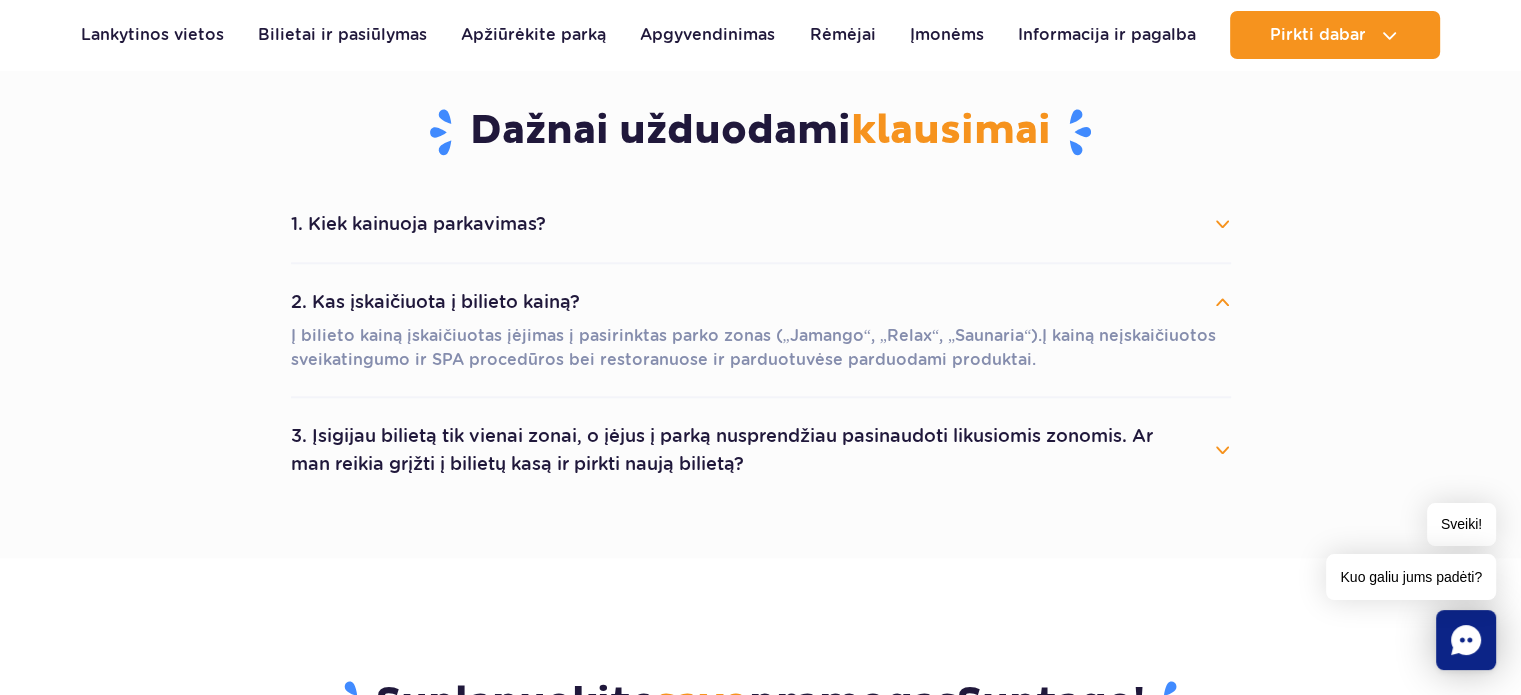 click on "3. Įsigijau bilietą tik vienai zonai, o įėjęs į parką nusprendžiau pasinaudoti likusiomis zonomis. Ar man reikia grįžti į bilietų kasą ir pirkti naują bilietą?" at bounding box center [722, 449] 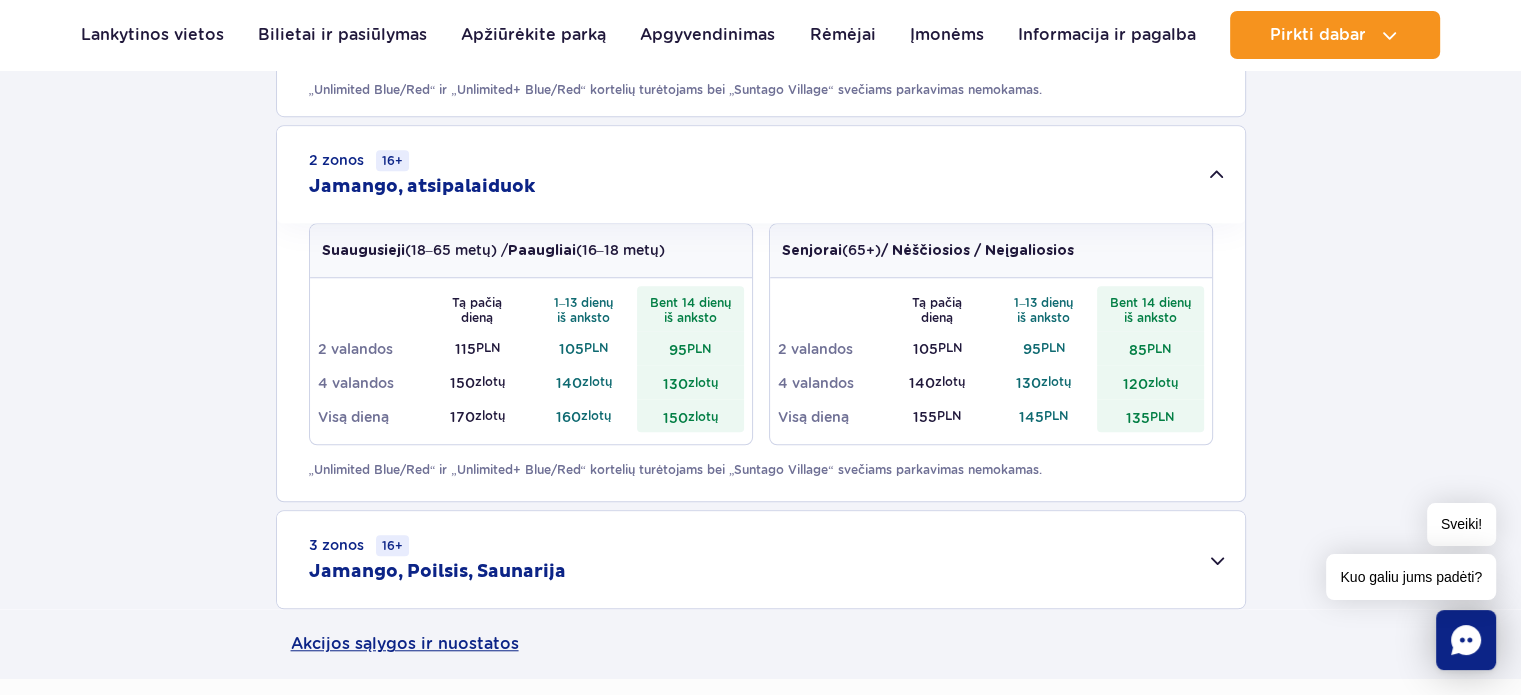 scroll, scrollTop: 1500, scrollLeft: 0, axis: vertical 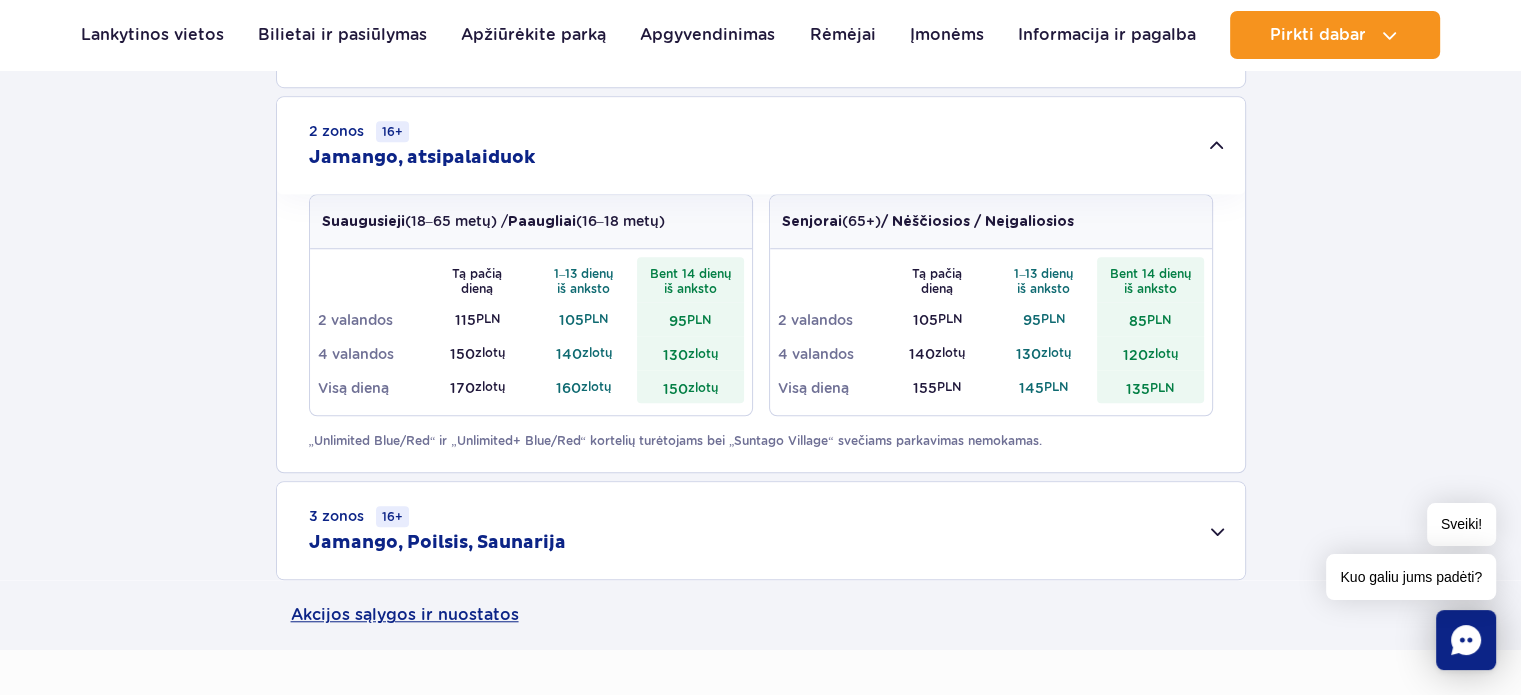 click on "3 zonos 16+
Jamango, Poilsis, Saunarija" at bounding box center [761, 530] 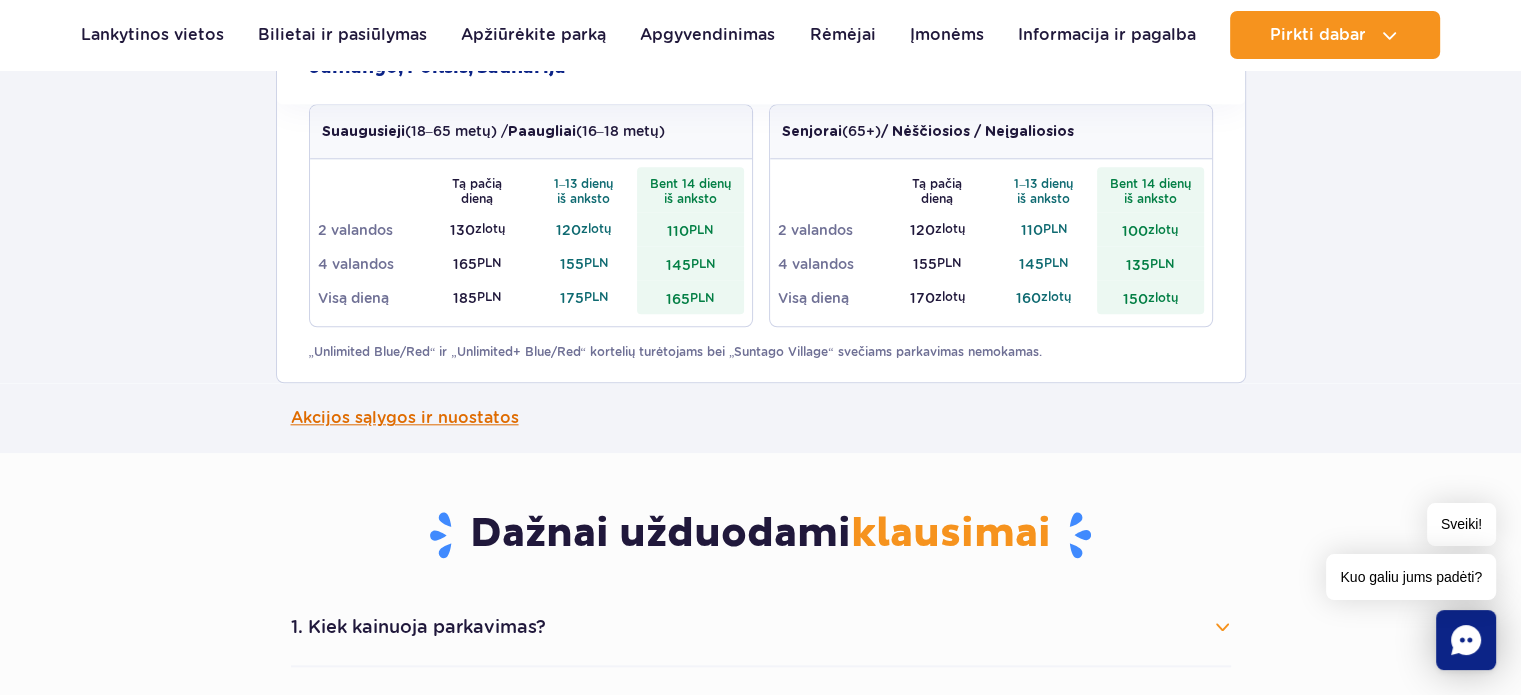 scroll, scrollTop: 2000, scrollLeft: 0, axis: vertical 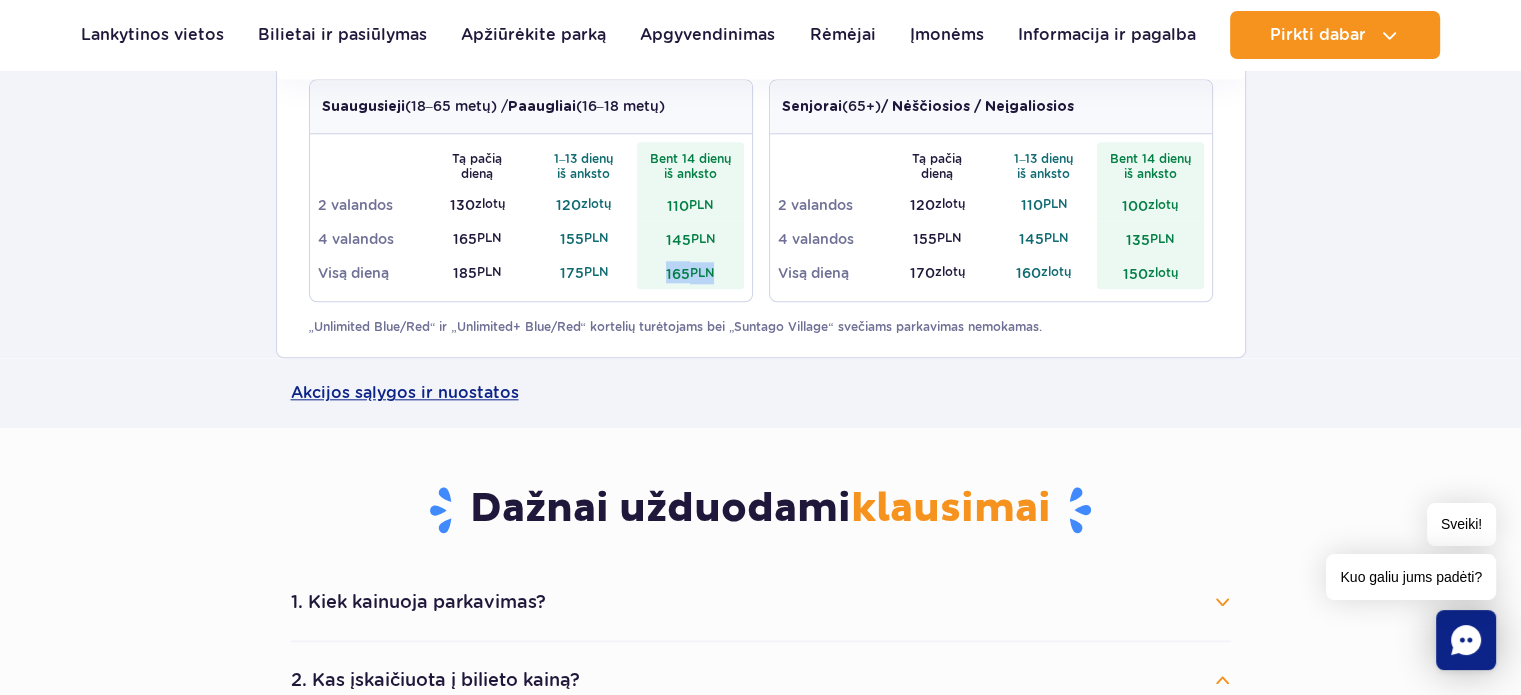 drag, startPoint x: 665, startPoint y: 274, endPoint x: 716, endPoint y: 270, distance: 51.156624 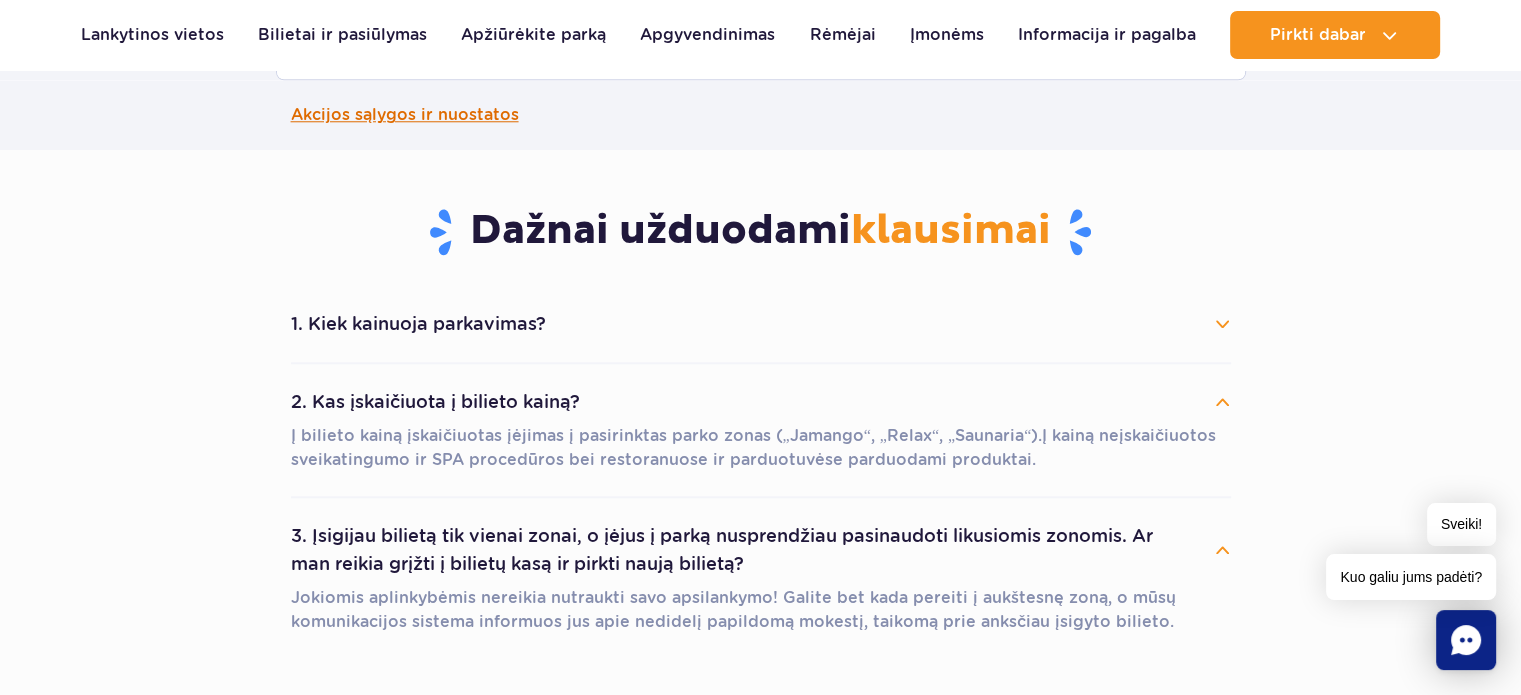 click on "Pagrindinis puslapis
Kainoraštis
Kainoraštis
Planuokite savo vizitą iš anksto ir sutaupykite iki 20 PLN ant kiekvieno bilieto!
Darbo dienomis" at bounding box center (760, 39) 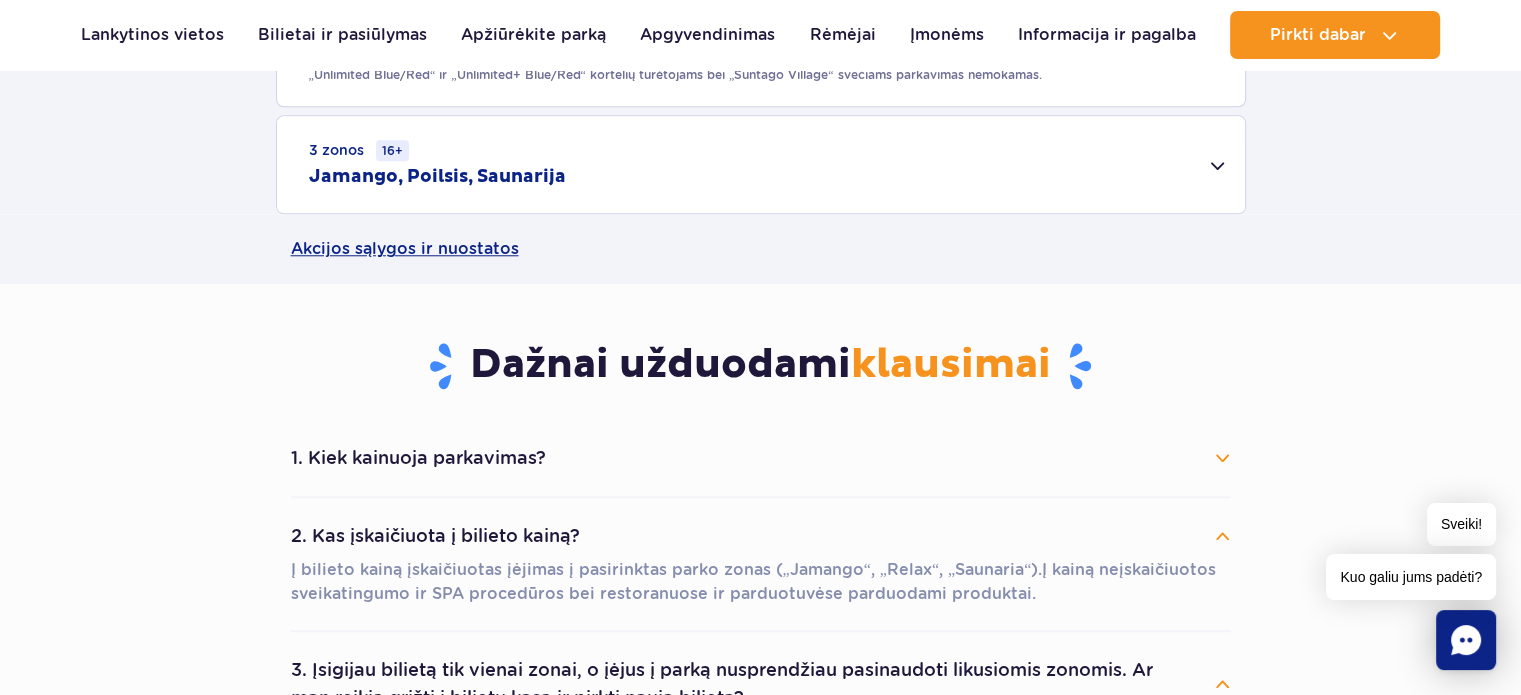 scroll, scrollTop: 1700, scrollLeft: 0, axis: vertical 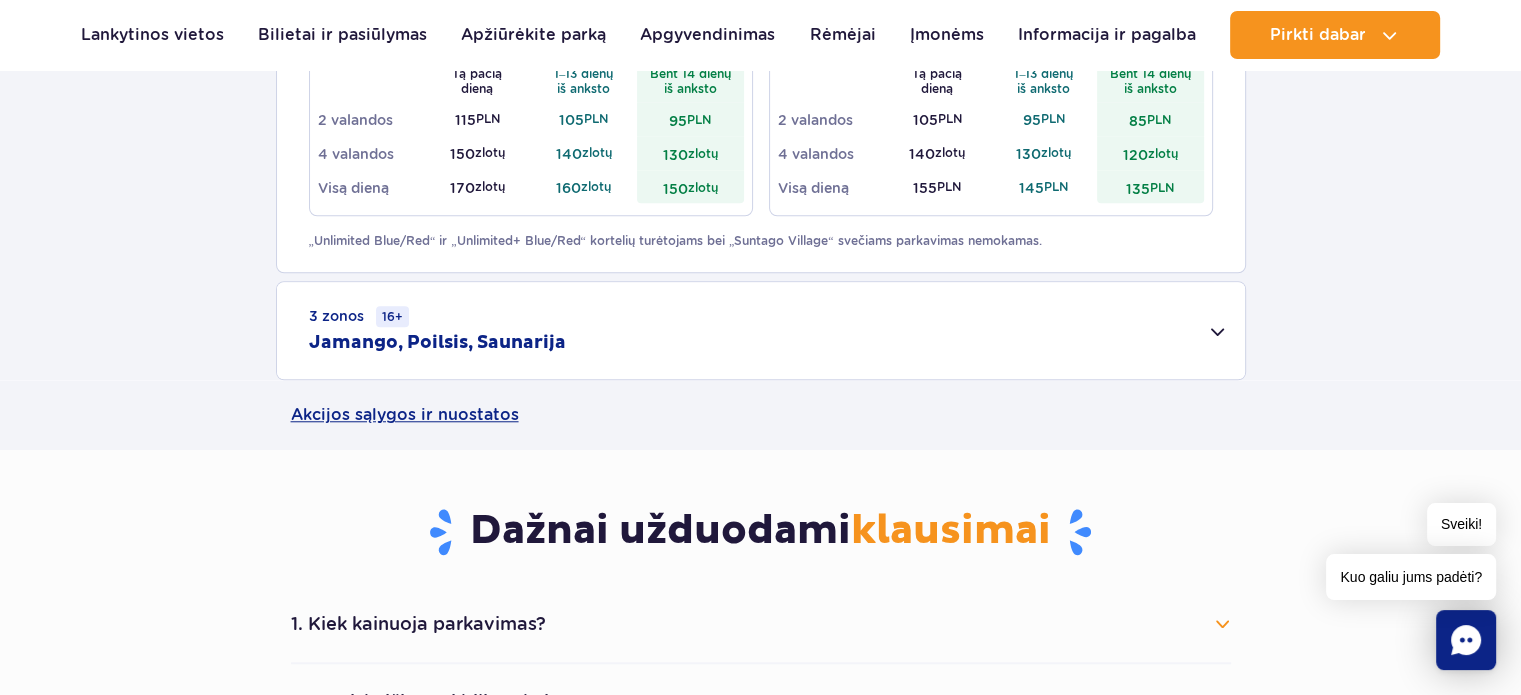 click on "3 zonos 16+
Jamango, Poilsis, Saunarija" at bounding box center [761, 330] 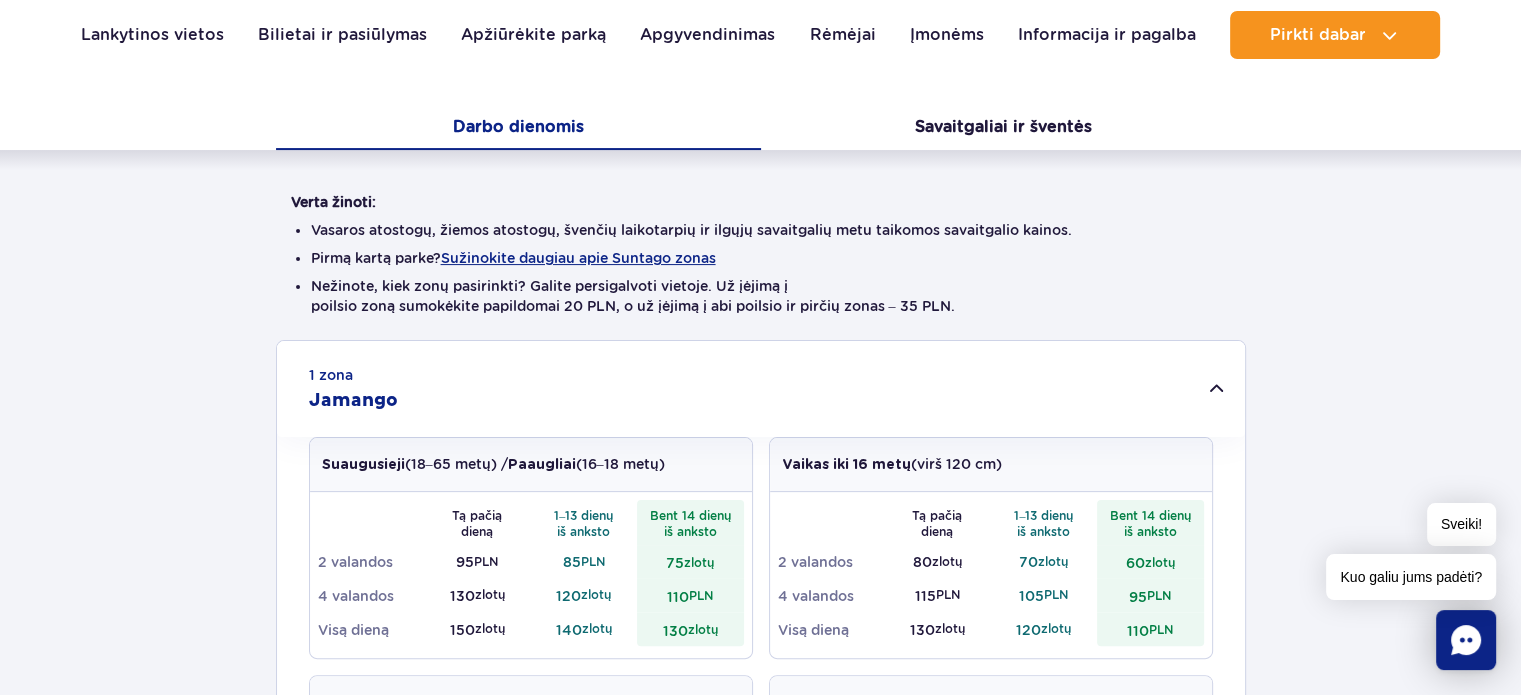 scroll, scrollTop: 105, scrollLeft: 0, axis: vertical 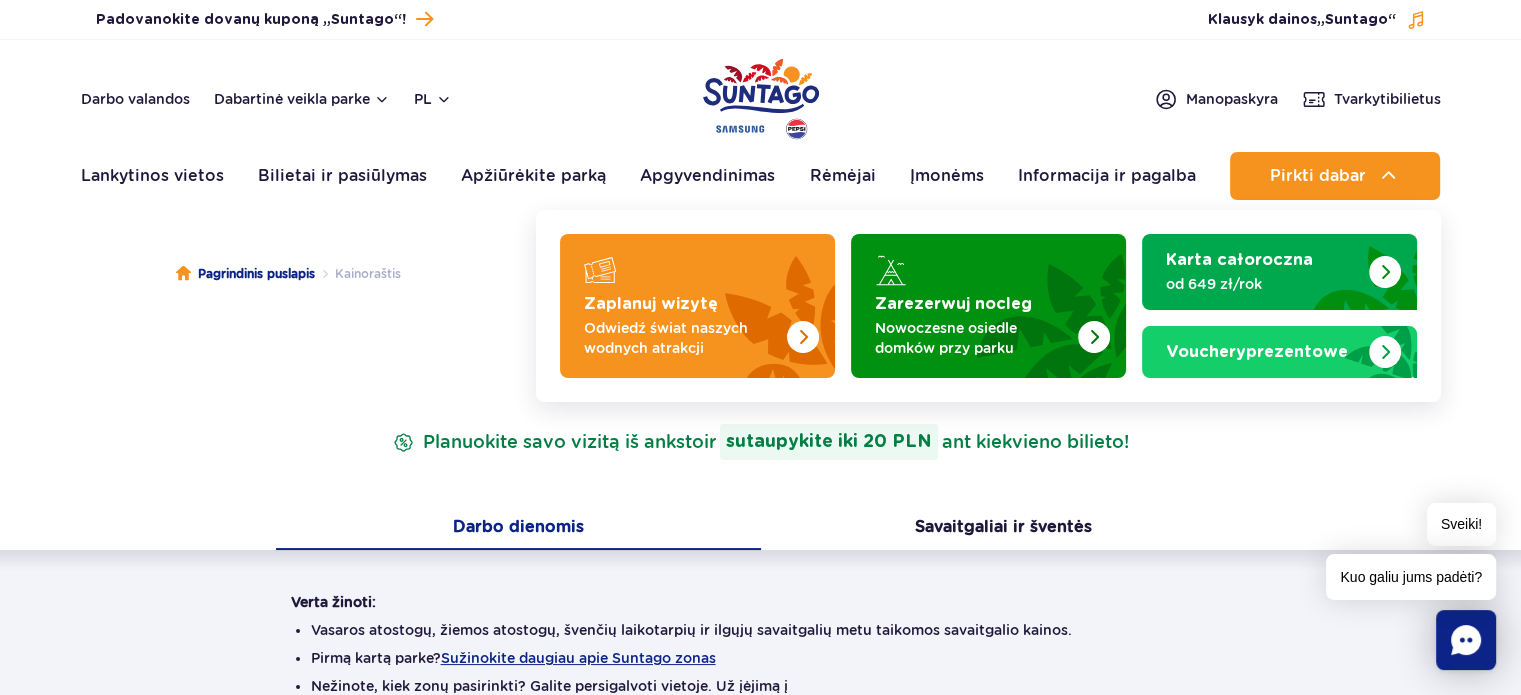 click on "Darbo valandos
Dabartinė veikla parke
pl
PL
EN
UA
Mano  paskyra
Tvarkyti  bilietus
Dabartinė veikla parke
Lankytinos vietos
Skaidrės
Astra Vaivorykštė Narvalas SPA" at bounding box center [760, 125] 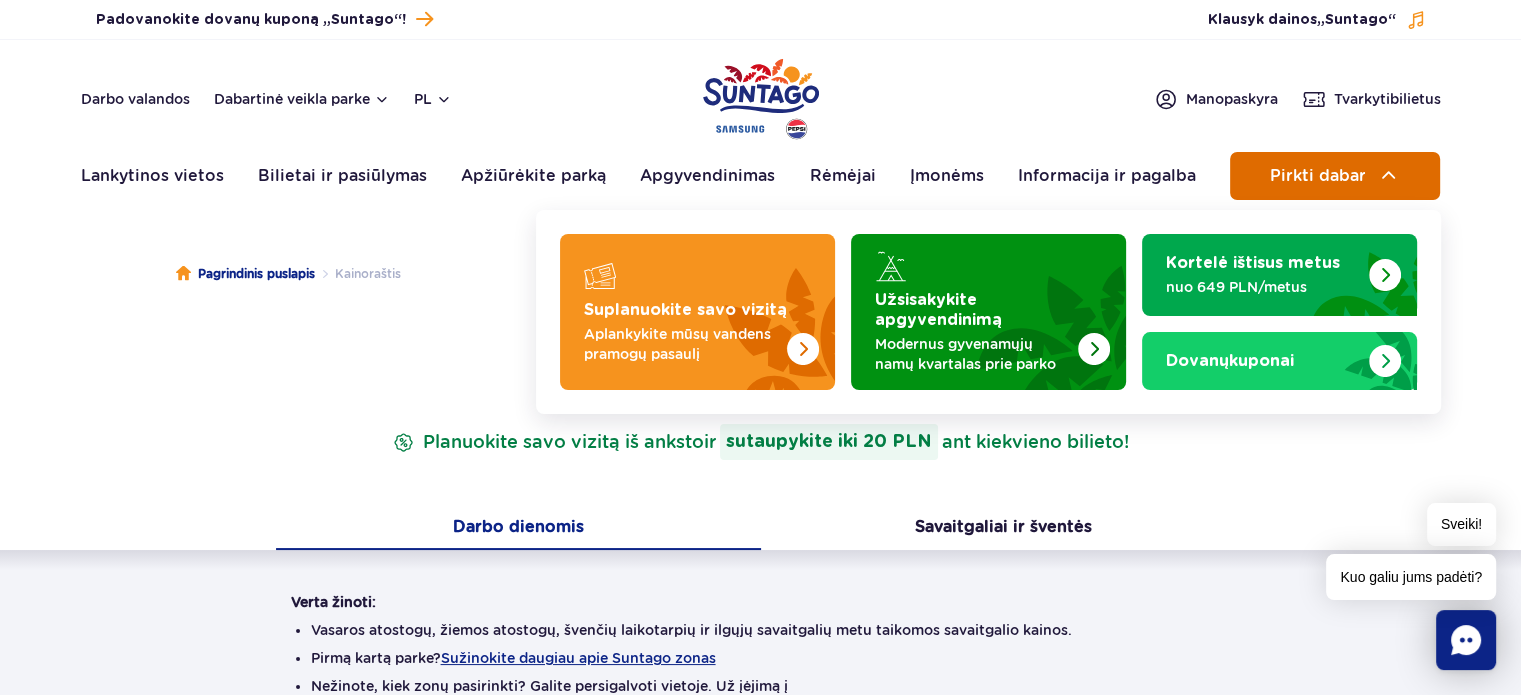 click on "Pirkti dabar" at bounding box center (1317, 176) 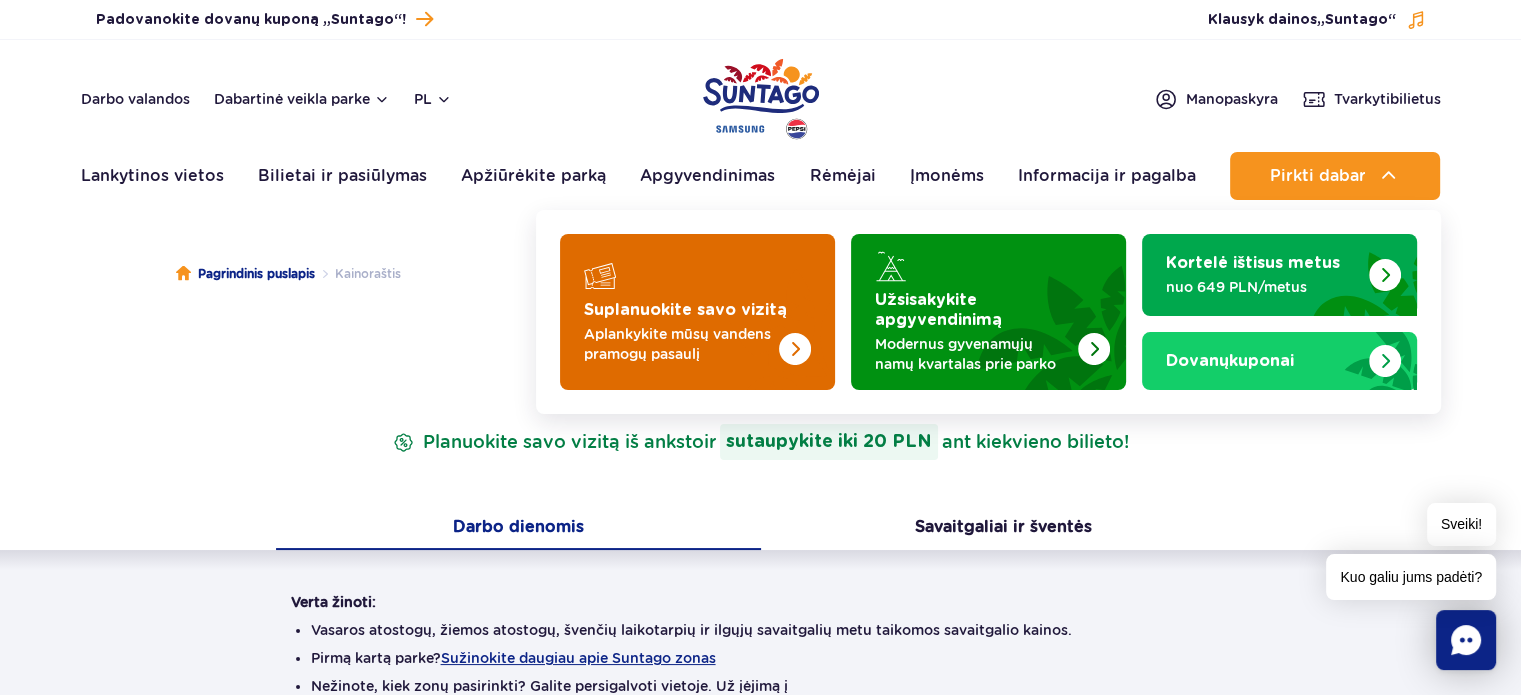click on "Aplankykite mūsų vandens pramogų pasaulį" at bounding box center (677, 344) 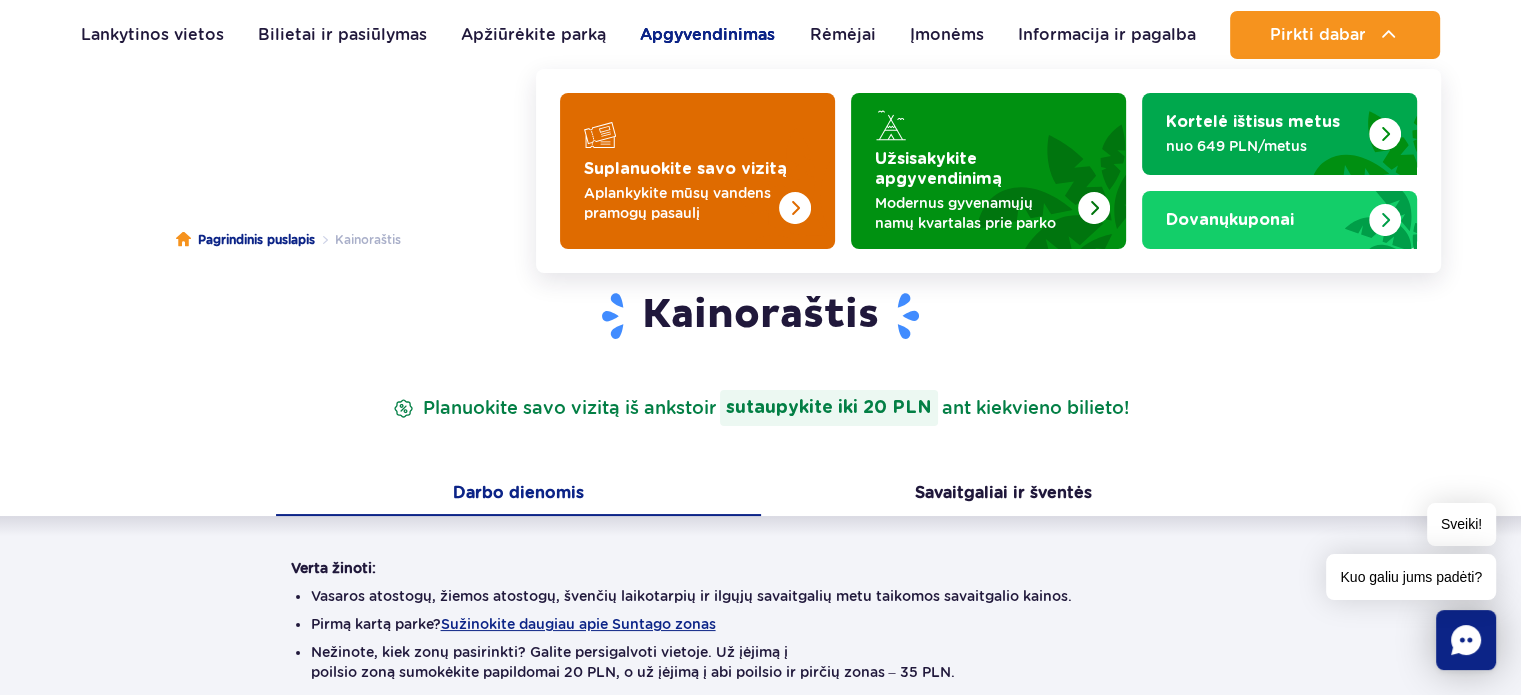 scroll, scrollTop: 0, scrollLeft: 0, axis: both 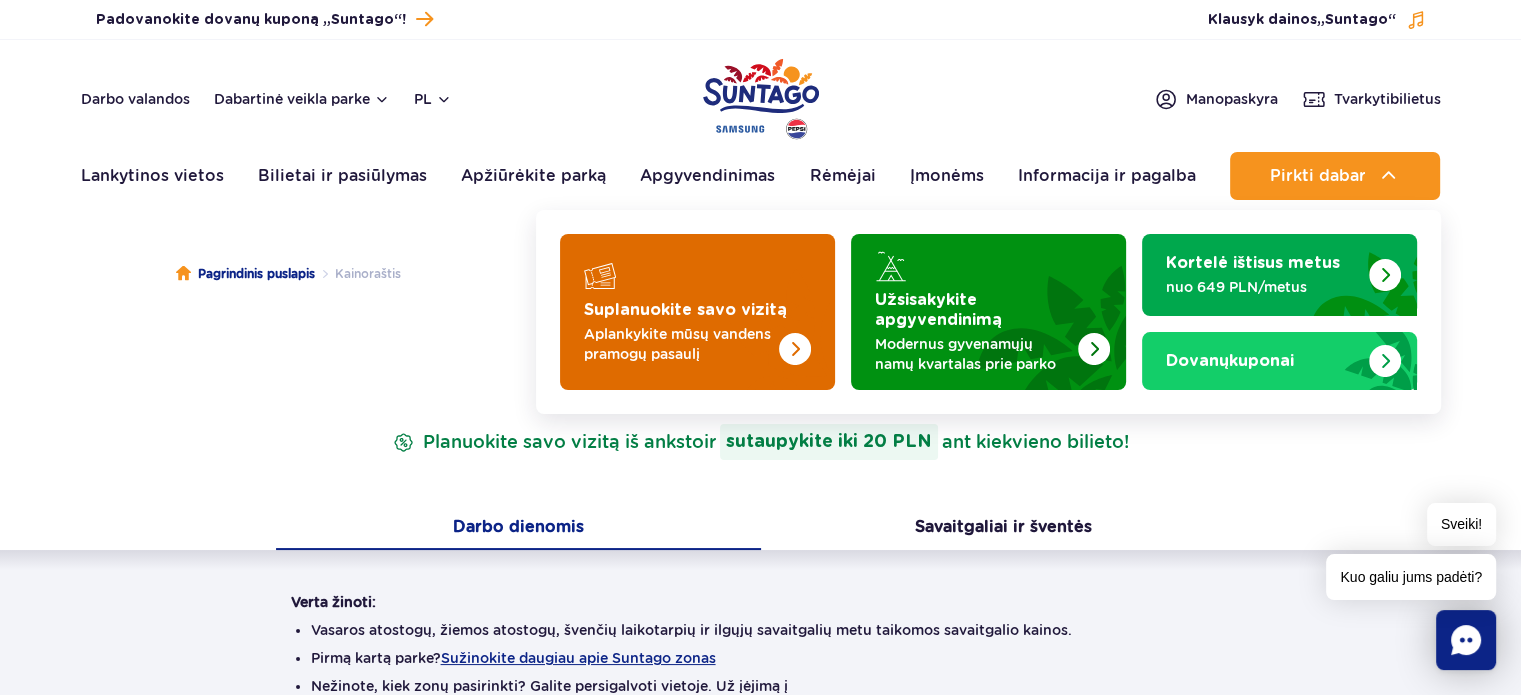 click at bounding box center [755, 312] 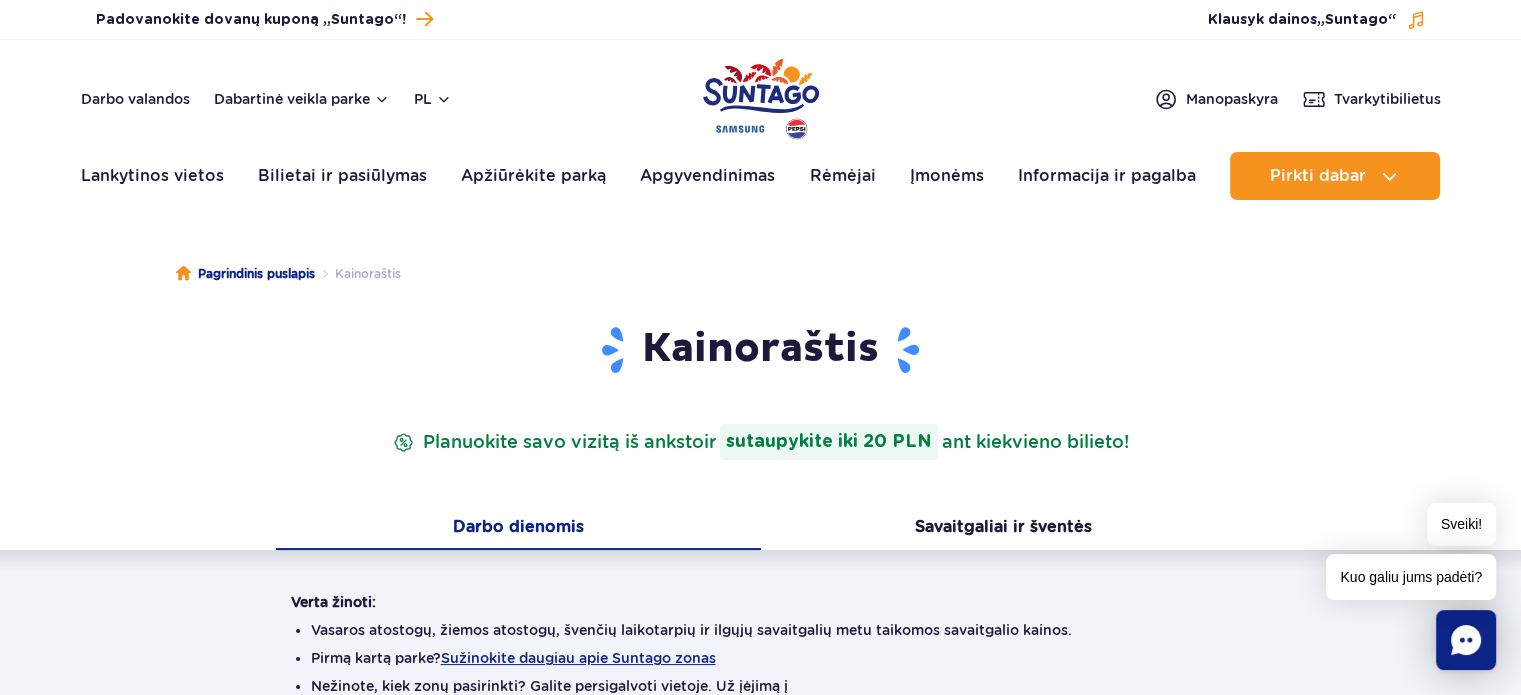 click at bounding box center (761, 99) 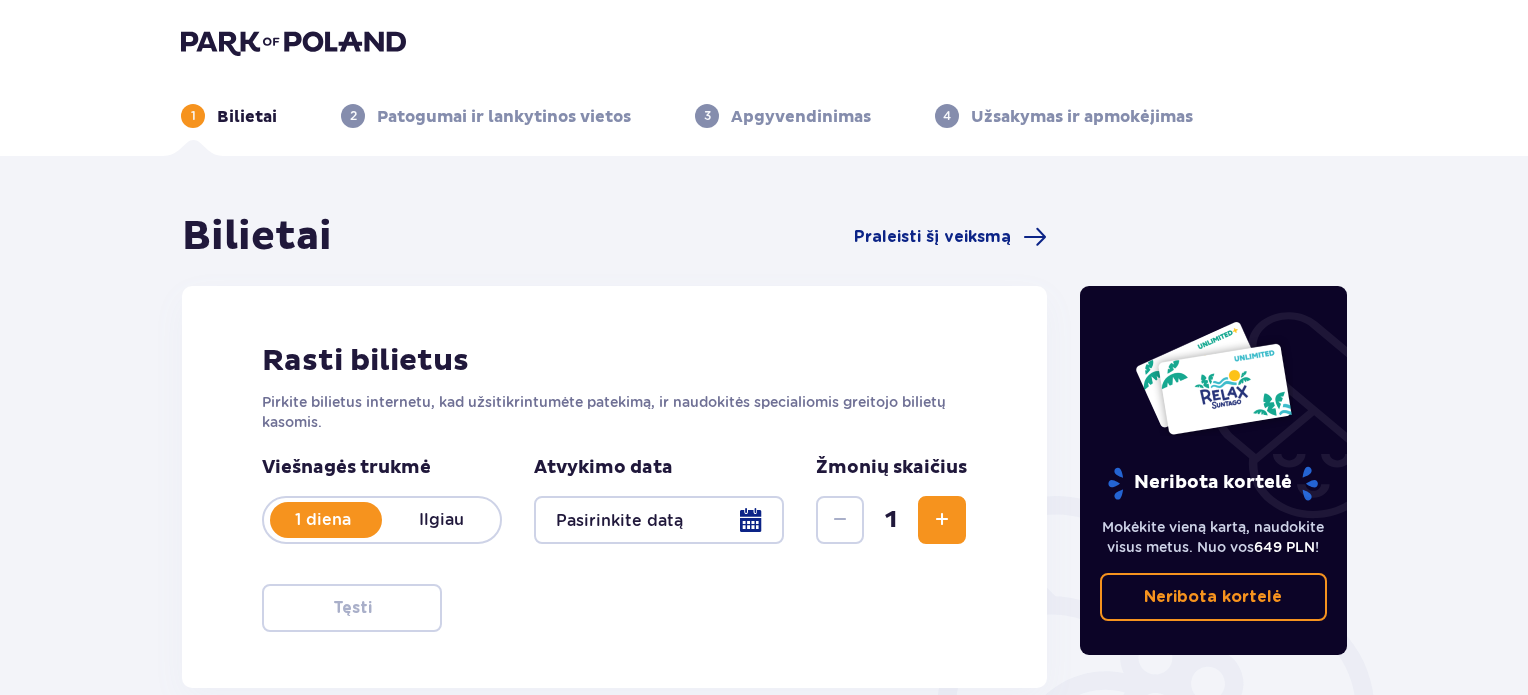 scroll, scrollTop: 0, scrollLeft: 0, axis: both 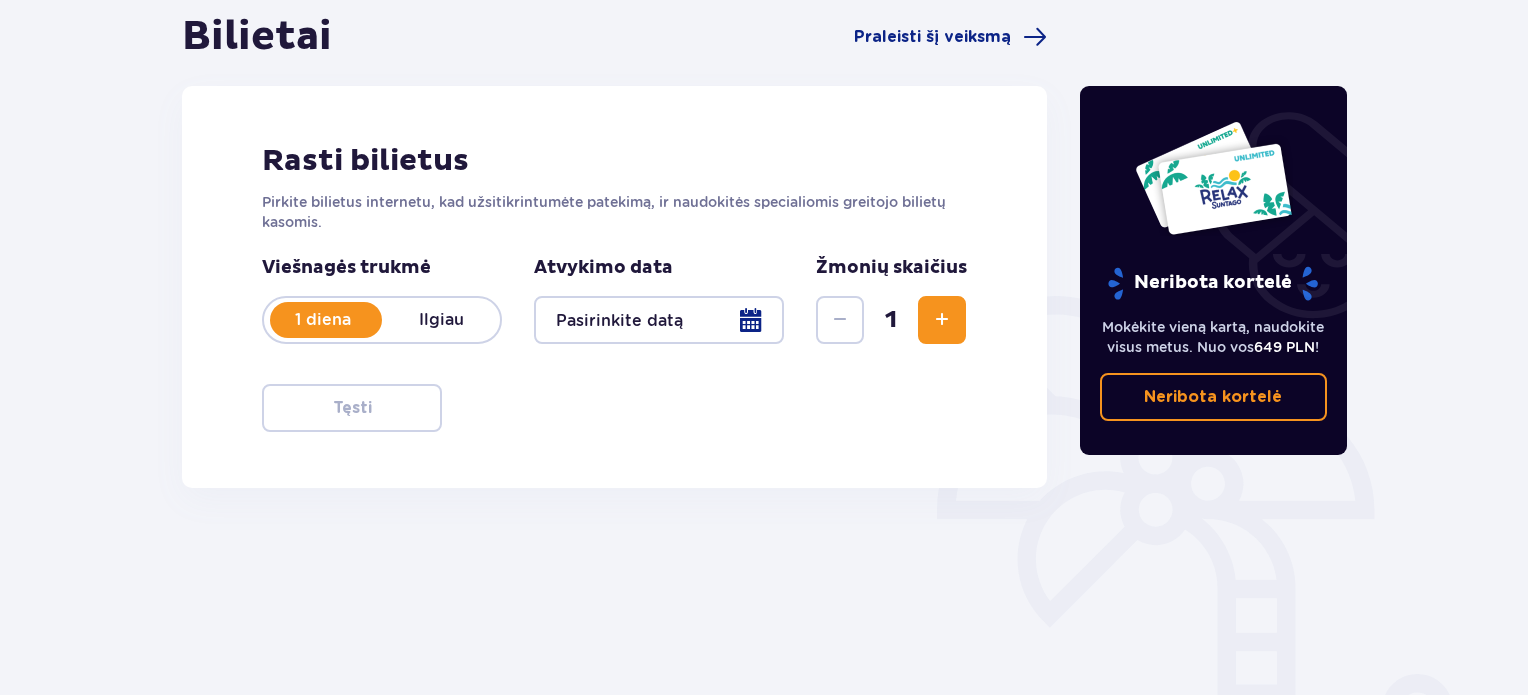 click at bounding box center [659, 320] 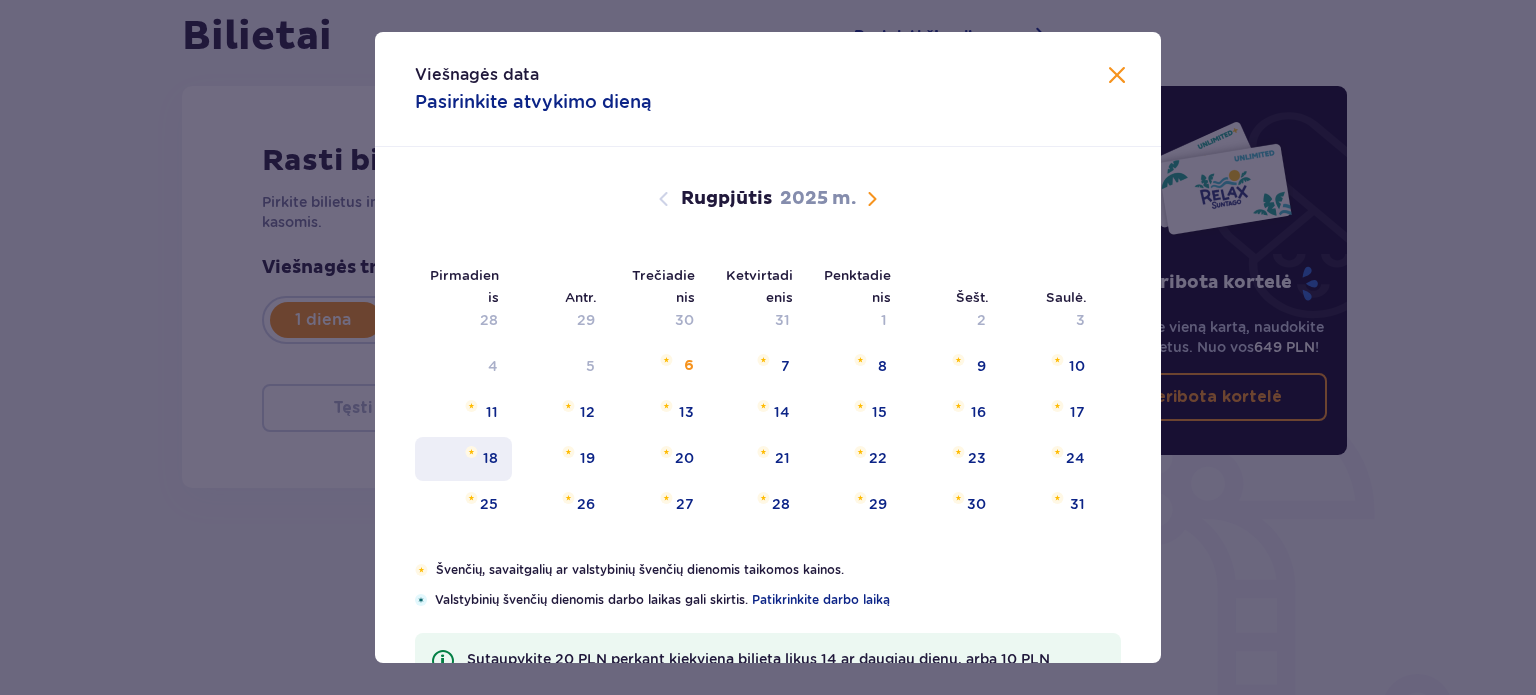 click on "18" at bounding box center [463, 459] 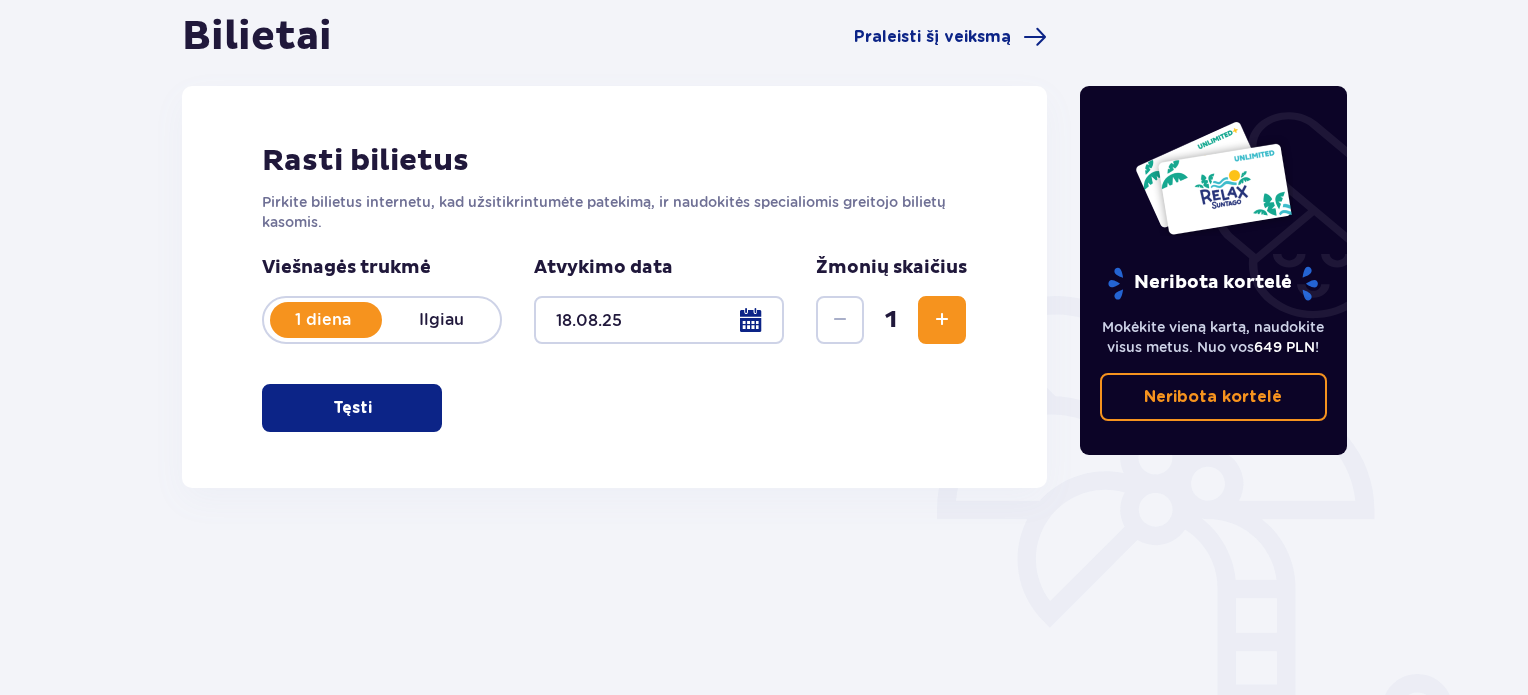 click at bounding box center (942, 320) 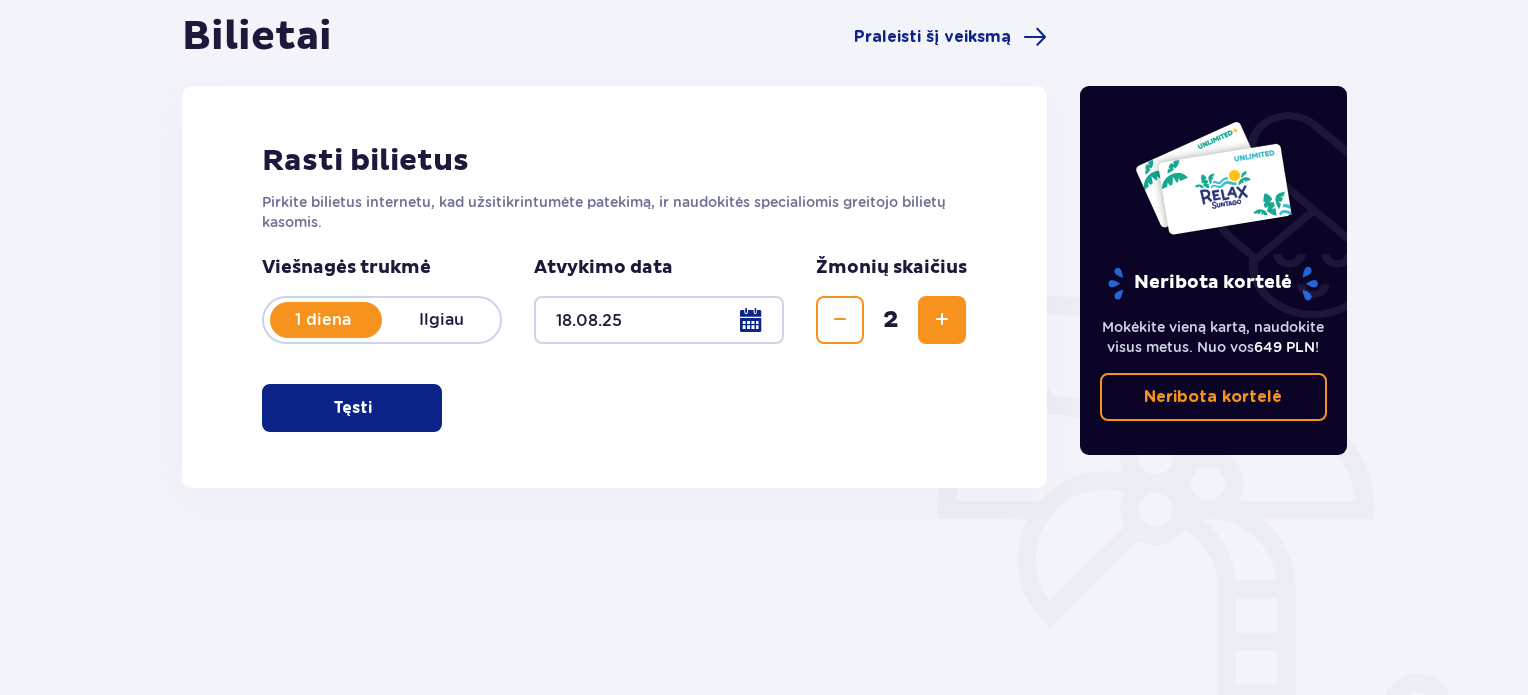 click at bounding box center (942, 320) 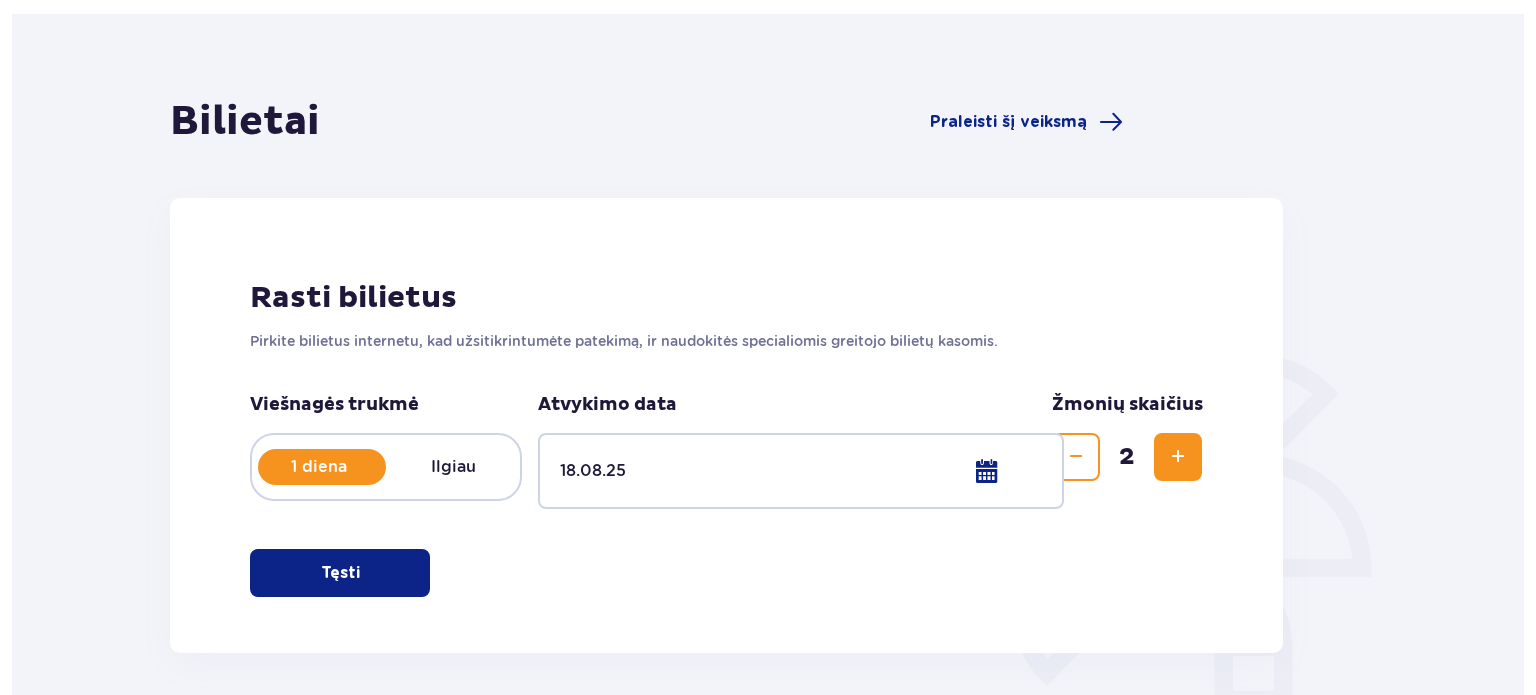 scroll, scrollTop: 0, scrollLeft: 0, axis: both 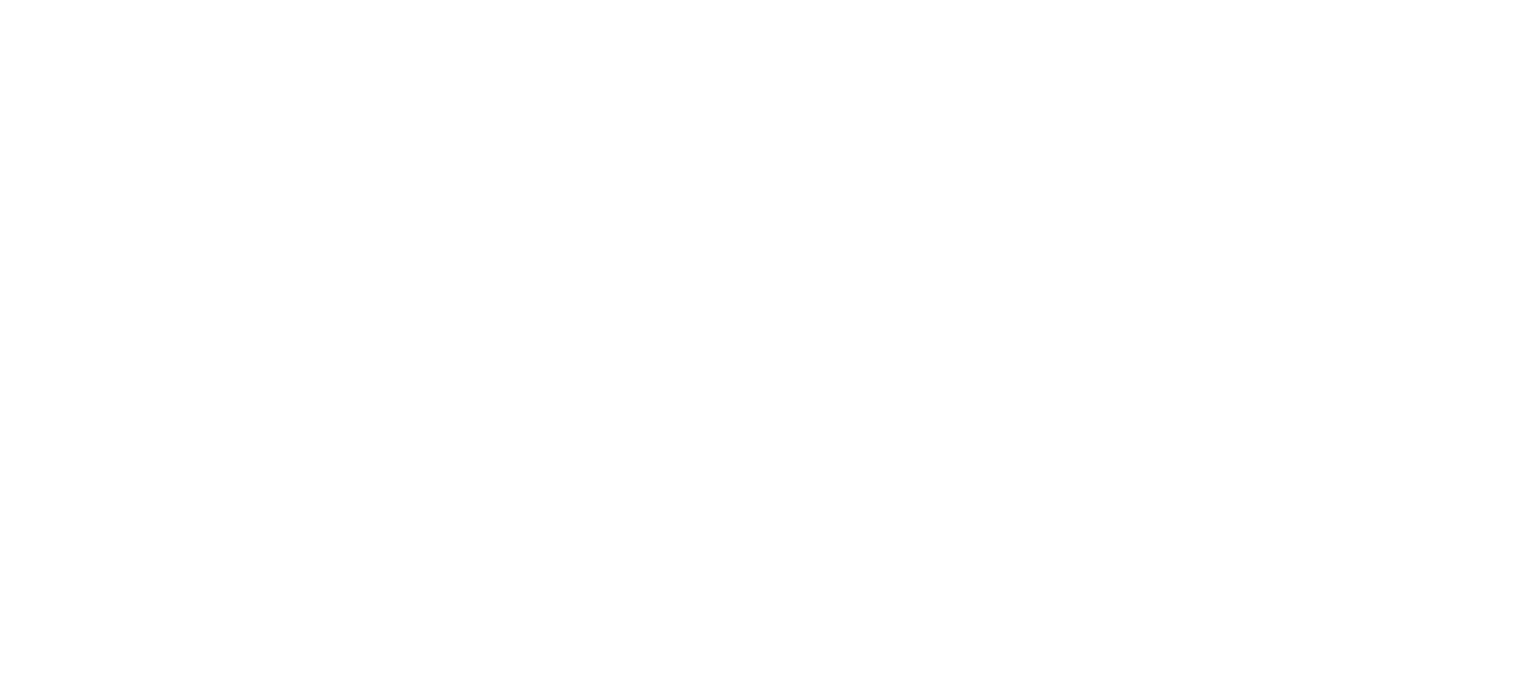 click on "Original text Rate this translation Your feedback will be used to help improve Google Translate" at bounding box center (768, 4) 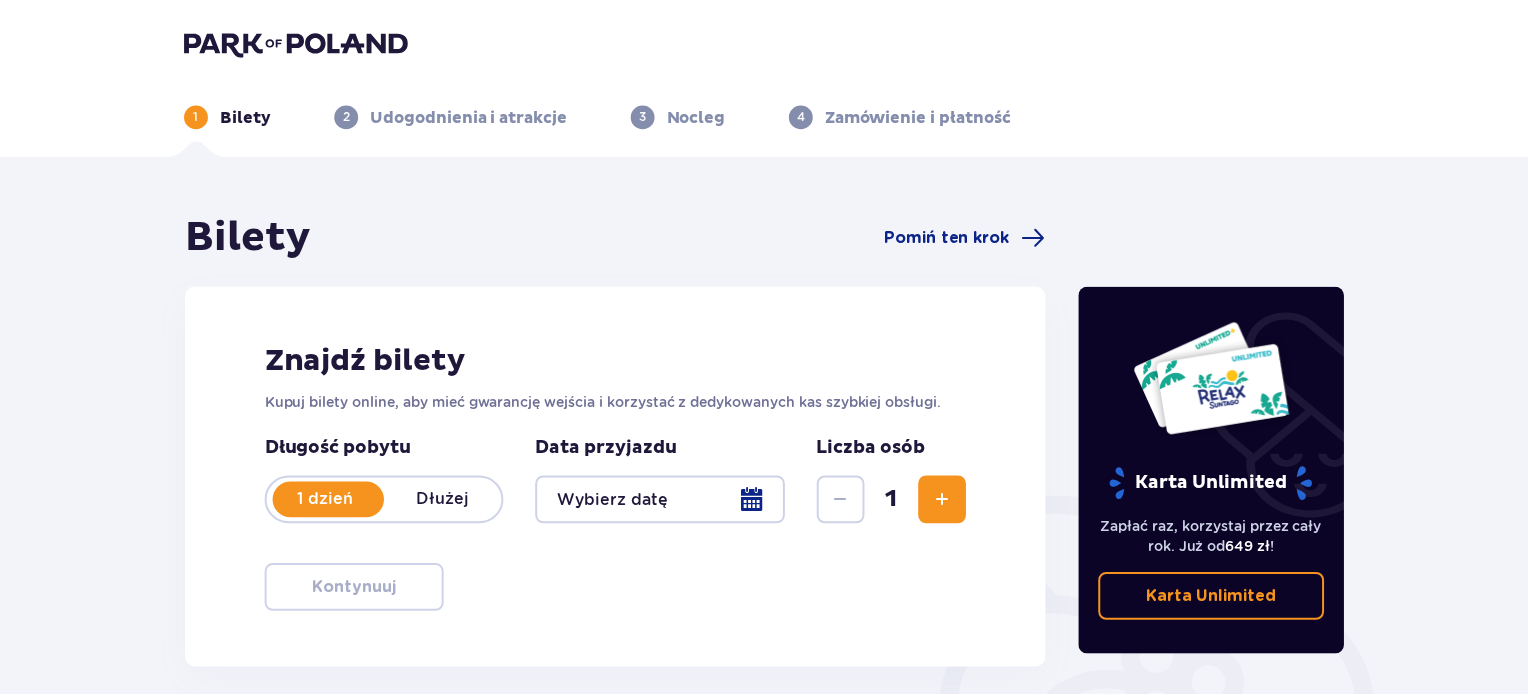 scroll, scrollTop: 0, scrollLeft: 0, axis: both 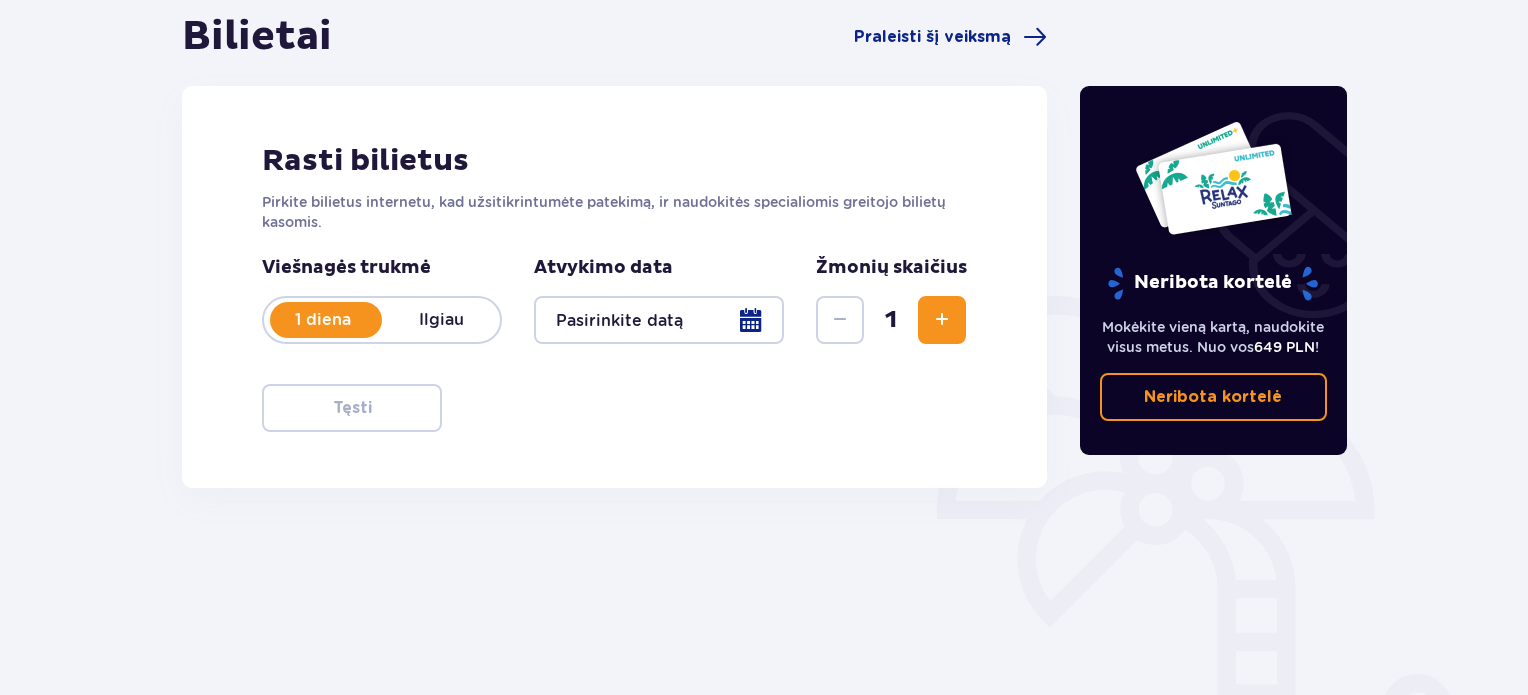 click at bounding box center [659, 320] 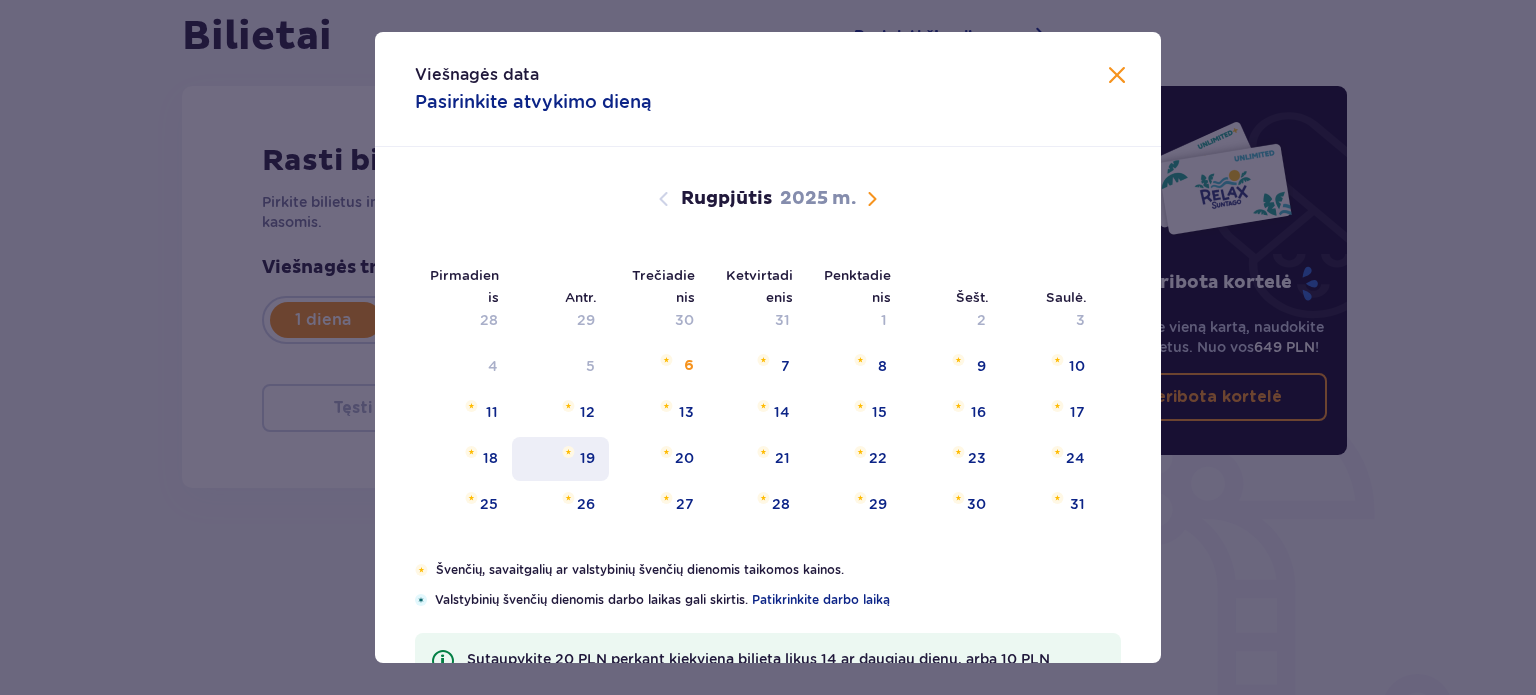 click on "19" at bounding box center (587, 458) 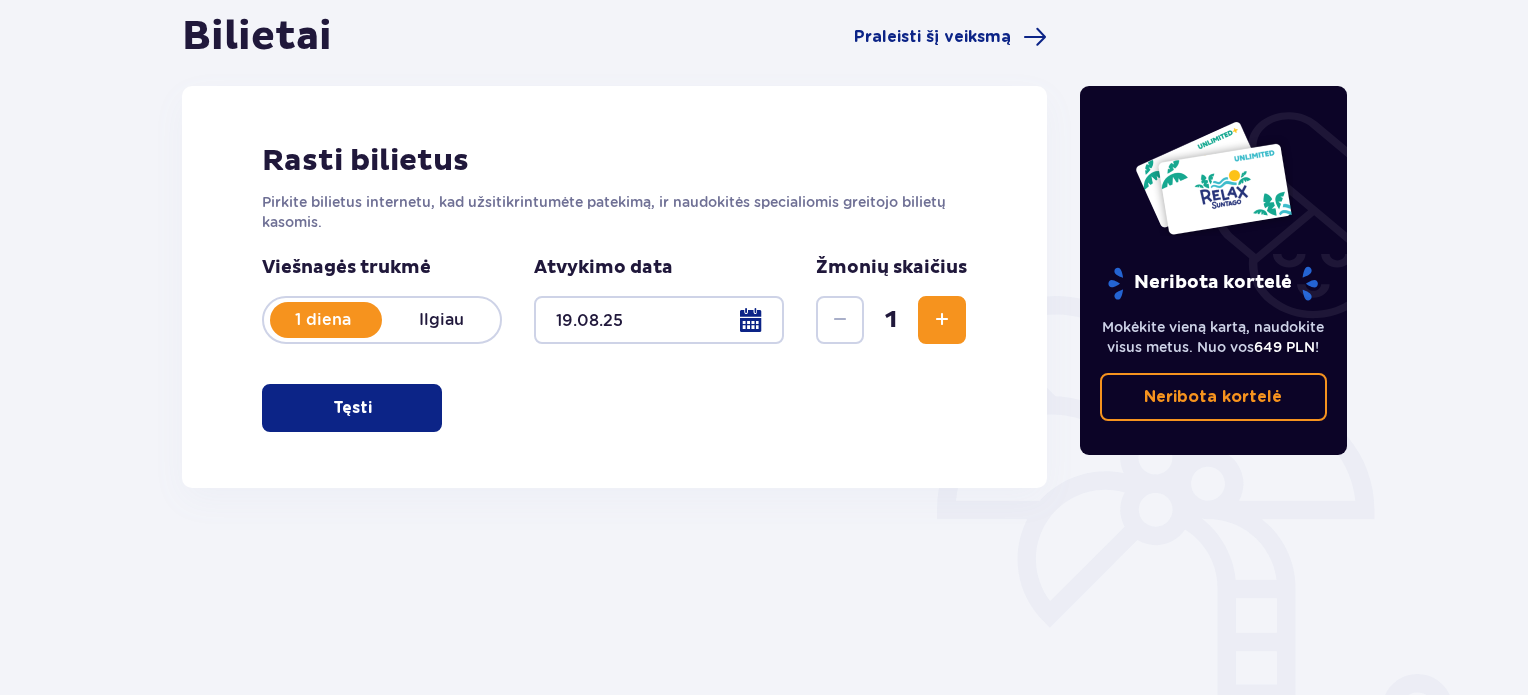 click on "Bilietai Praleisti šį veiksmą Rasti bilietus Pirkite bilietus internetu, kad užsitikrintumėte patekimą, ir naudokitės specialiomis greitojo bilietų kasomis. Viešnagės trukmė 1 diena Ilgiau Atvykimo data 19.08.25 Žmonių skaičius 1 Tęsti" at bounding box center (614, 355) 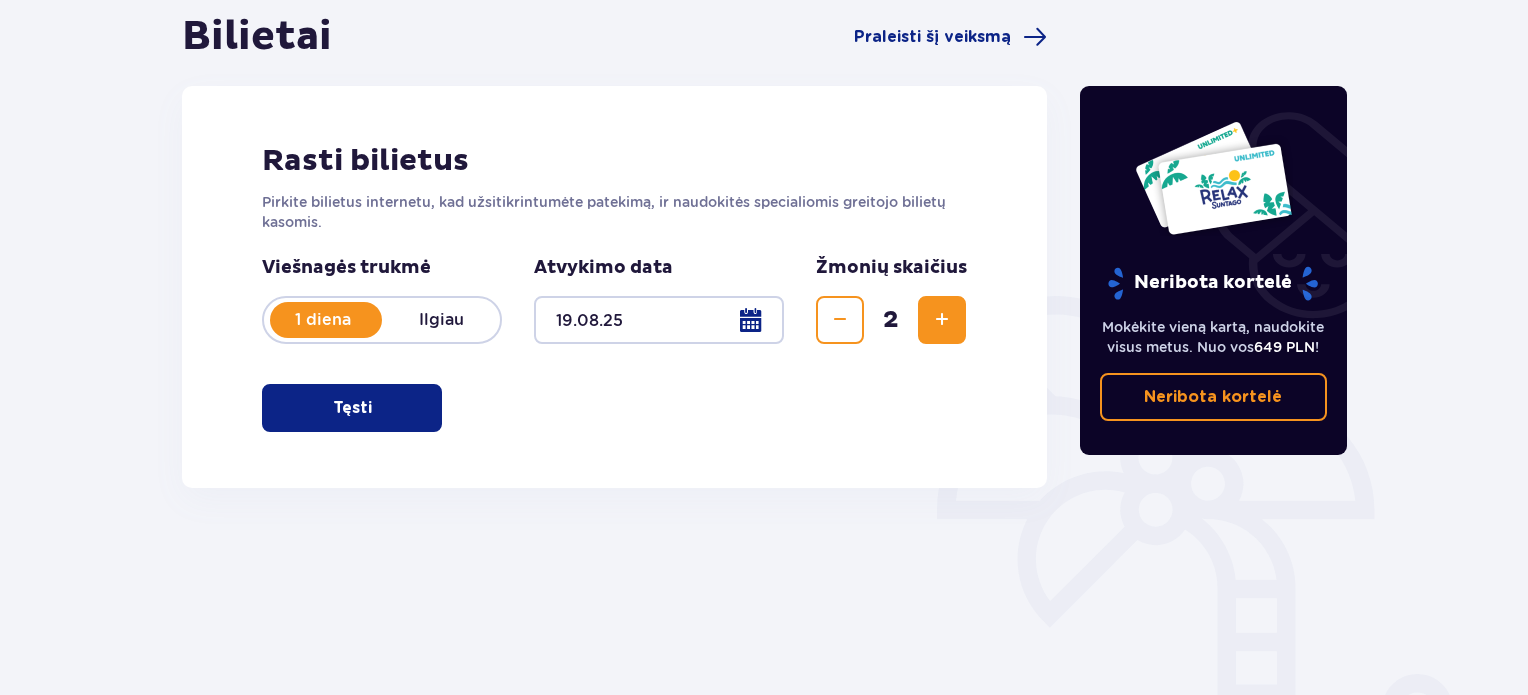 click at bounding box center [942, 320] 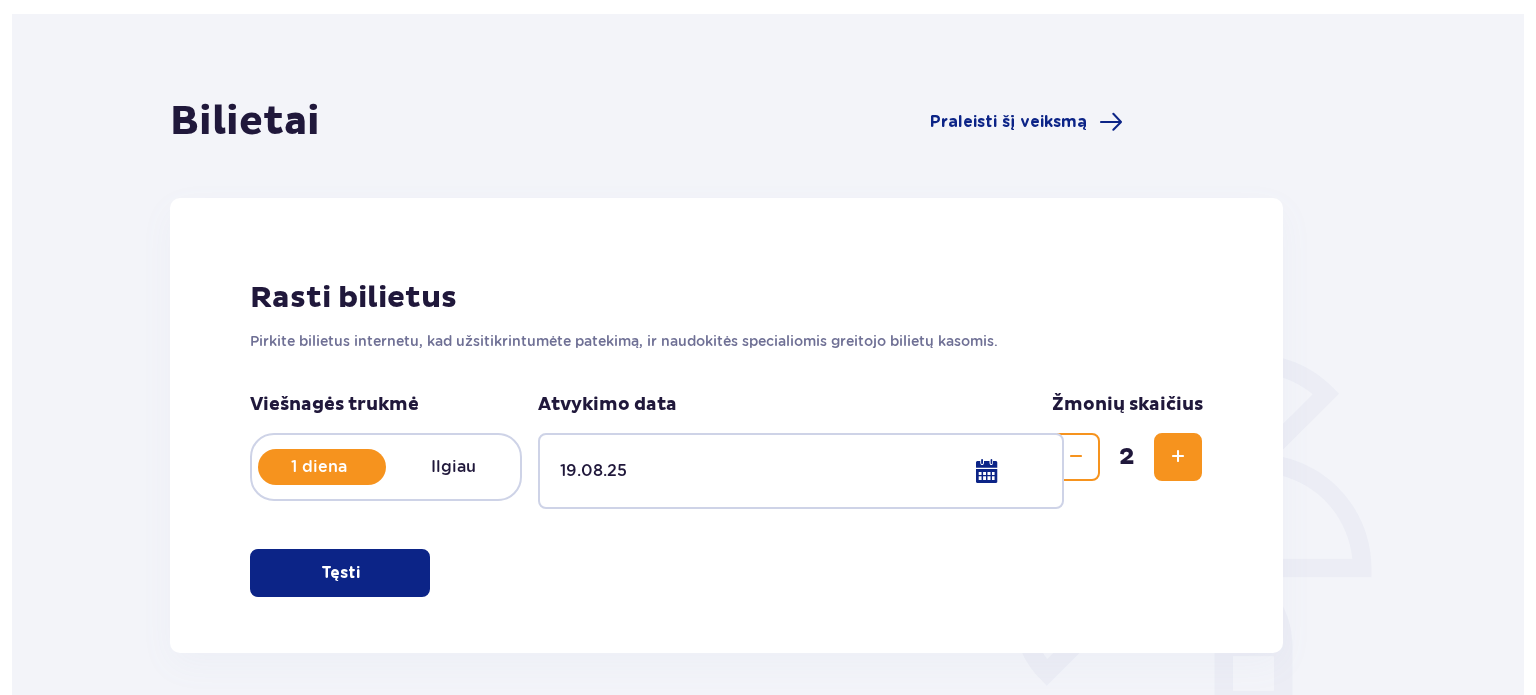 scroll, scrollTop: 0, scrollLeft: 0, axis: both 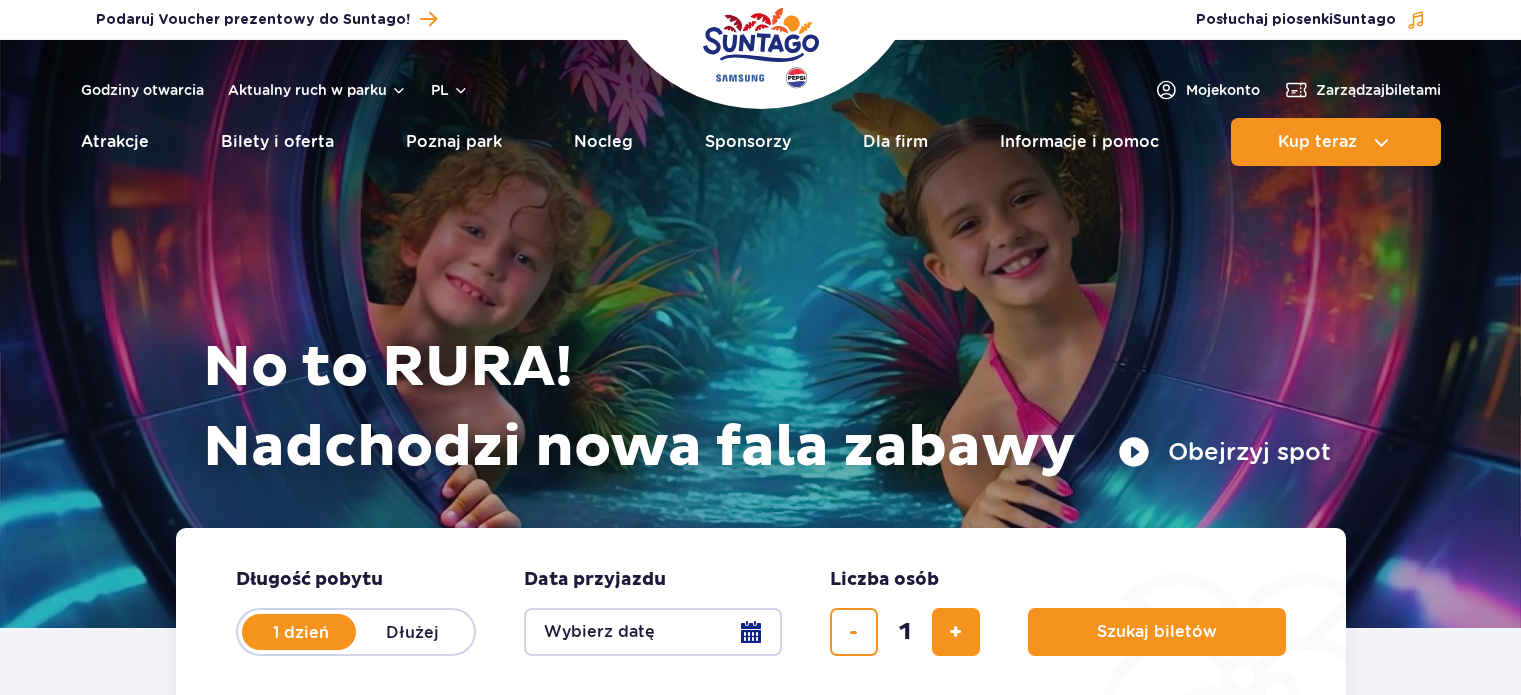 click at bounding box center (761, 48) 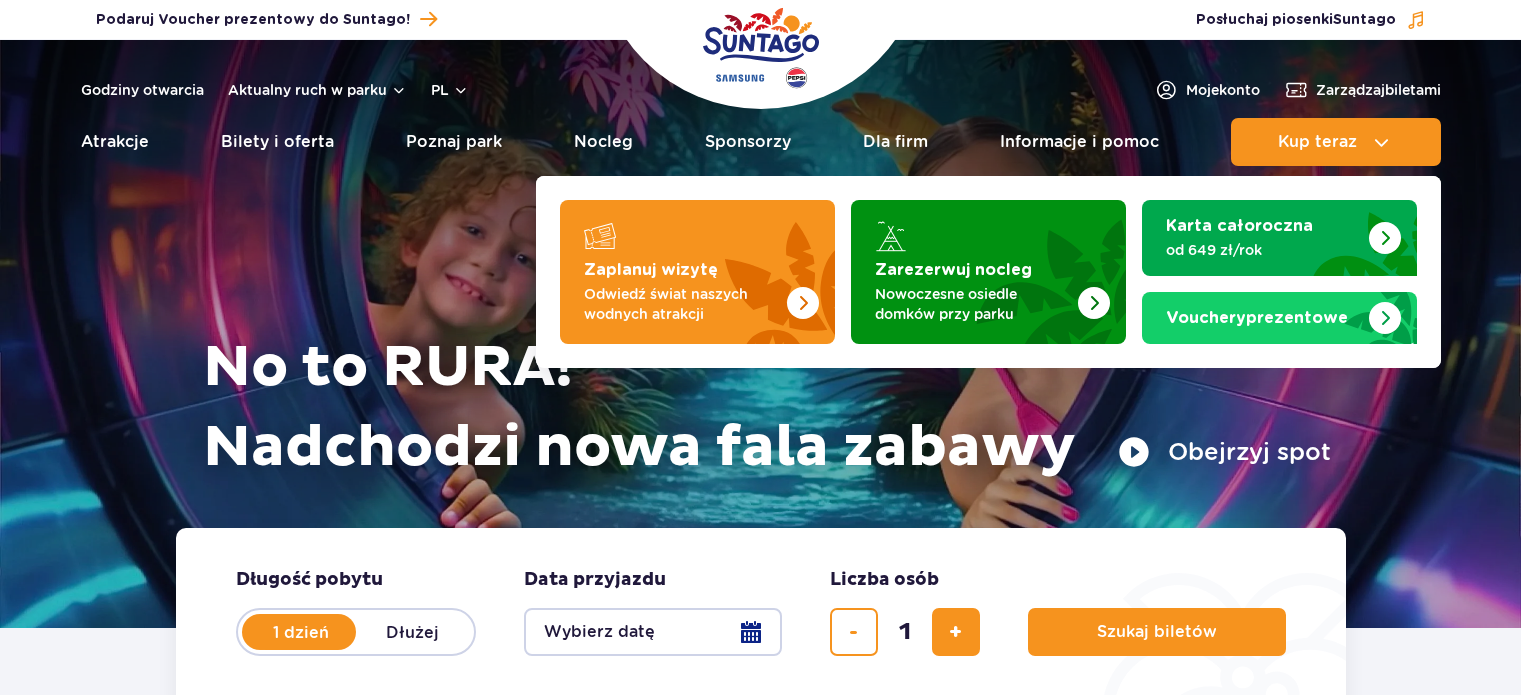 scroll, scrollTop: 0, scrollLeft: 0, axis: both 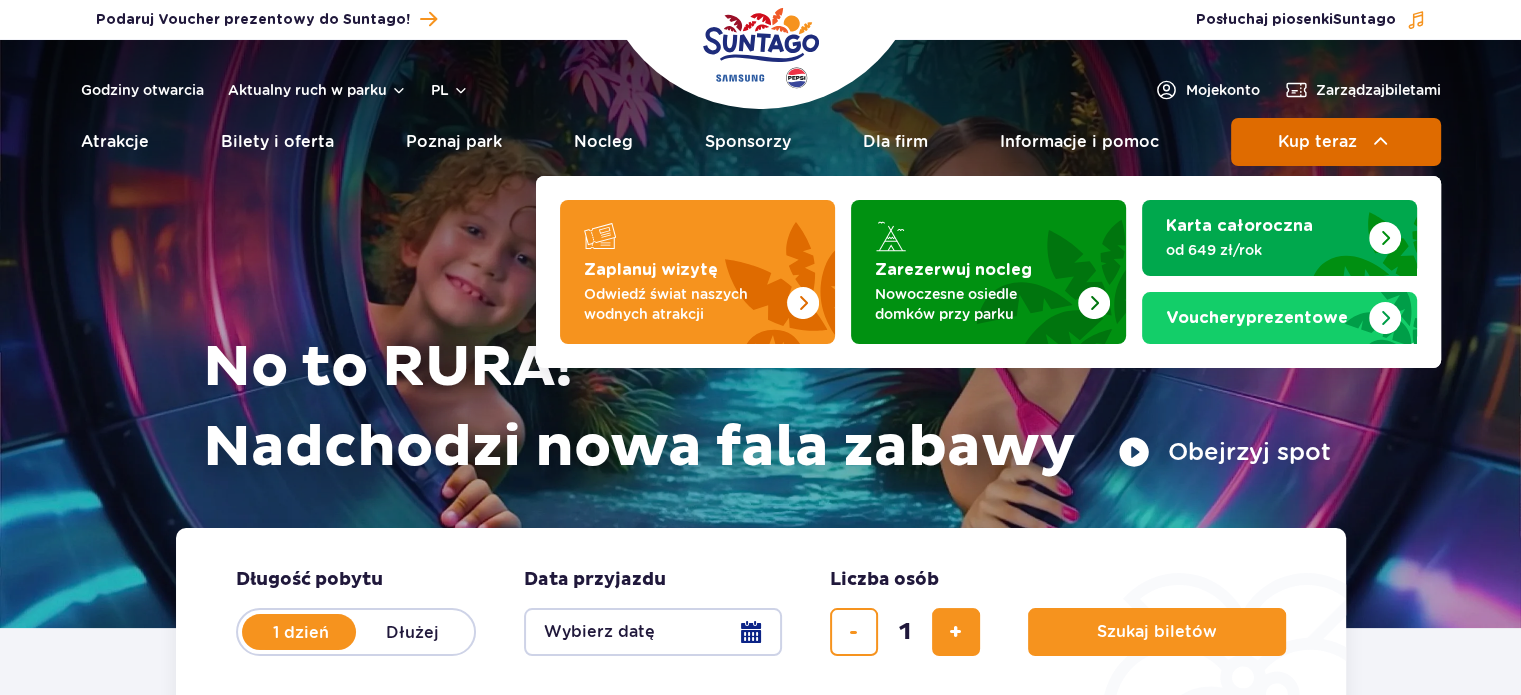 click on "Kup teraz" at bounding box center (1317, 142) 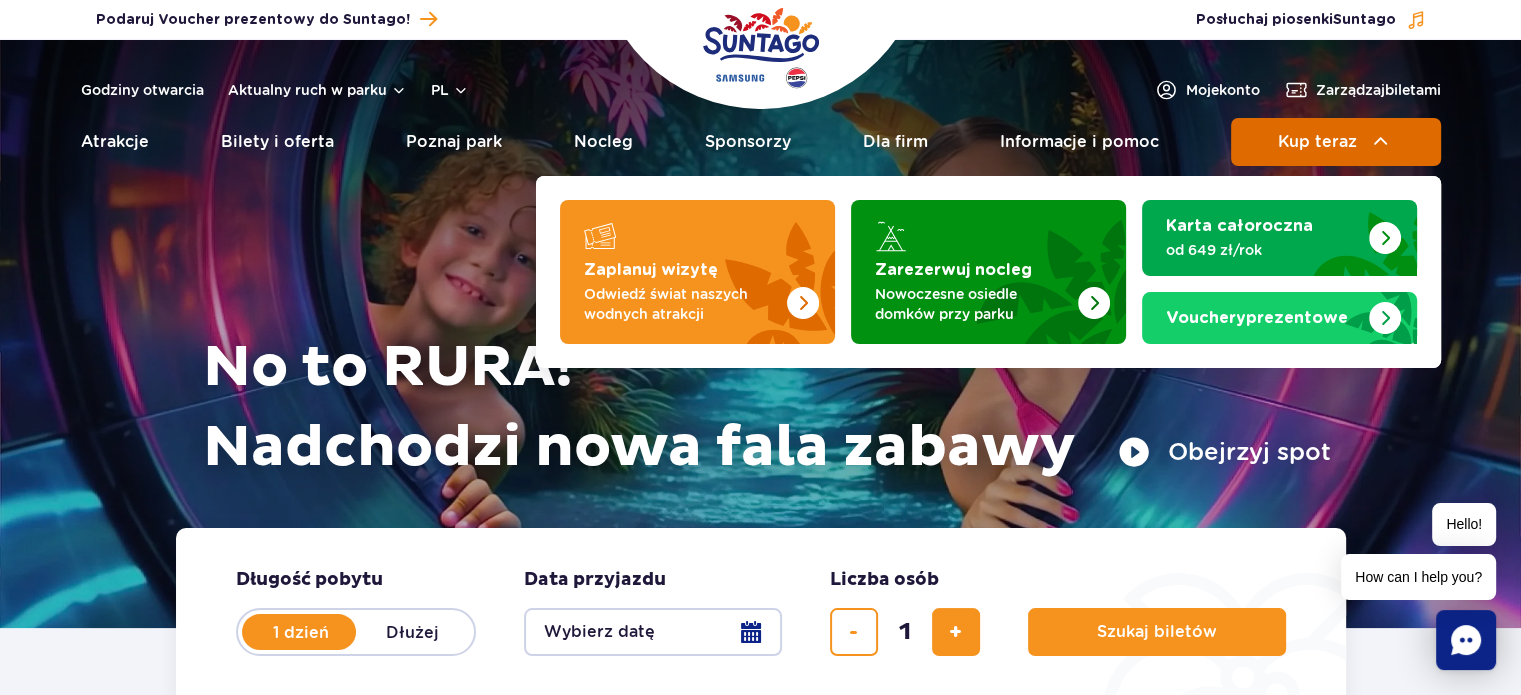 click on "Kup teraz" at bounding box center [1317, 142] 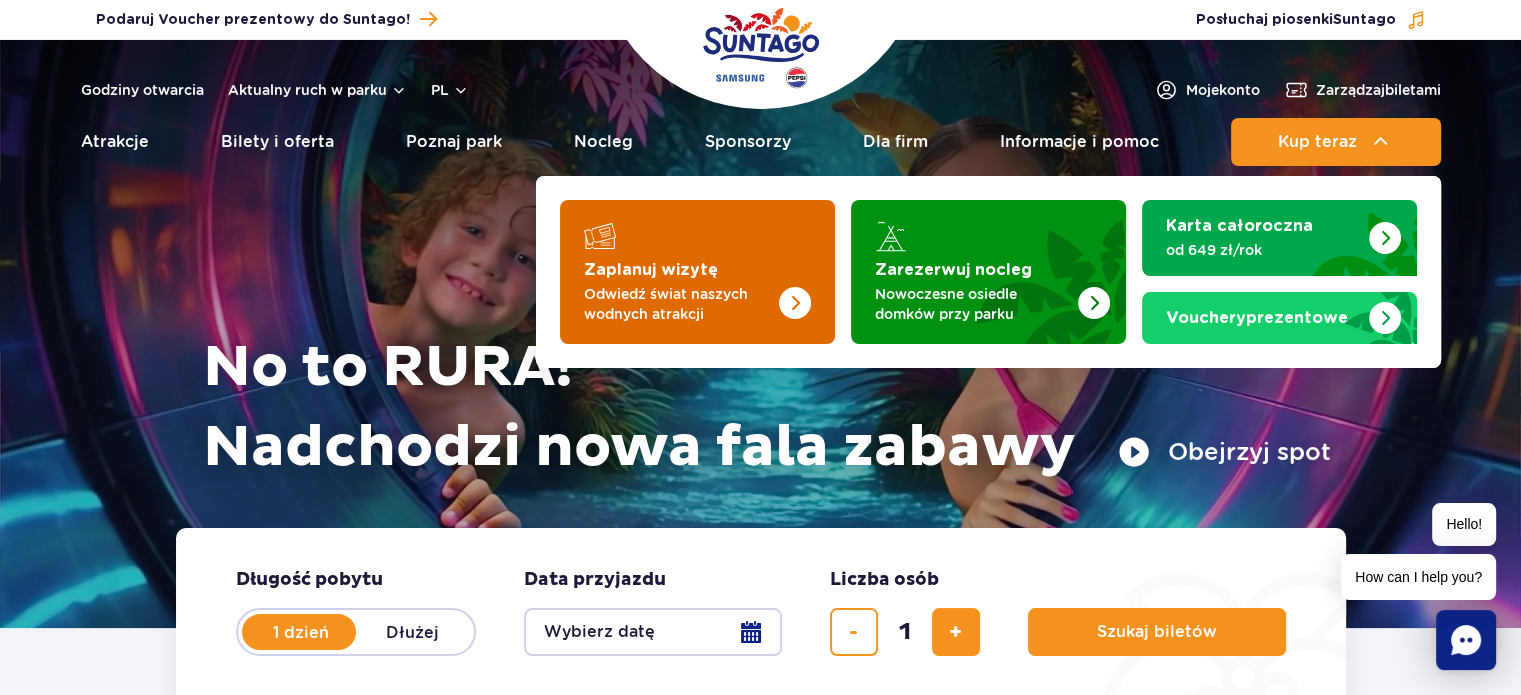 click at bounding box center [755, 266] 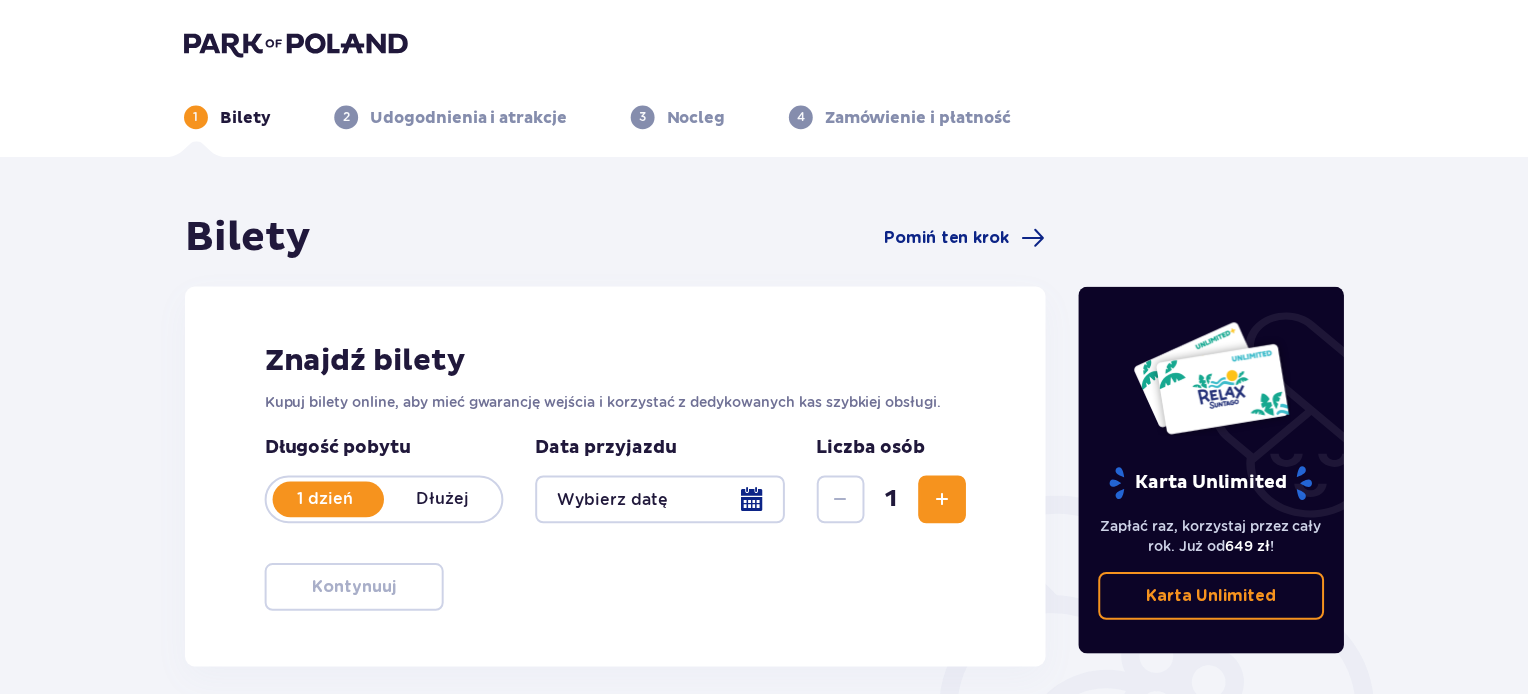 scroll, scrollTop: 0, scrollLeft: 0, axis: both 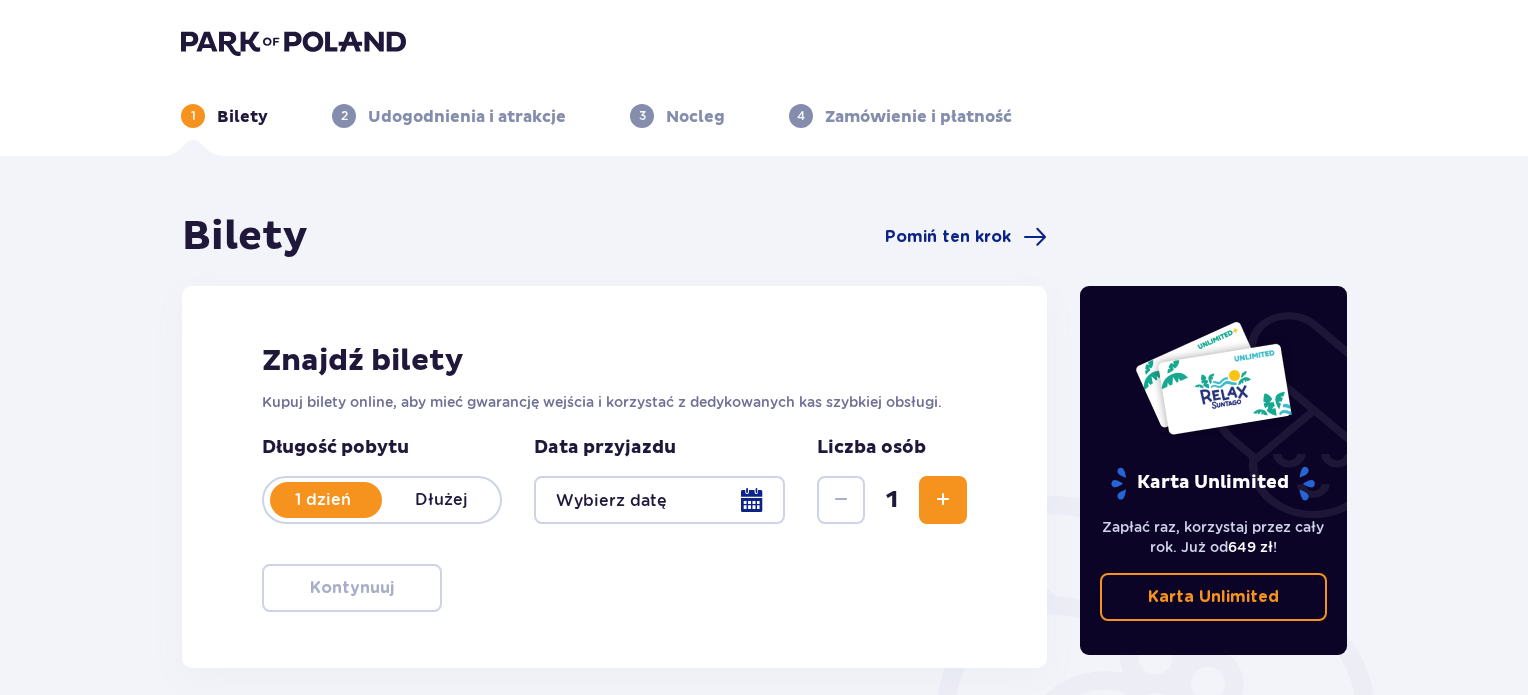 click at bounding box center (659, 500) 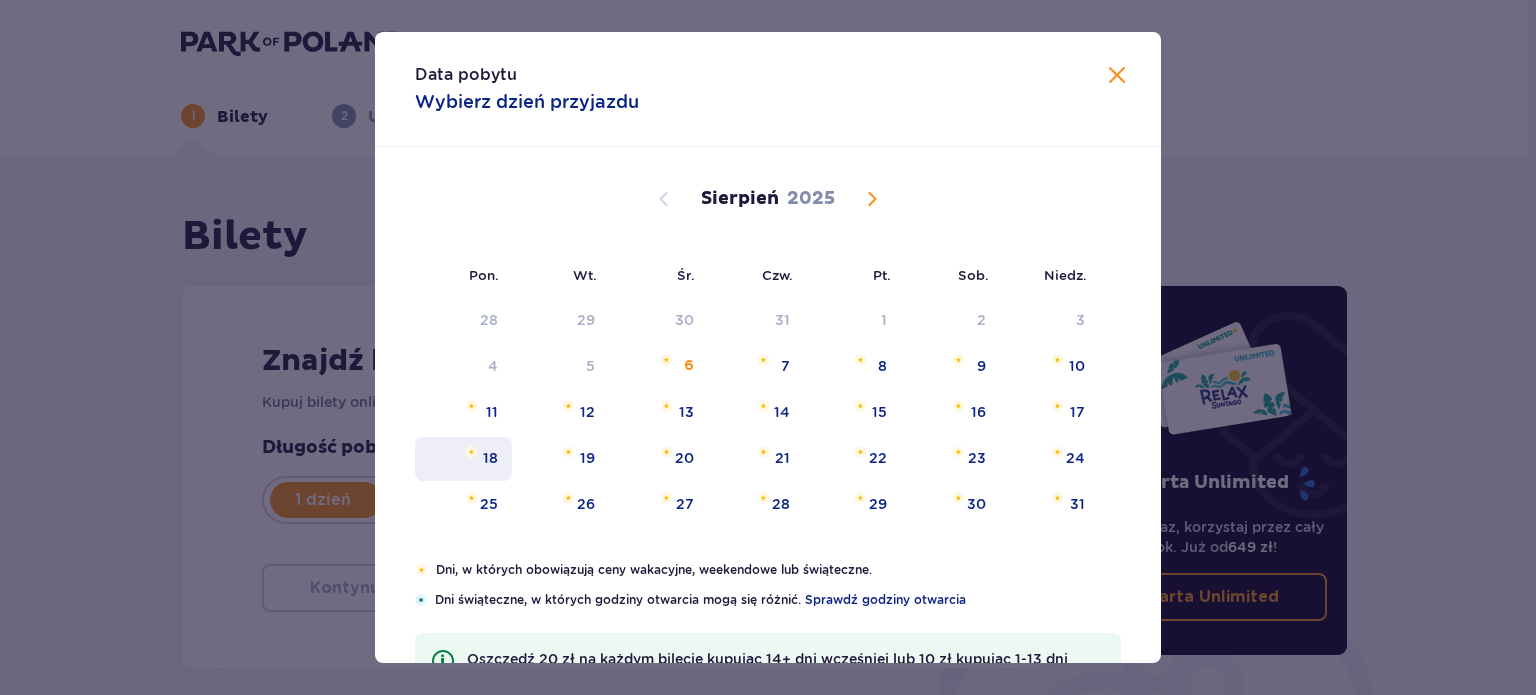click on "18" at bounding box center (463, 459) 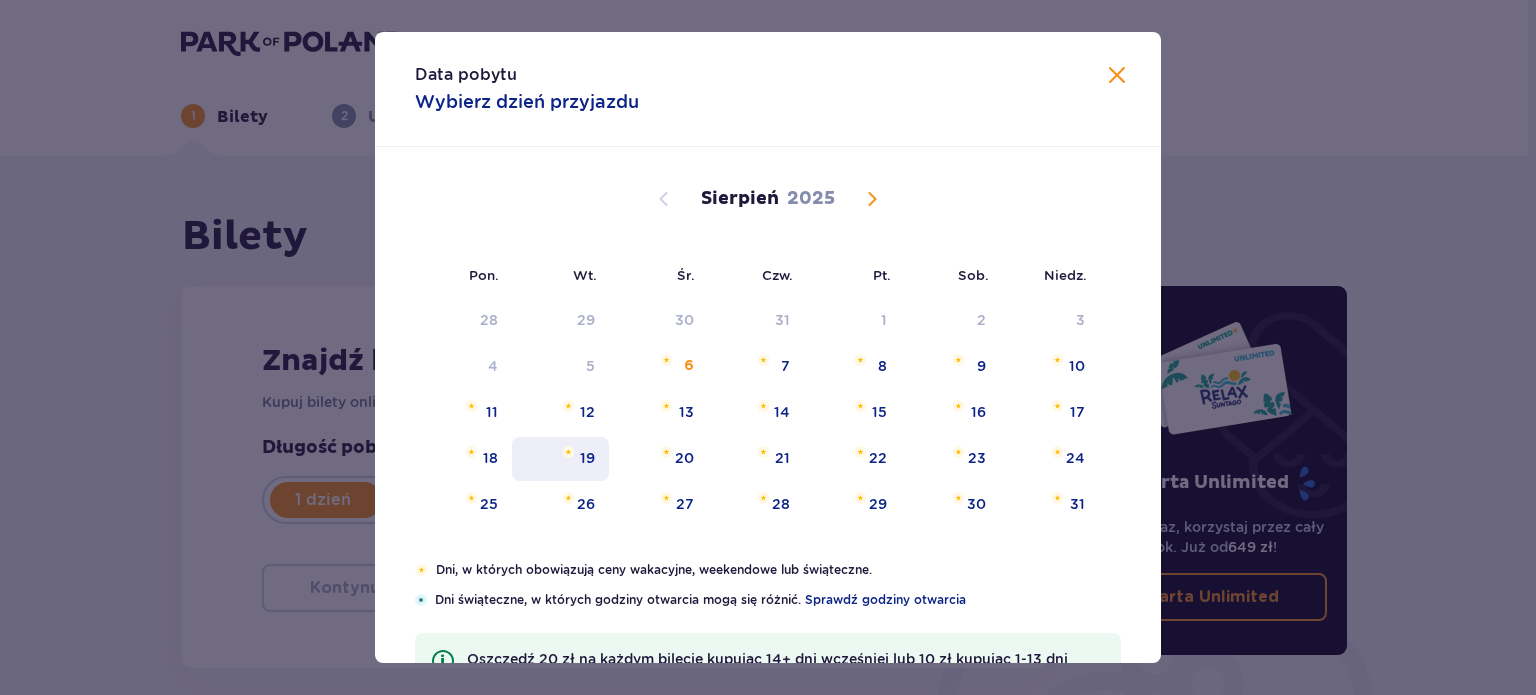 type on "18.08.25" 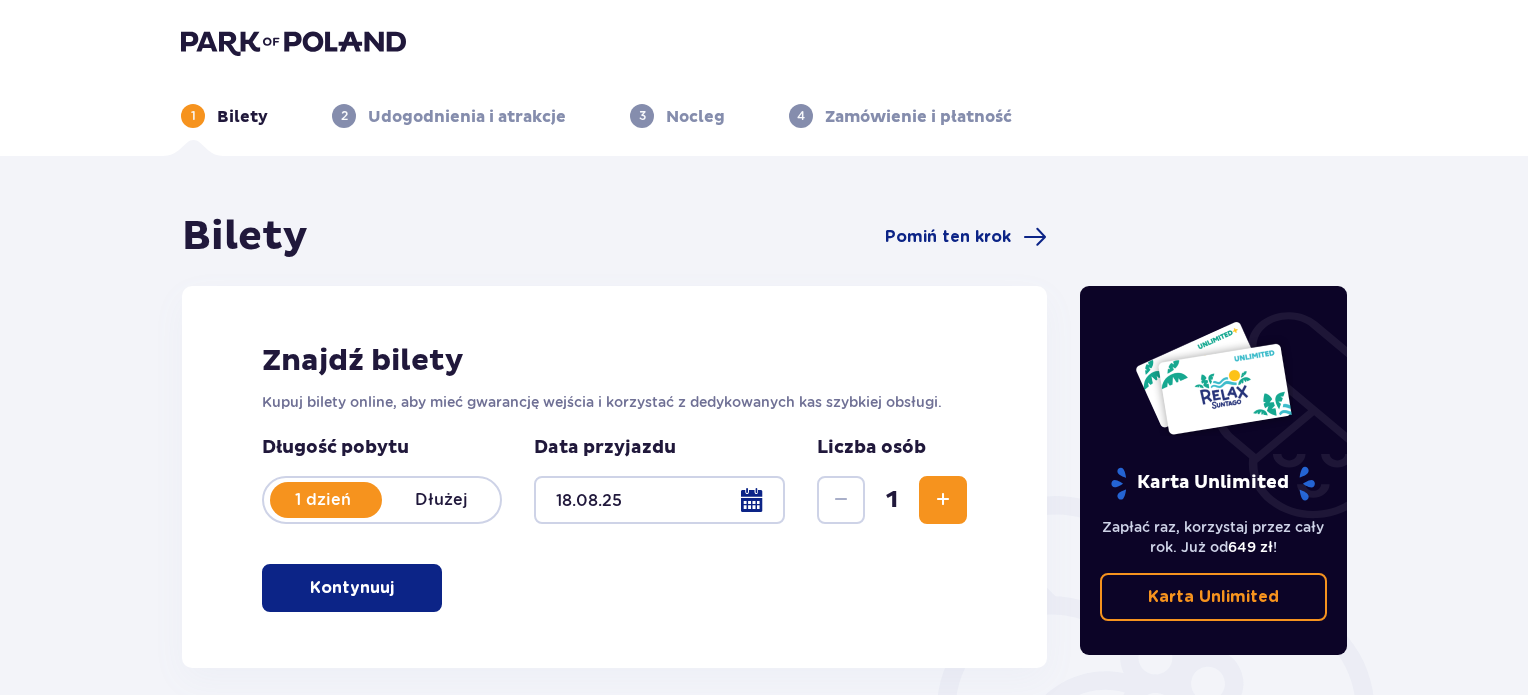 click at bounding box center (943, 500) 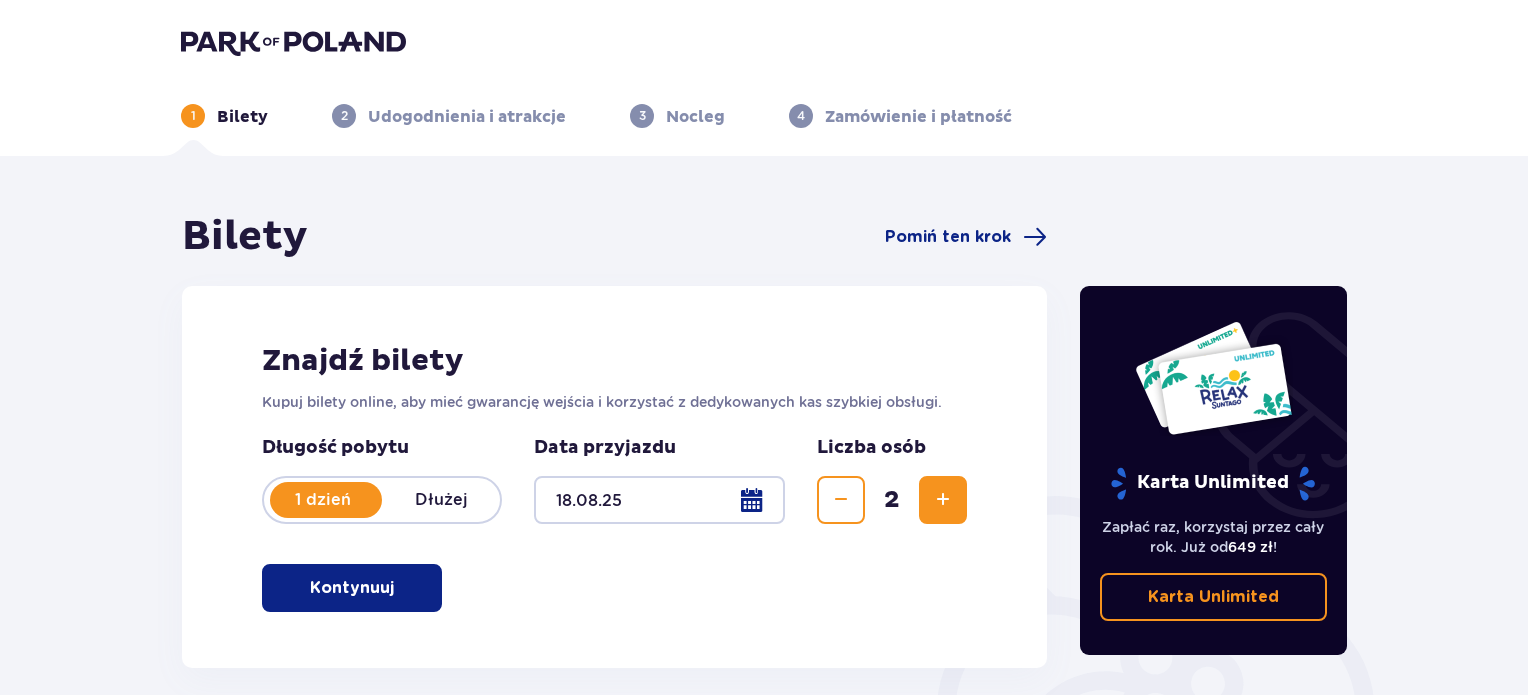 click at bounding box center (943, 500) 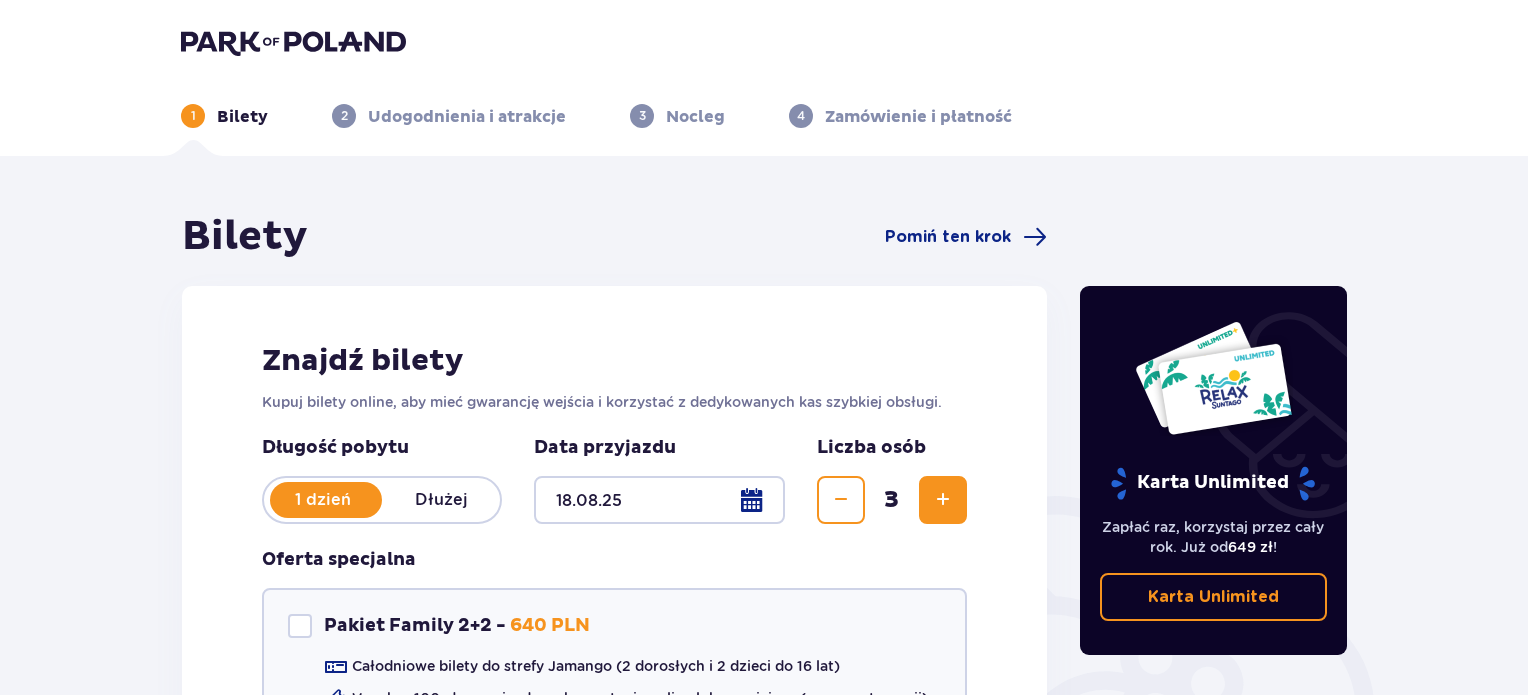 click at bounding box center [943, 500] 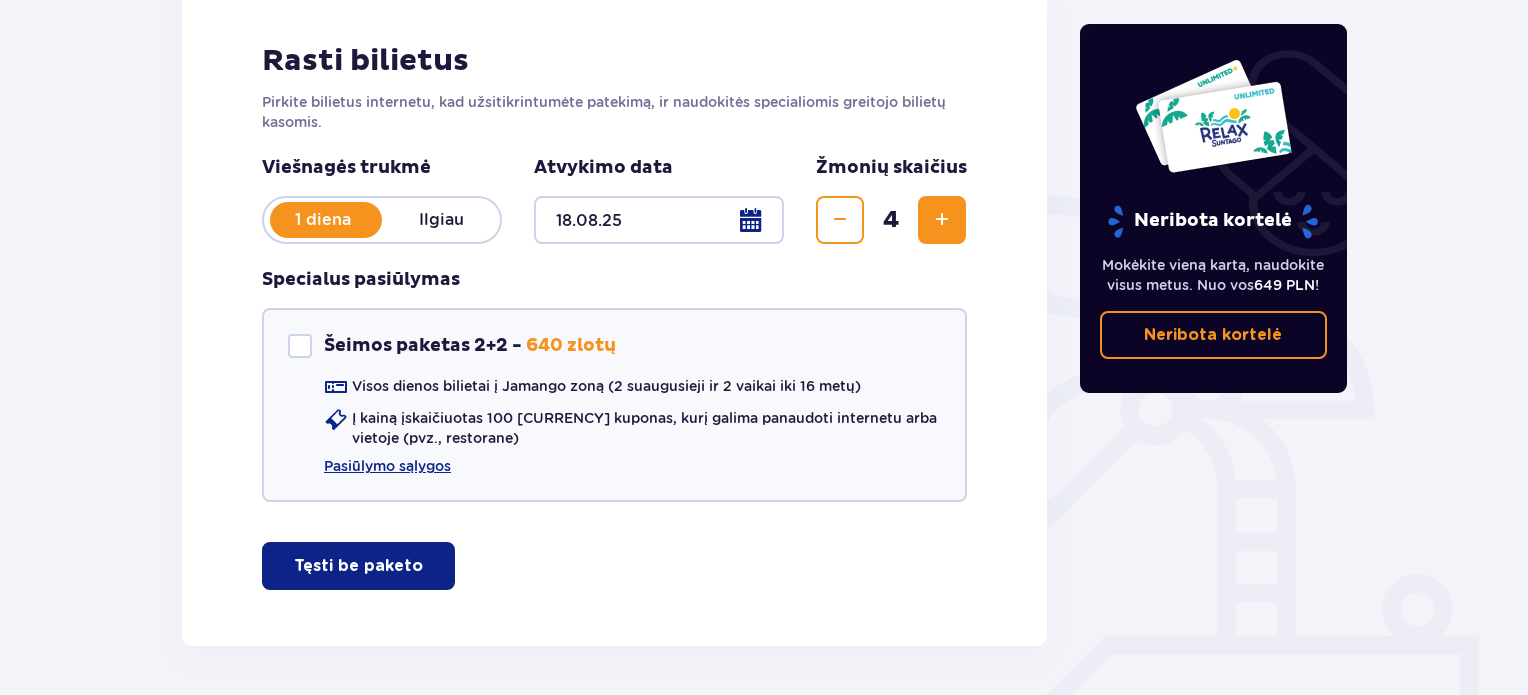 scroll, scrollTop: 370, scrollLeft: 0, axis: vertical 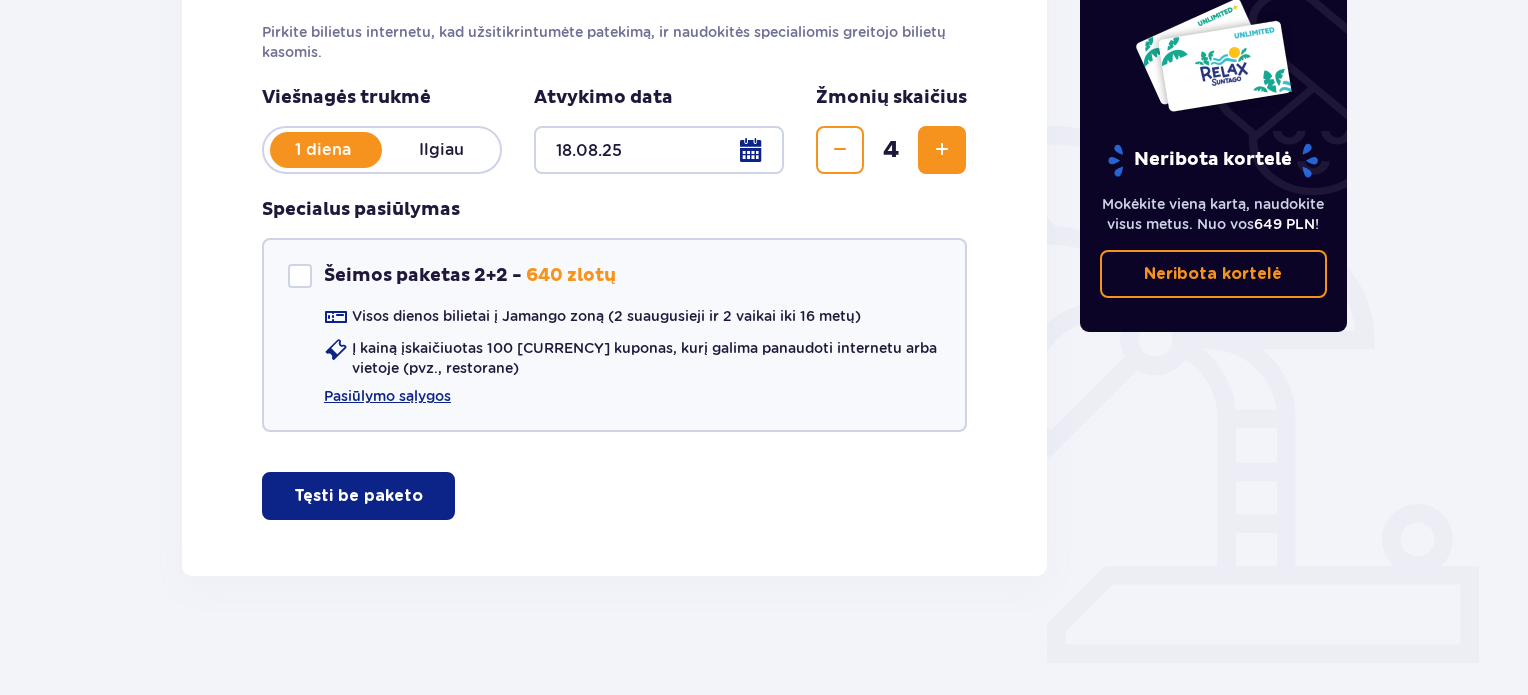 drag, startPoint x: 384, startPoint y: 491, endPoint x: 527, endPoint y: 487, distance: 143.05594 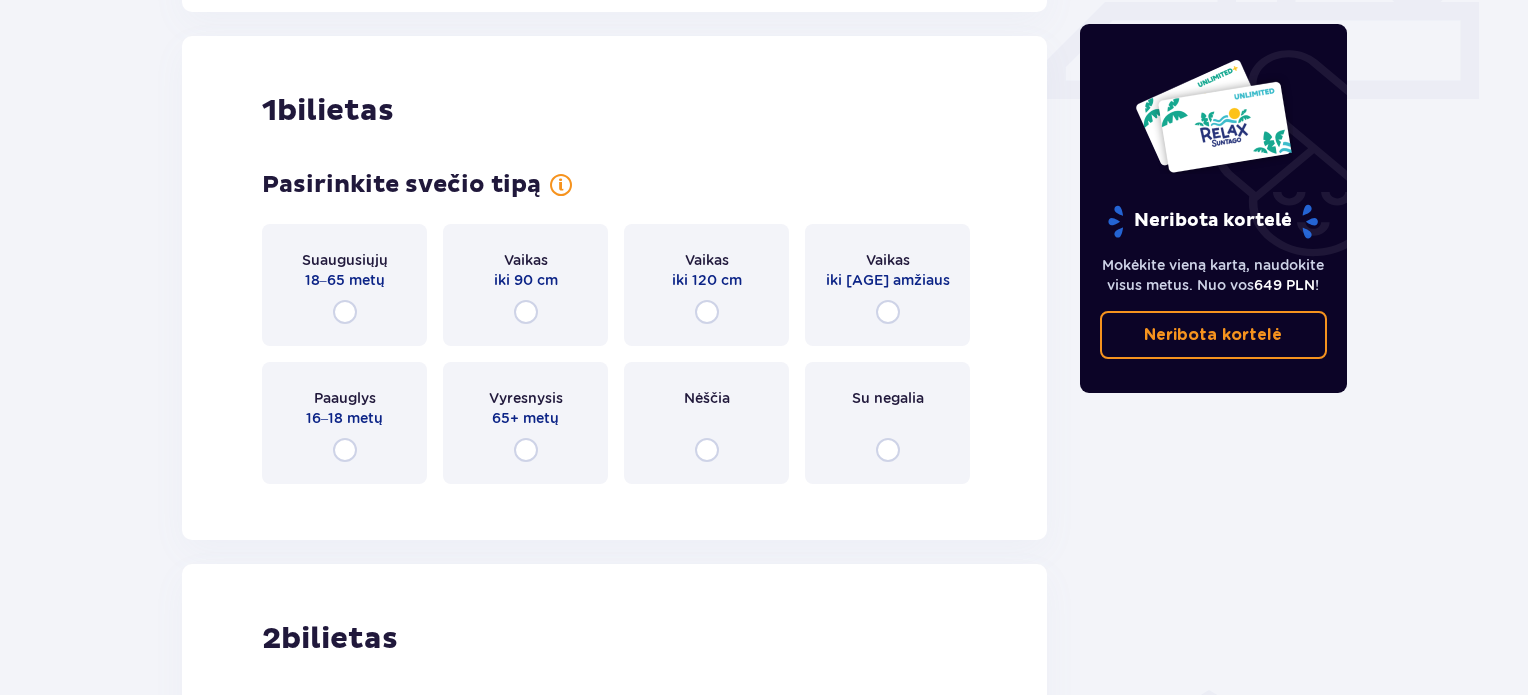 scroll, scrollTop: 945, scrollLeft: 0, axis: vertical 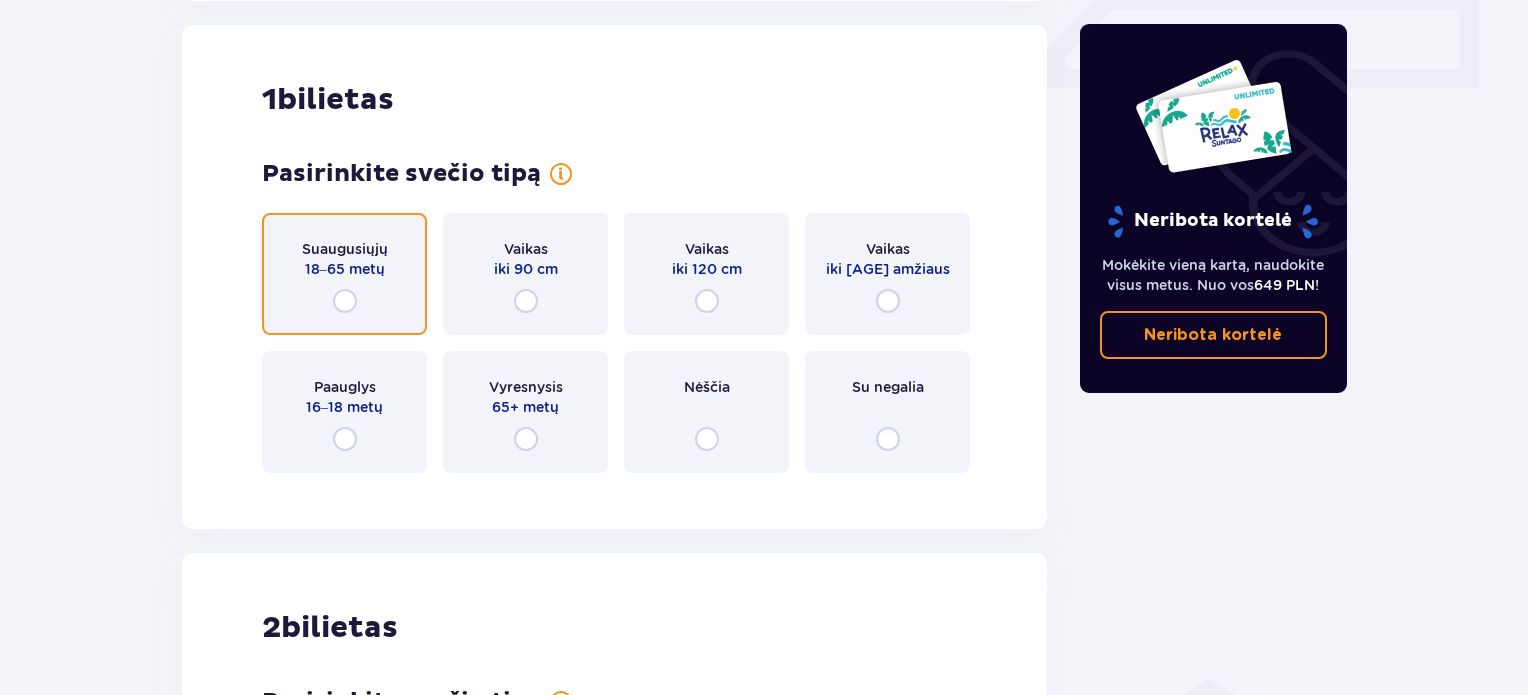 click at bounding box center (345, 301) 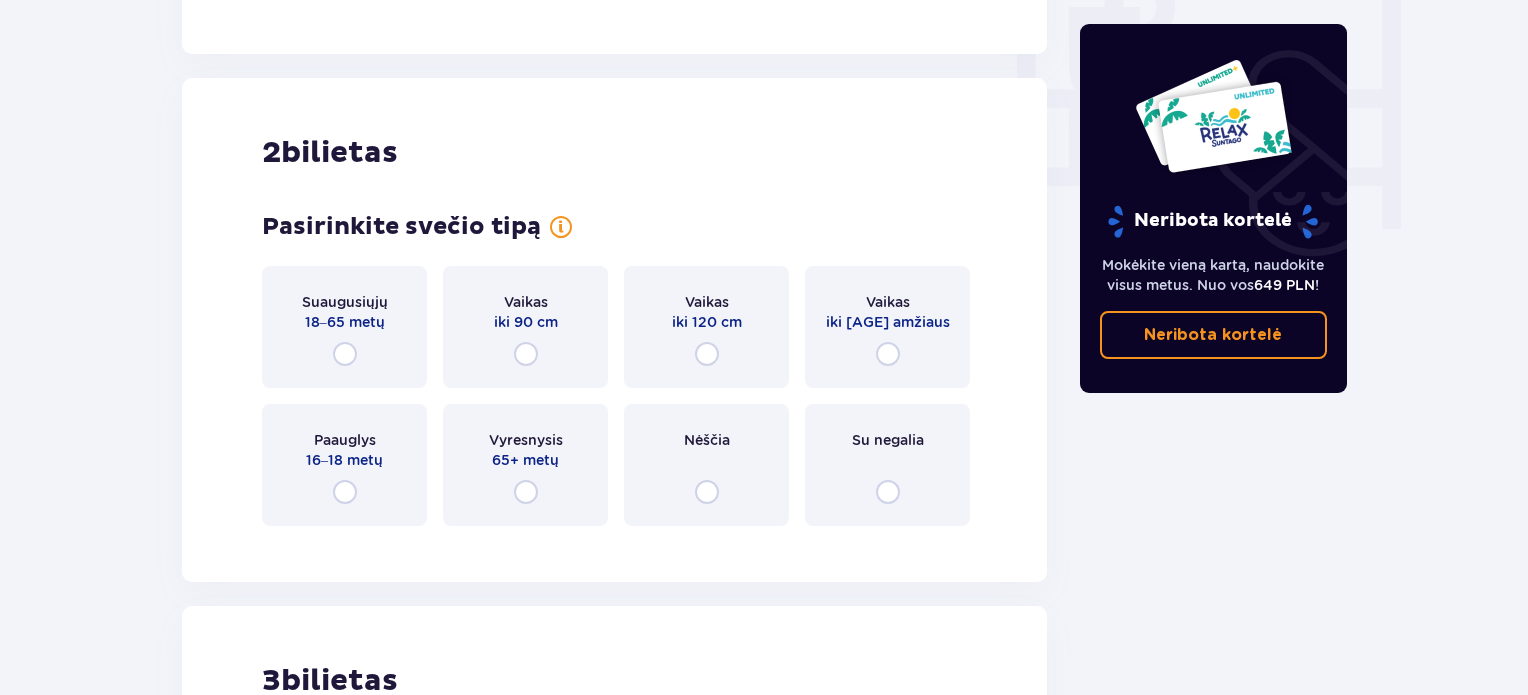 scroll, scrollTop: 1933, scrollLeft: 0, axis: vertical 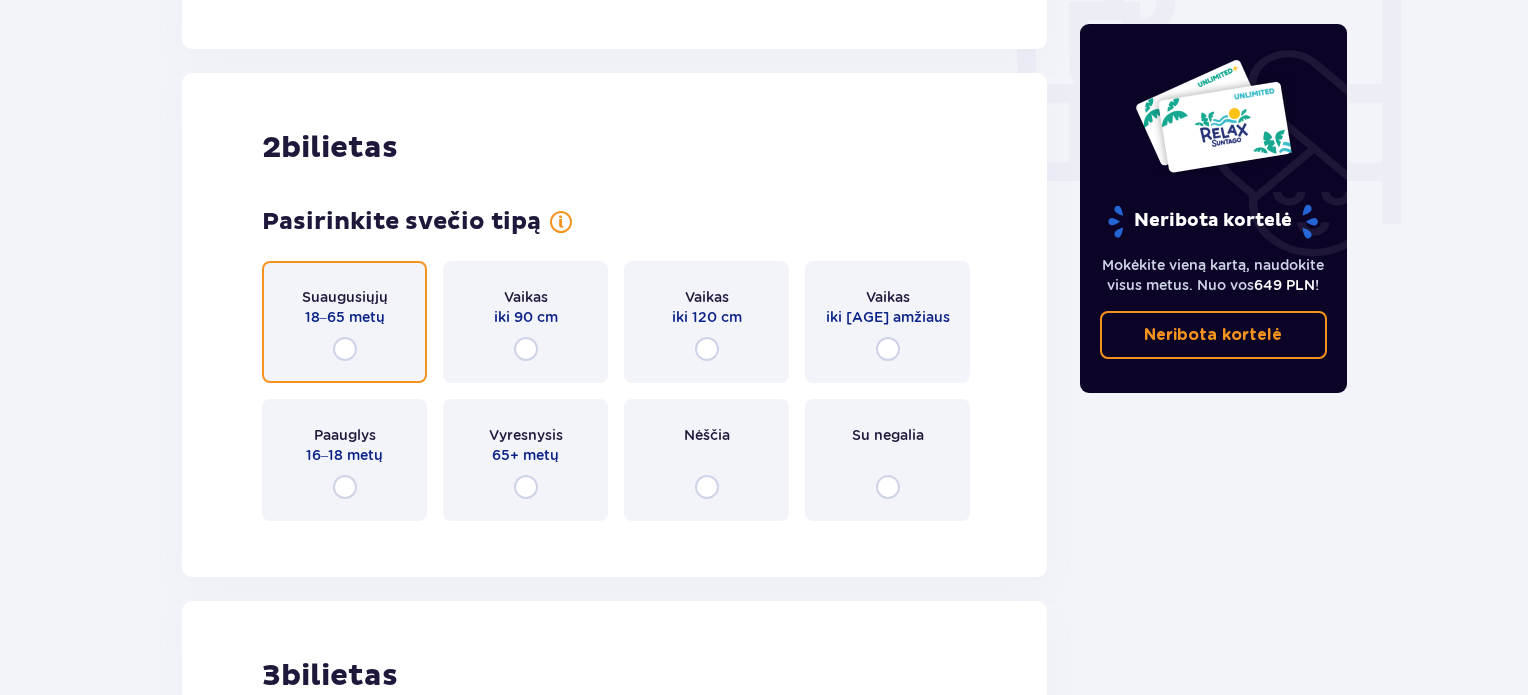 click at bounding box center (345, 349) 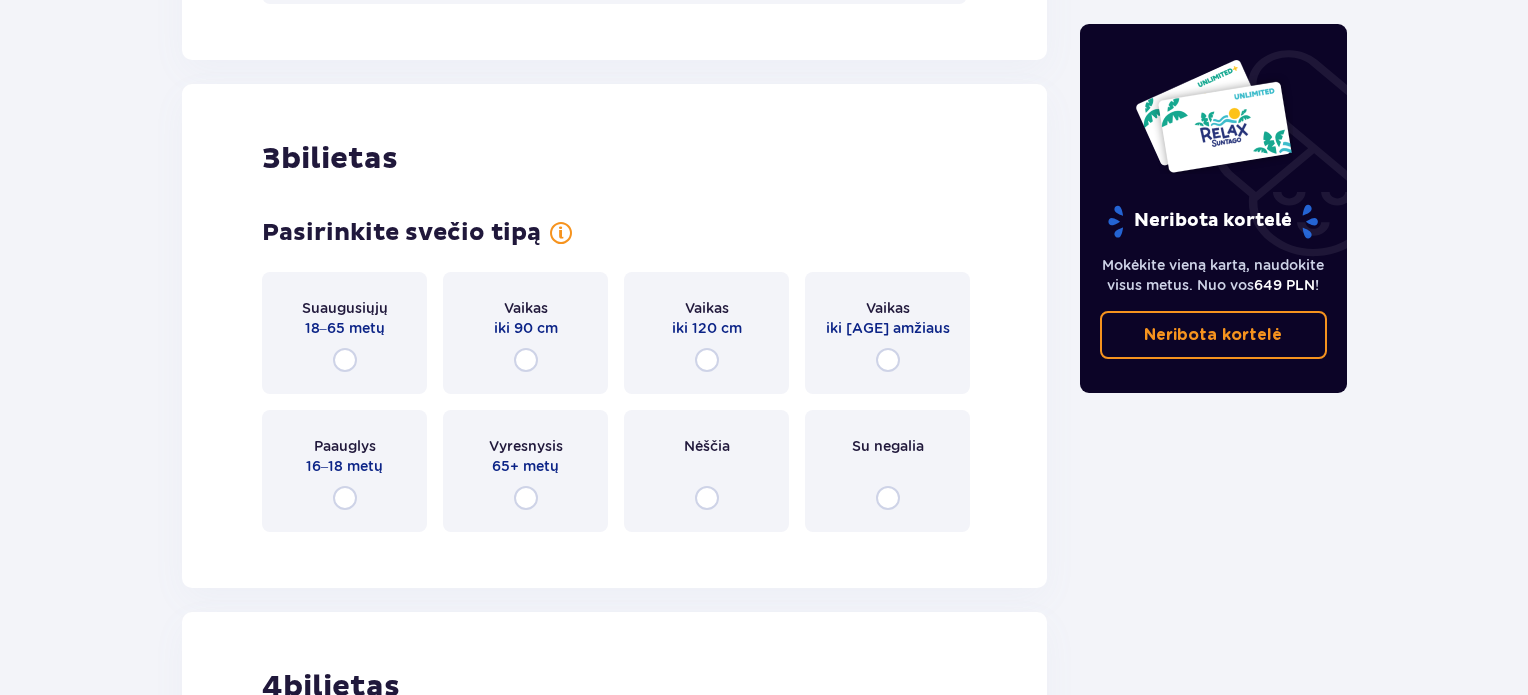 scroll, scrollTop: 2969, scrollLeft: 0, axis: vertical 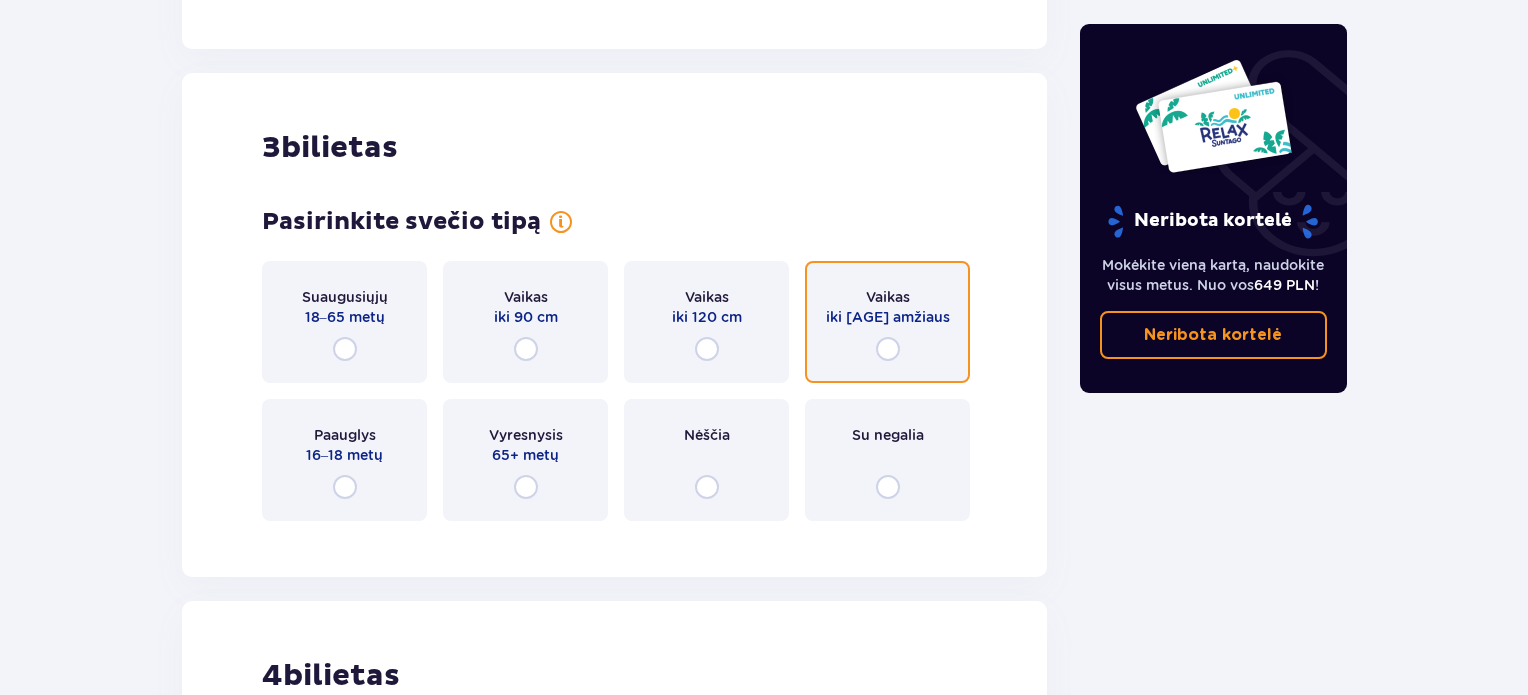 click at bounding box center (888, 349) 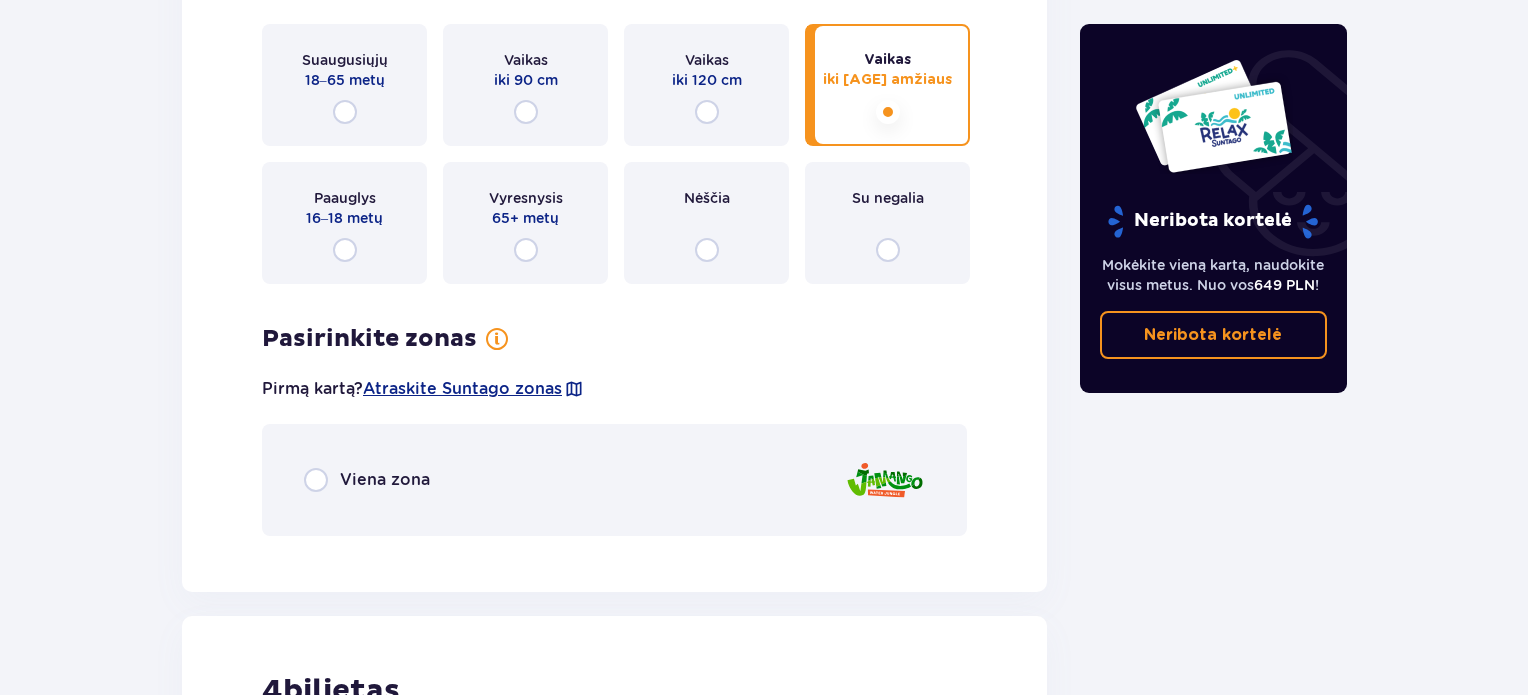 scroll, scrollTop: 3205, scrollLeft: 0, axis: vertical 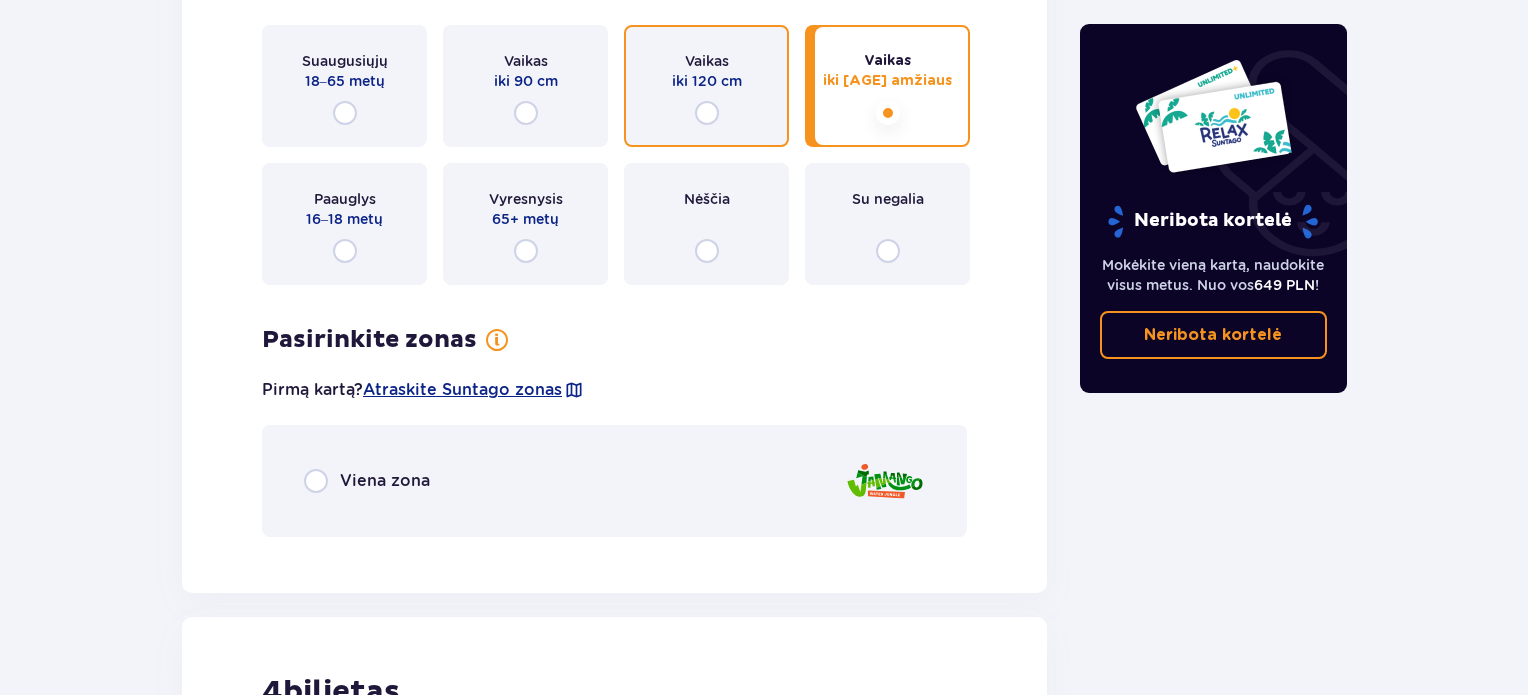 click at bounding box center [707, 113] 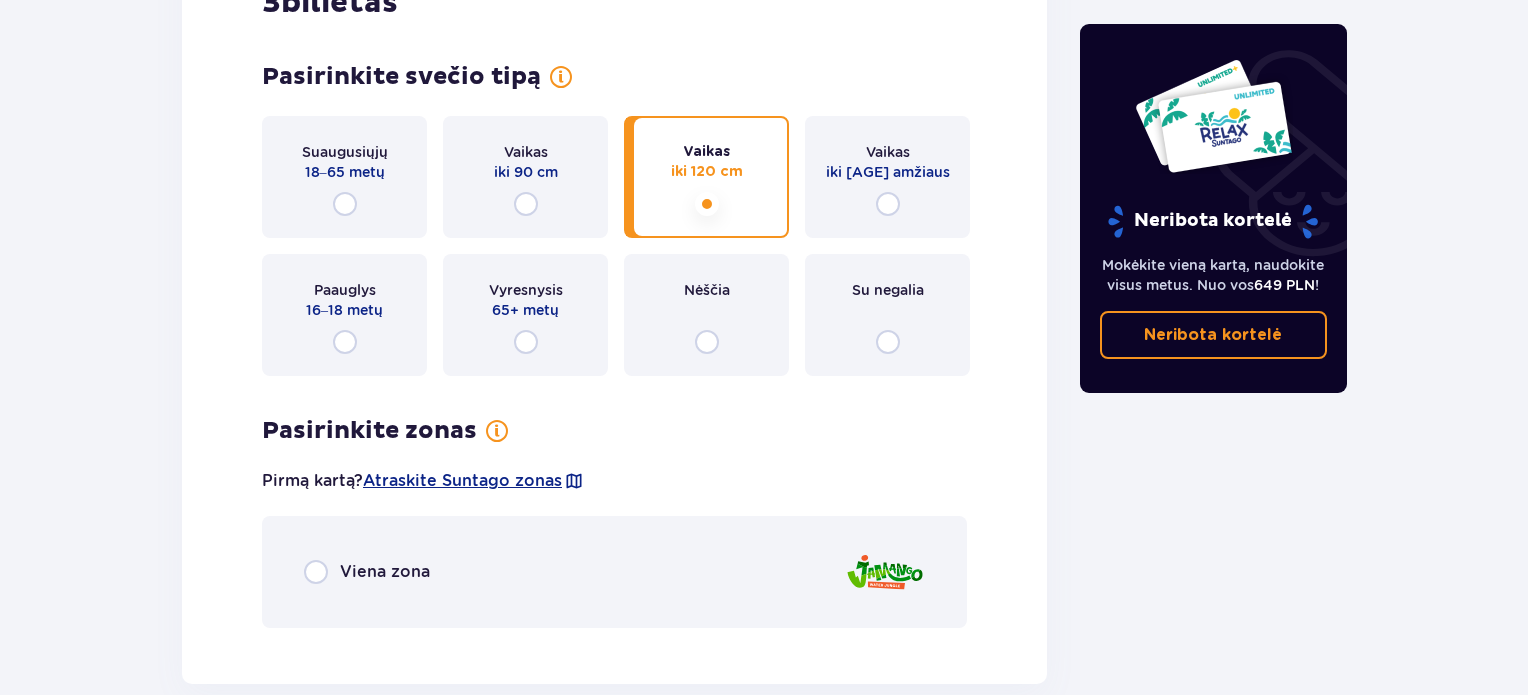 scroll, scrollTop: 3105, scrollLeft: 0, axis: vertical 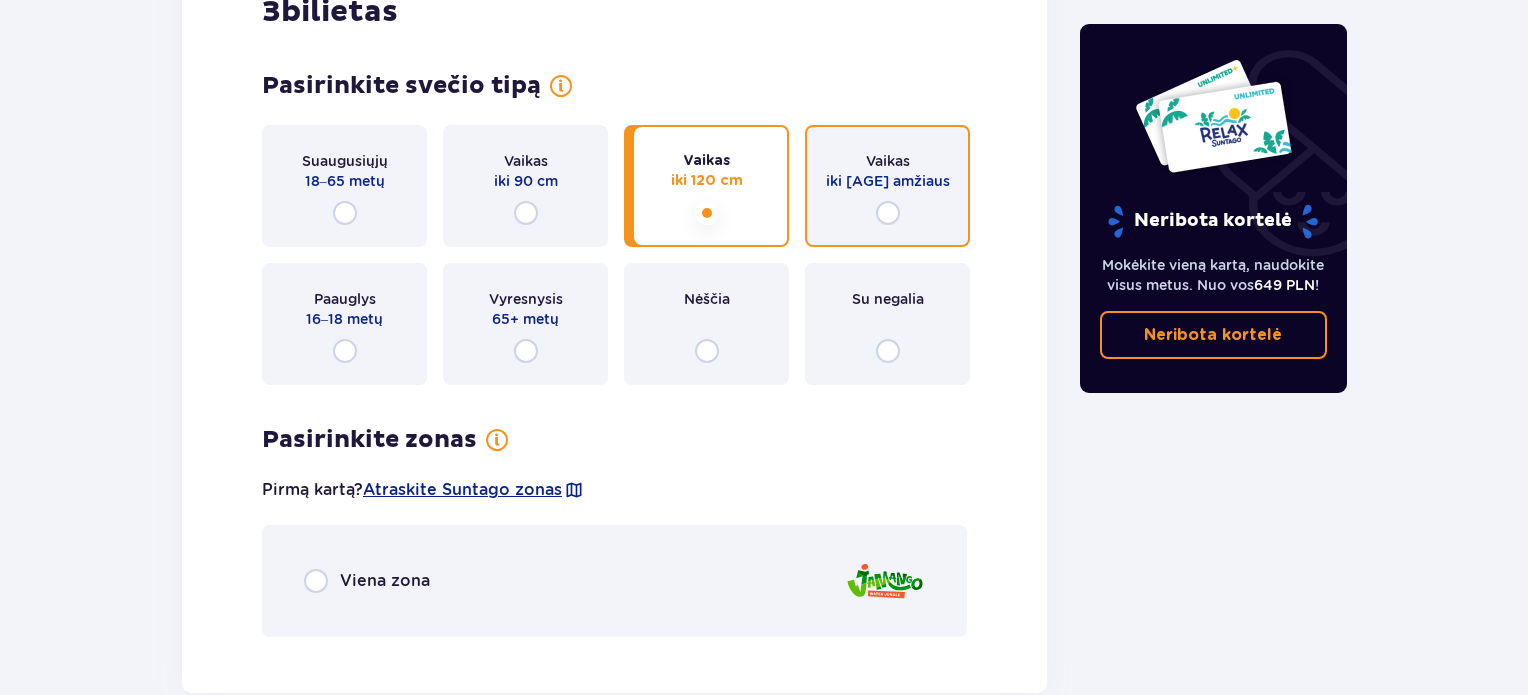 click at bounding box center [888, 213] 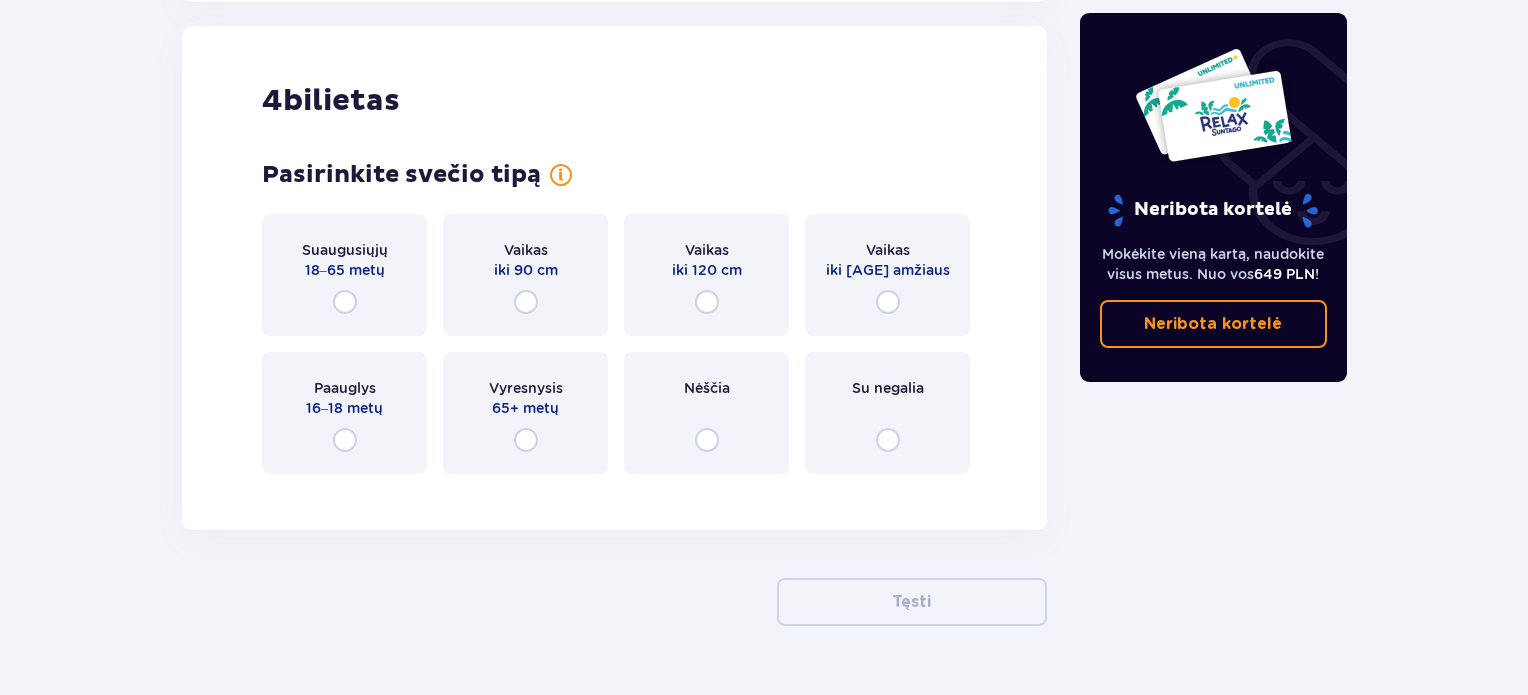 scroll, scrollTop: 3805, scrollLeft: 0, axis: vertical 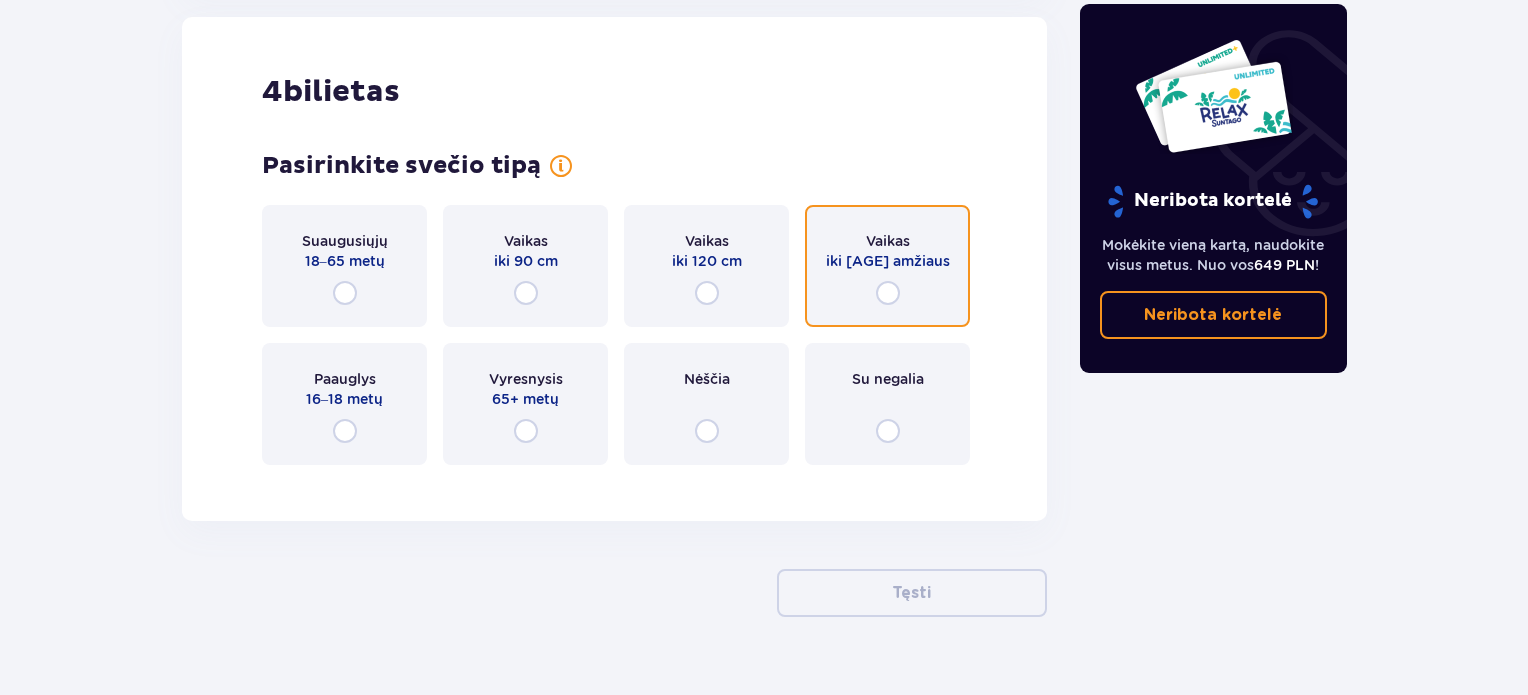 click at bounding box center (888, 293) 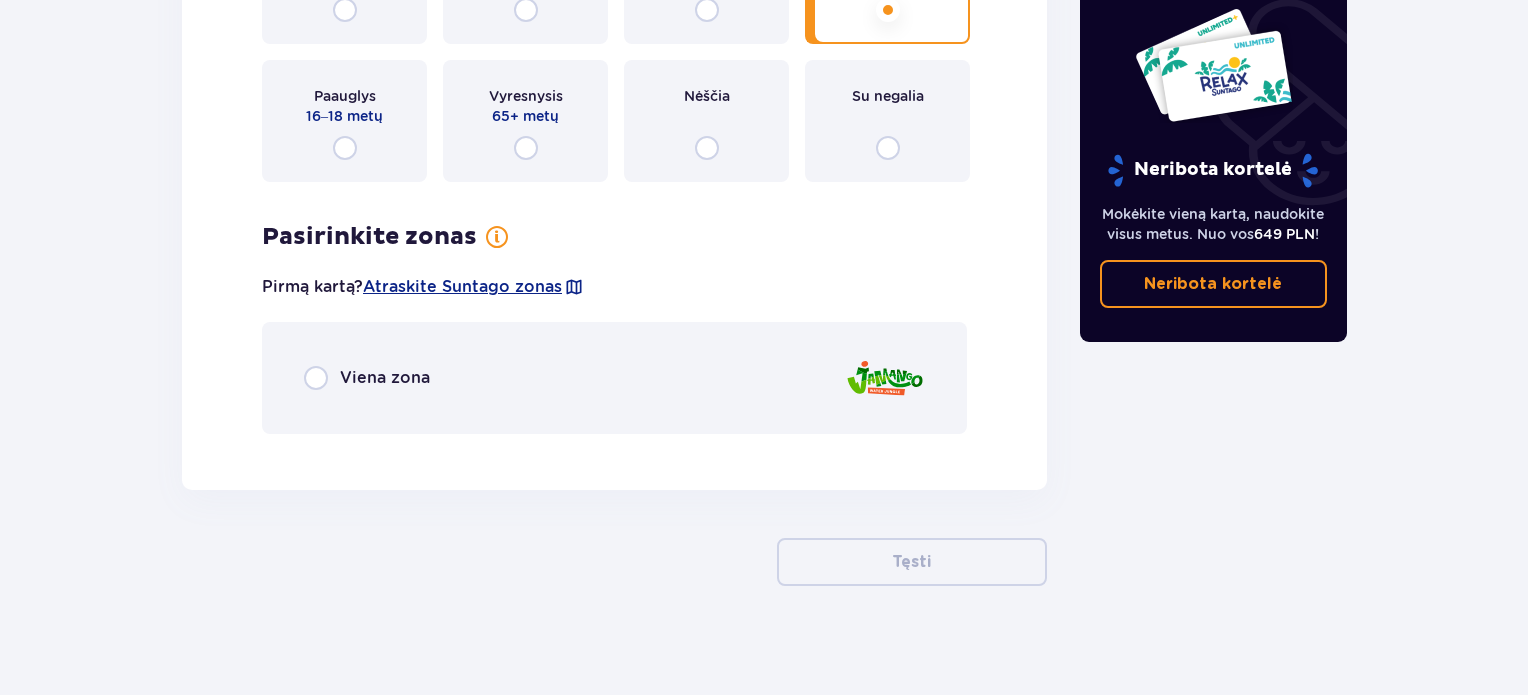 scroll, scrollTop: 4098, scrollLeft: 0, axis: vertical 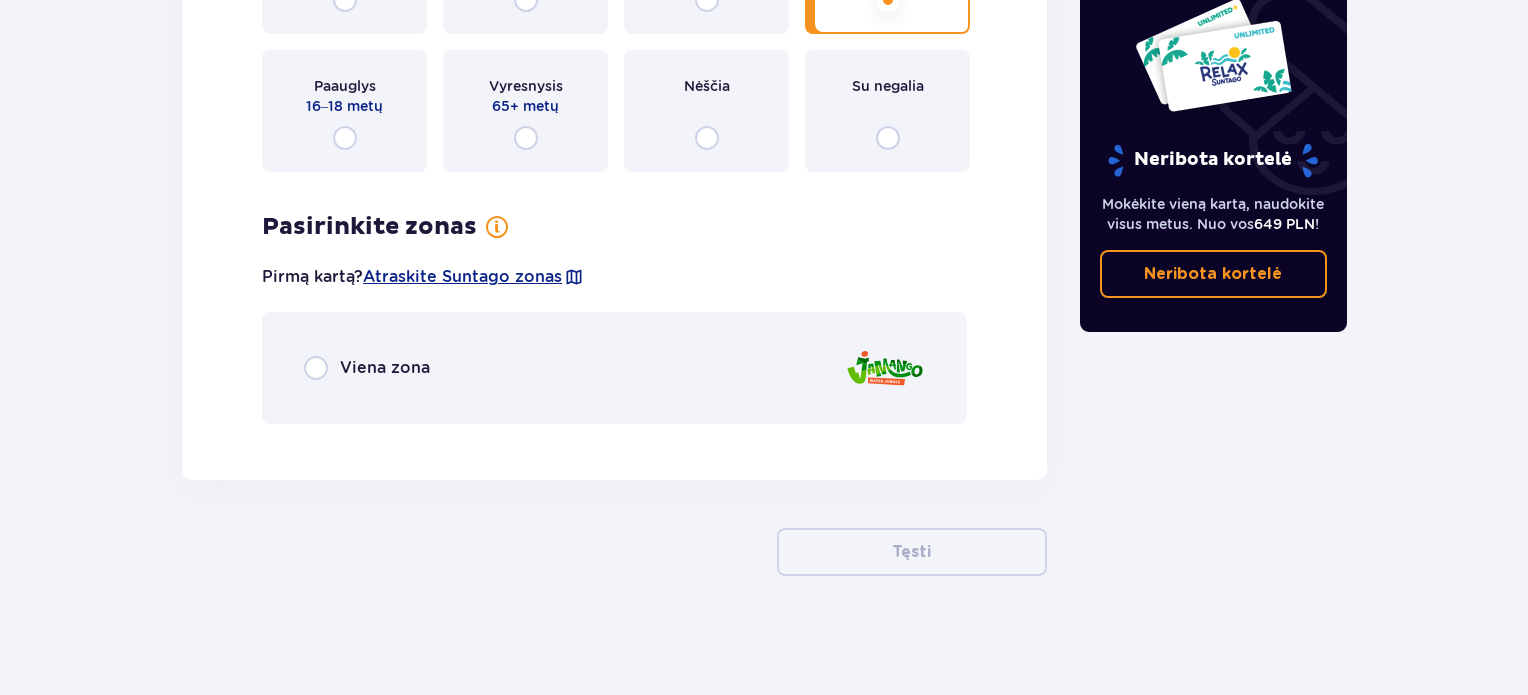 click on "Viena zona" at bounding box center (385, 367) 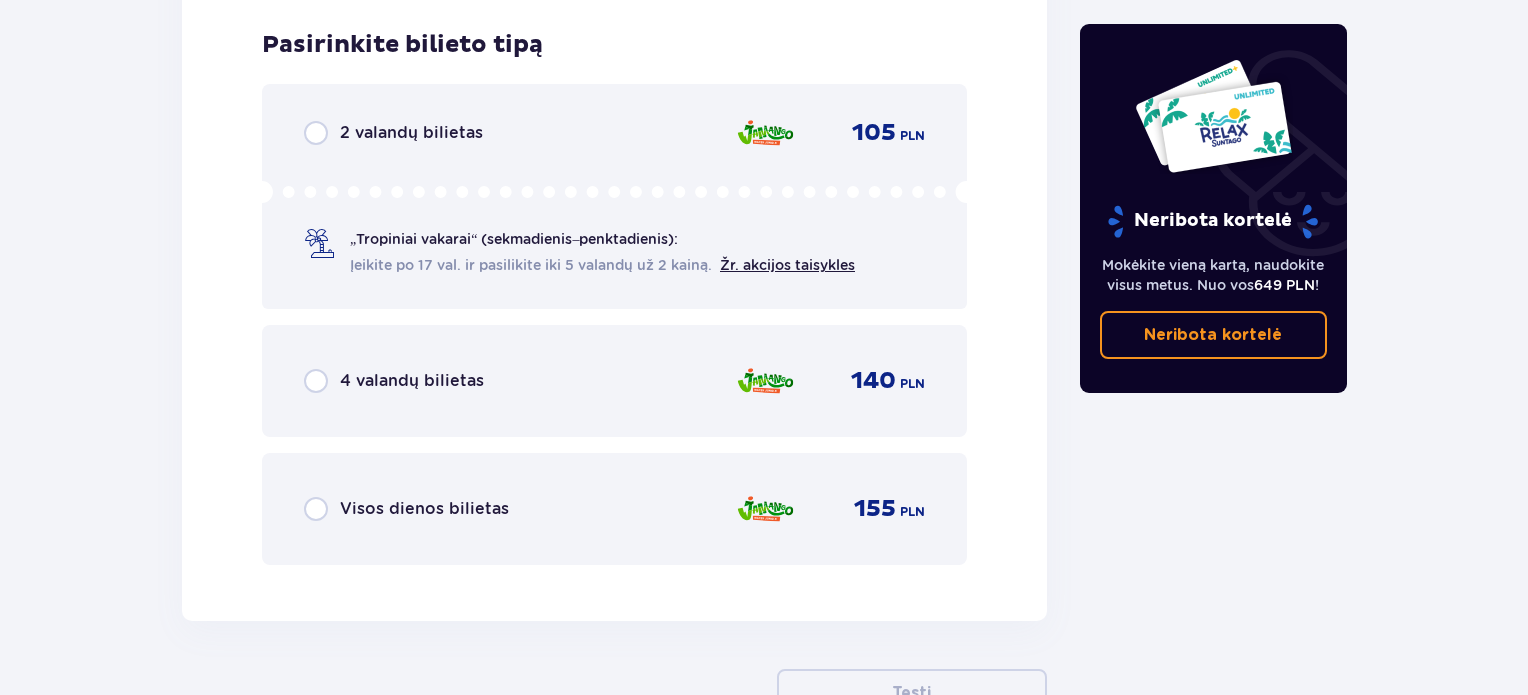 scroll, scrollTop: 4537, scrollLeft: 0, axis: vertical 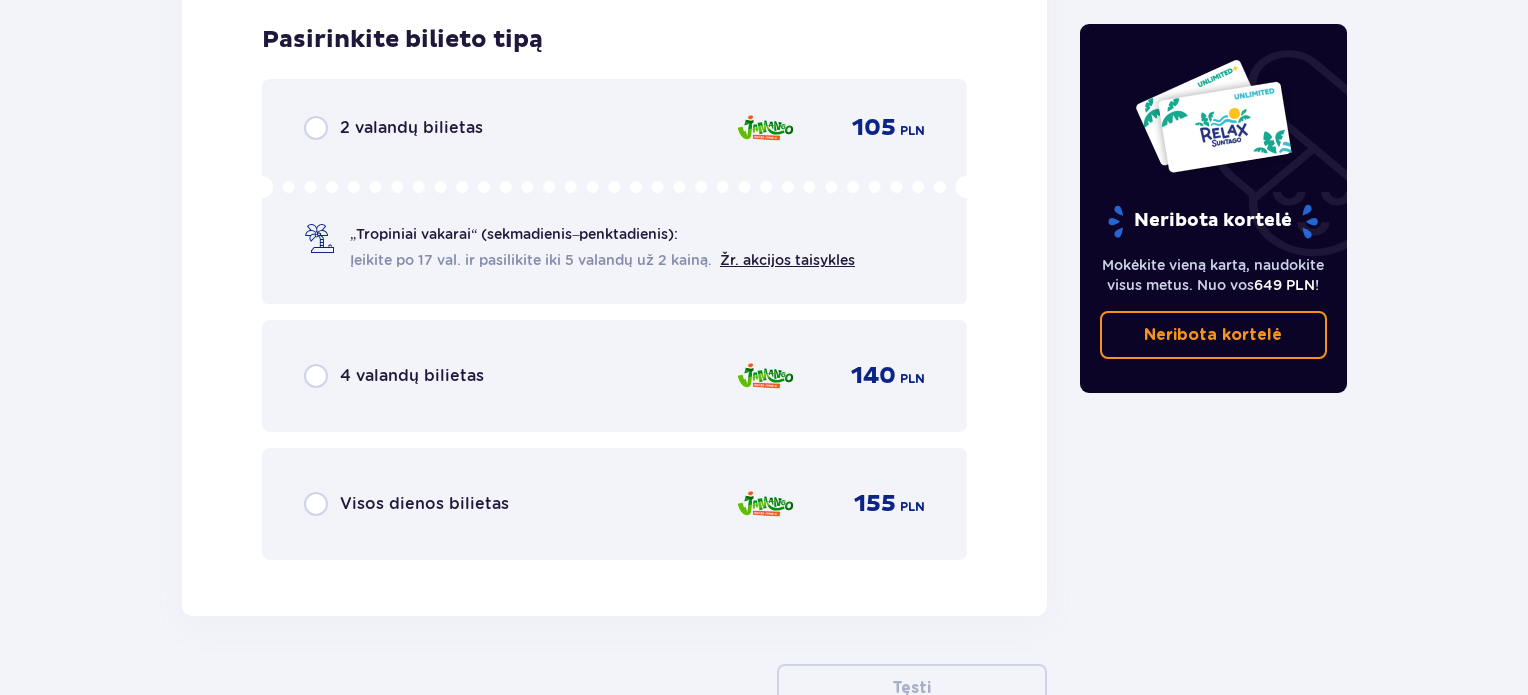 click on "Visos dienos bilietas" at bounding box center (424, 503) 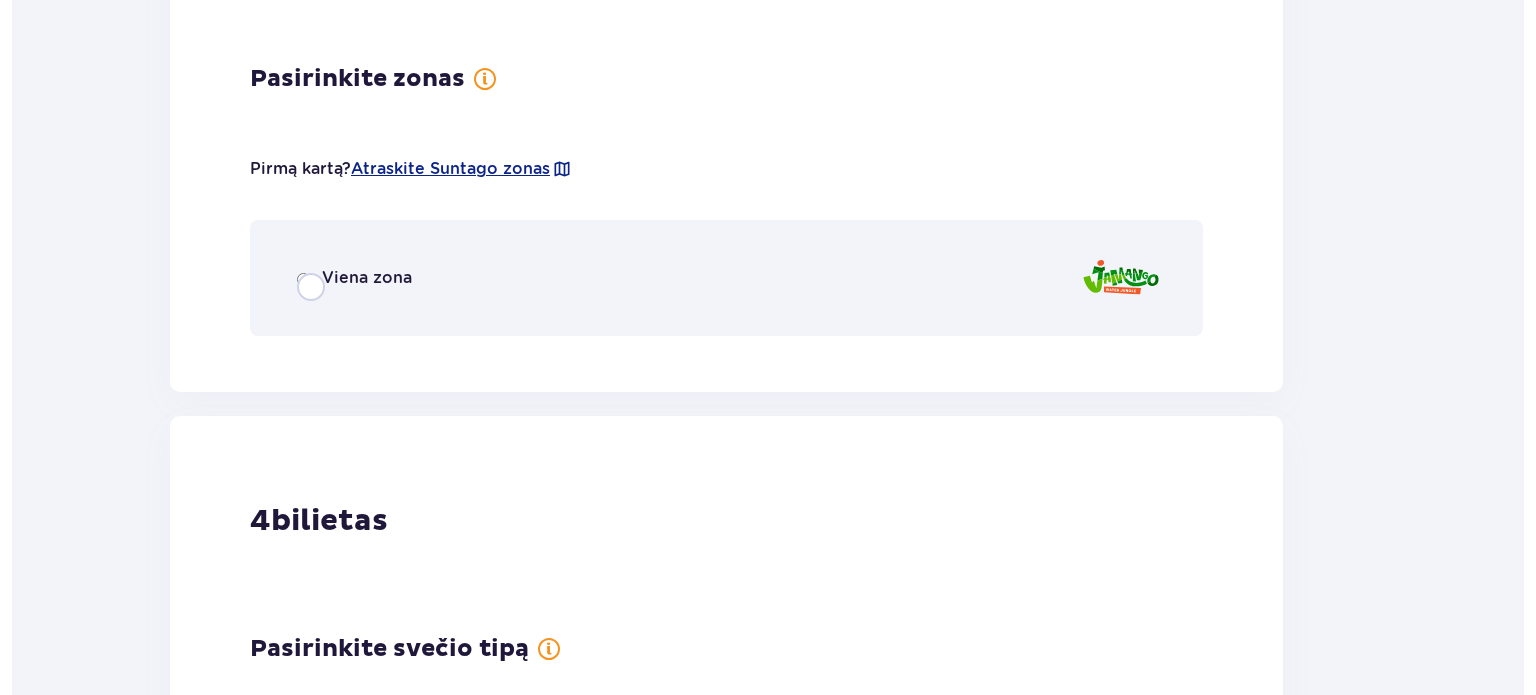 scroll, scrollTop: 0, scrollLeft: 0, axis: both 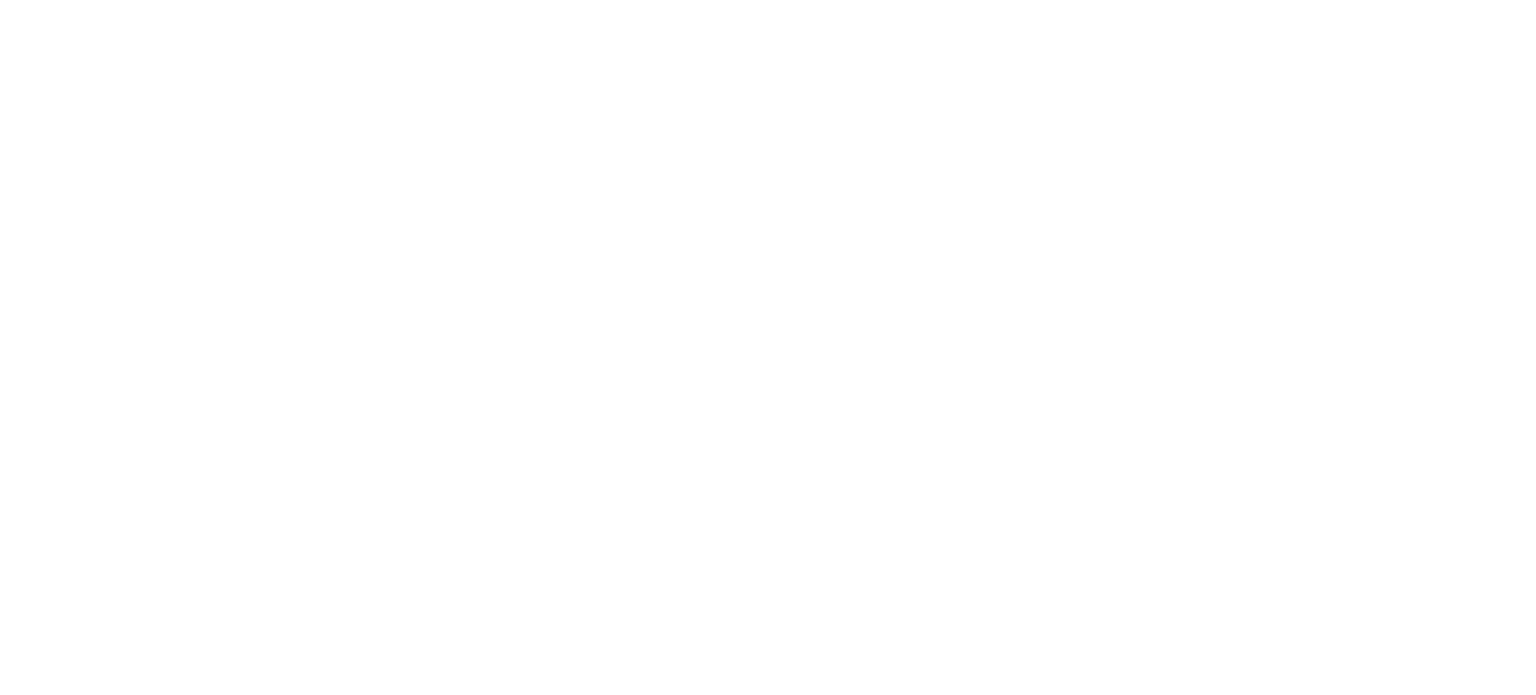 click on "Original text Rate this translation Your feedback will be used to help improve Google Translate" at bounding box center (768, 4) 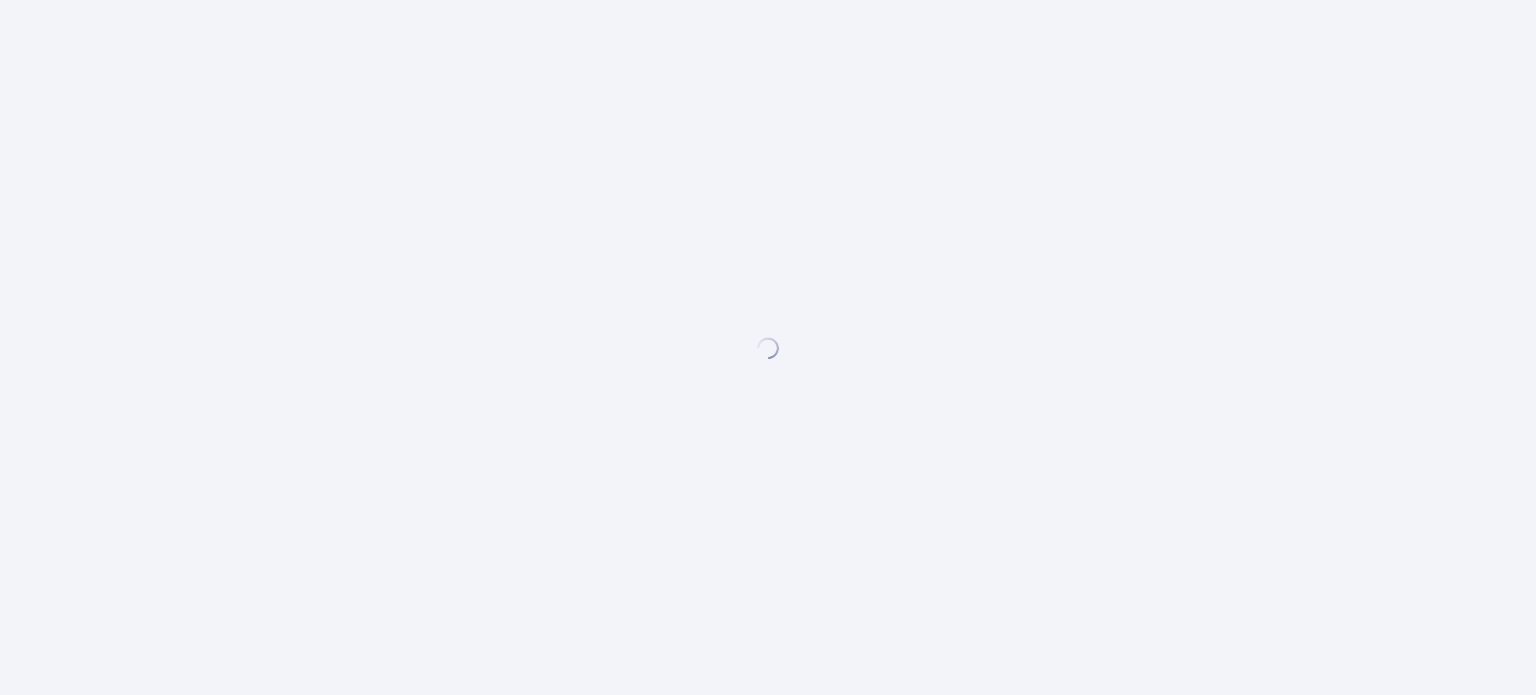 scroll, scrollTop: 0, scrollLeft: 0, axis: both 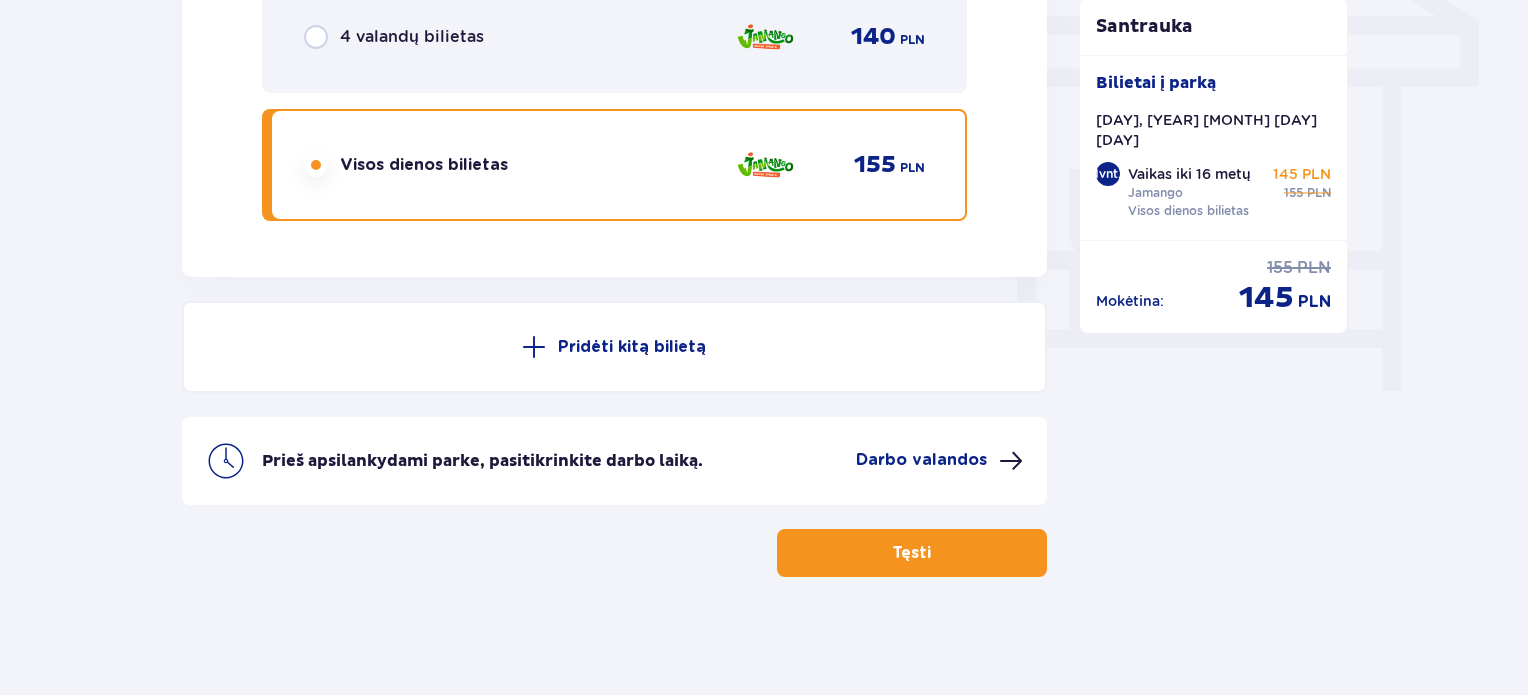 click on "Pridėti kitą bilietą" at bounding box center [632, 347] 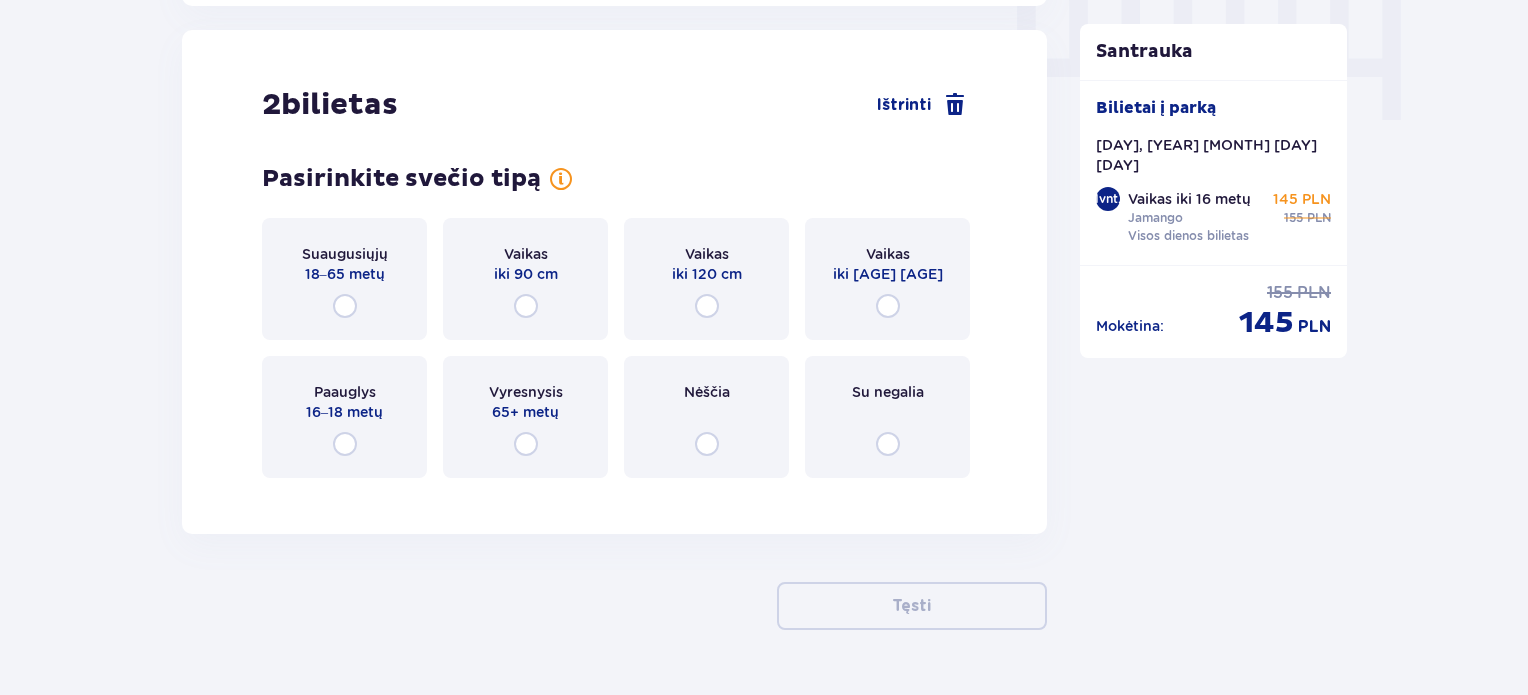 scroll, scrollTop: 2042, scrollLeft: 0, axis: vertical 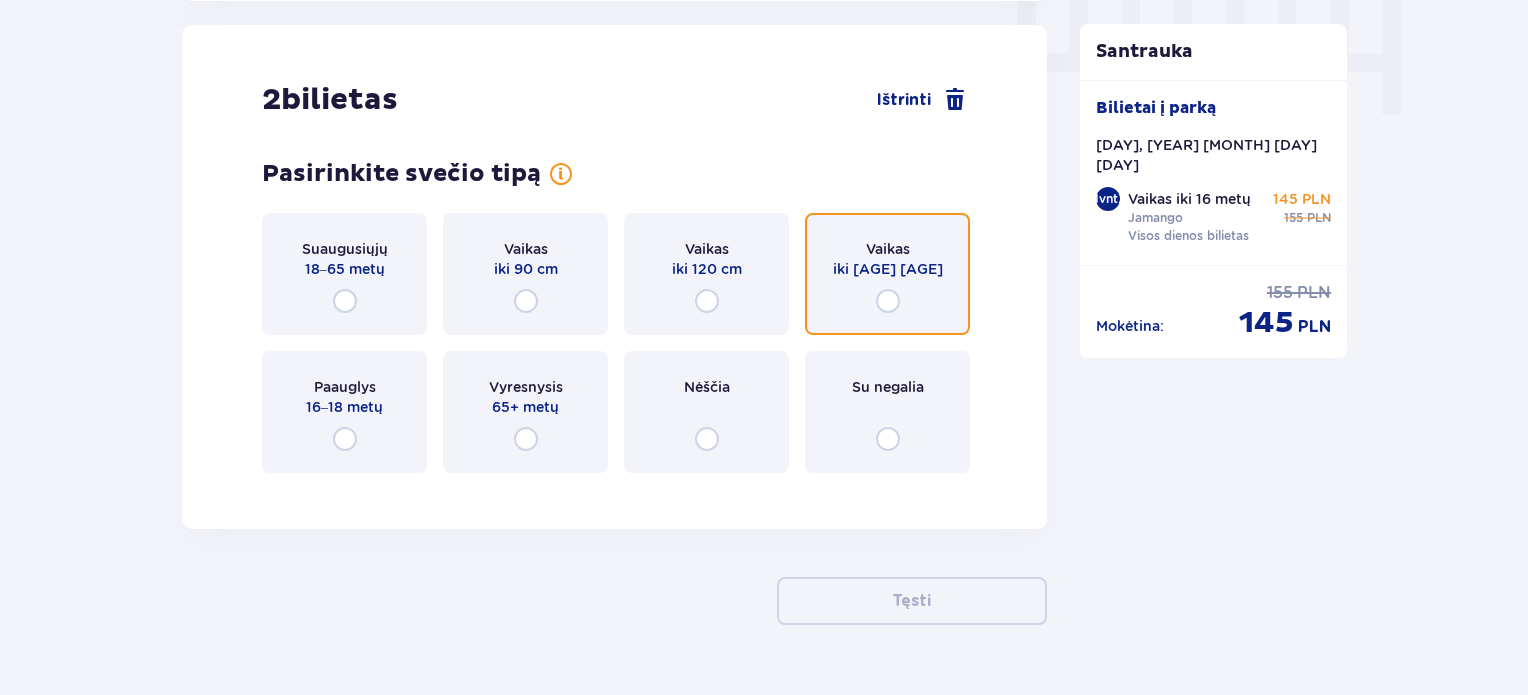 click at bounding box center [888, 301] 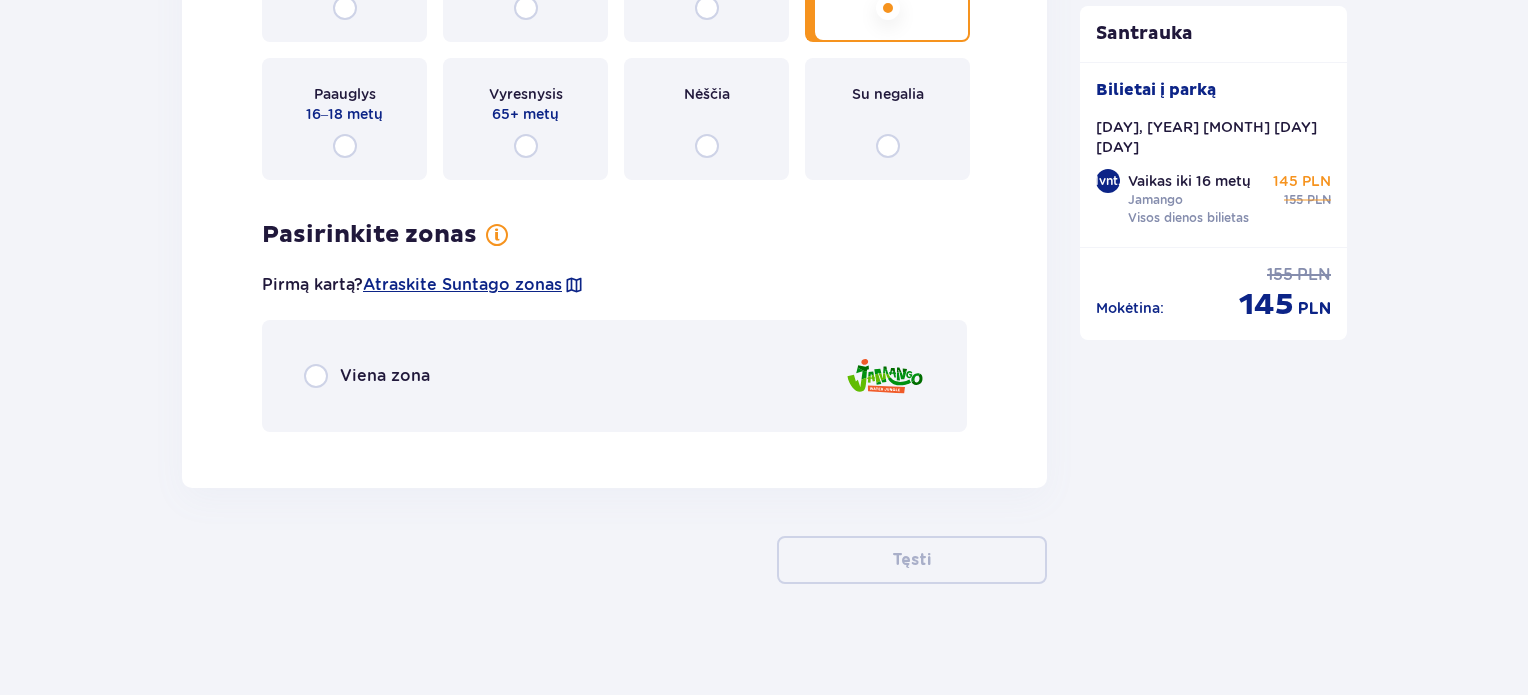 scroll, scrollTop: 2343, scrollLeft: 0, axis: vertical 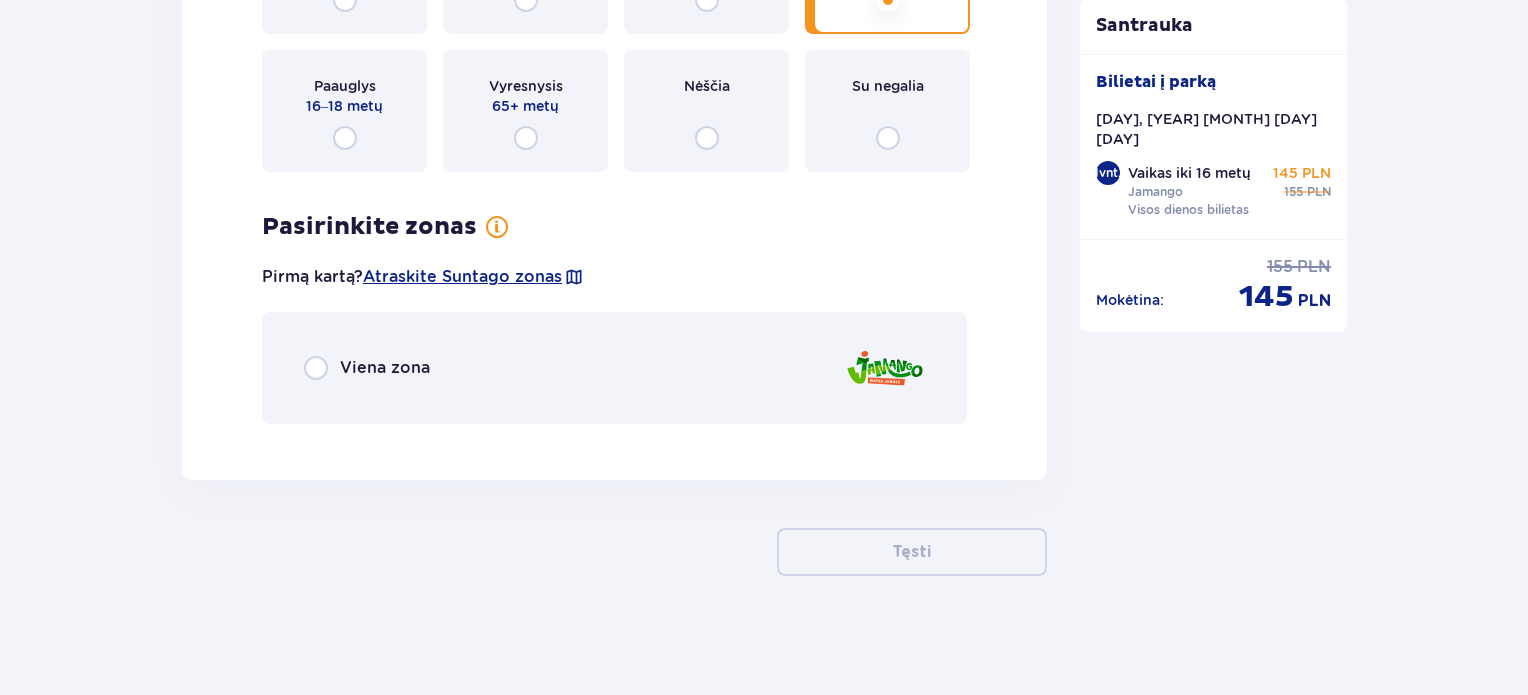 click on "Viena zona" at bounding box center [385, 367] 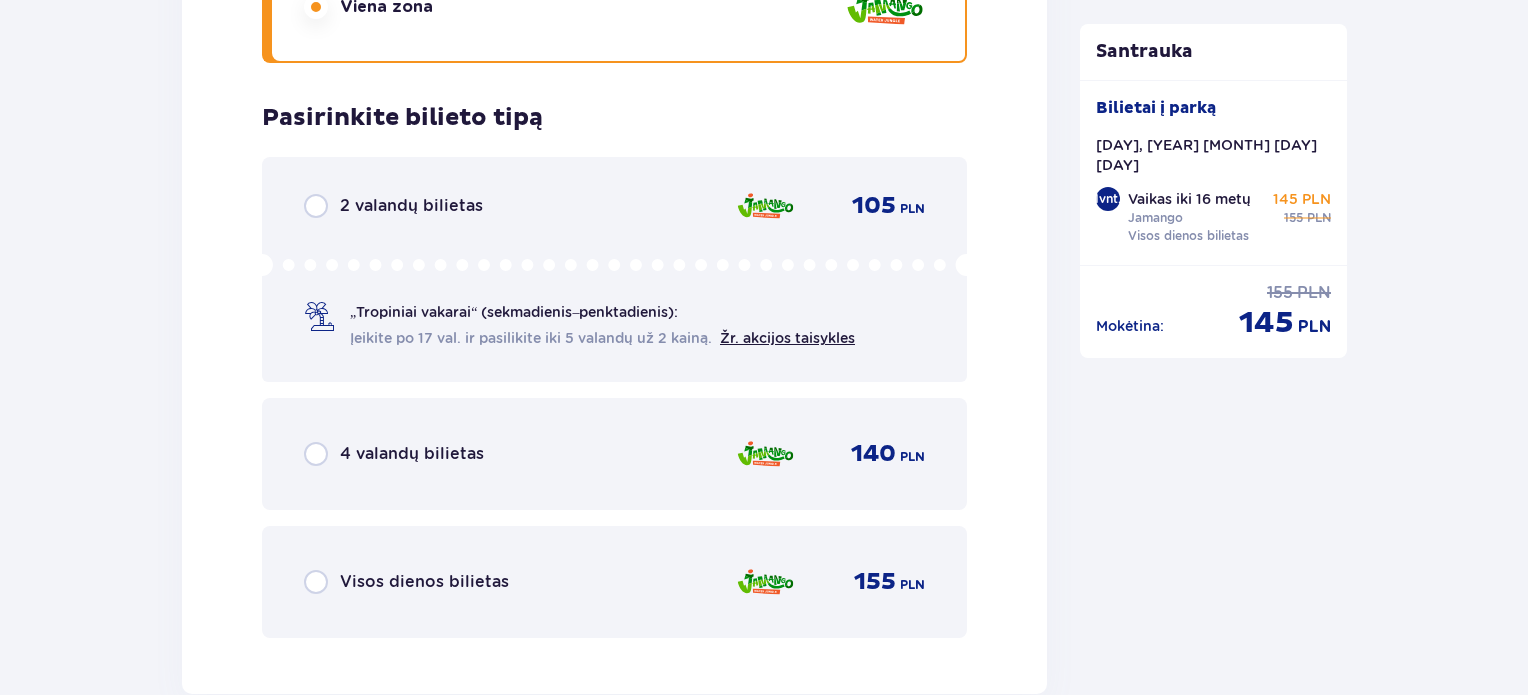 scroll, scrollTop: 2682, scrollLeft: 0, axis: vertical 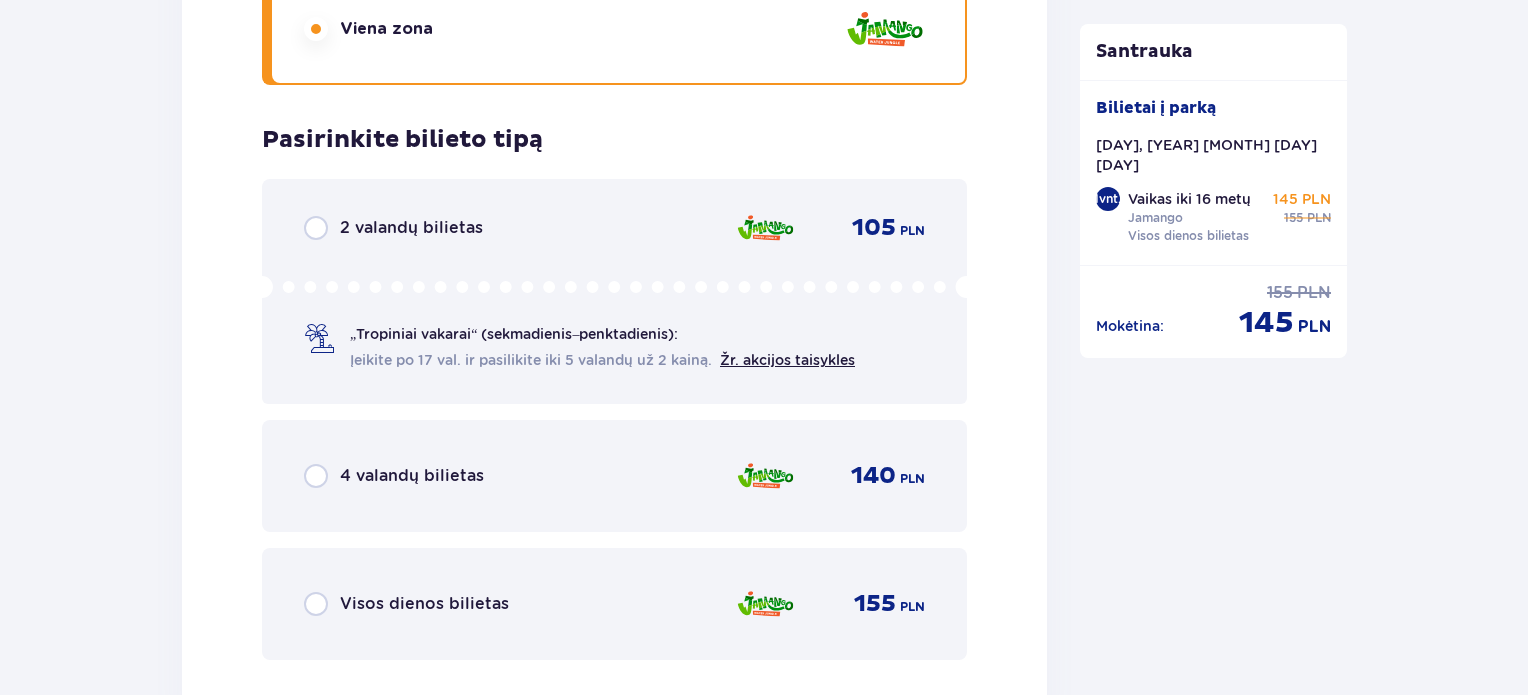 click on "Visos dienos bilietas" at bounding box center [424, 603] 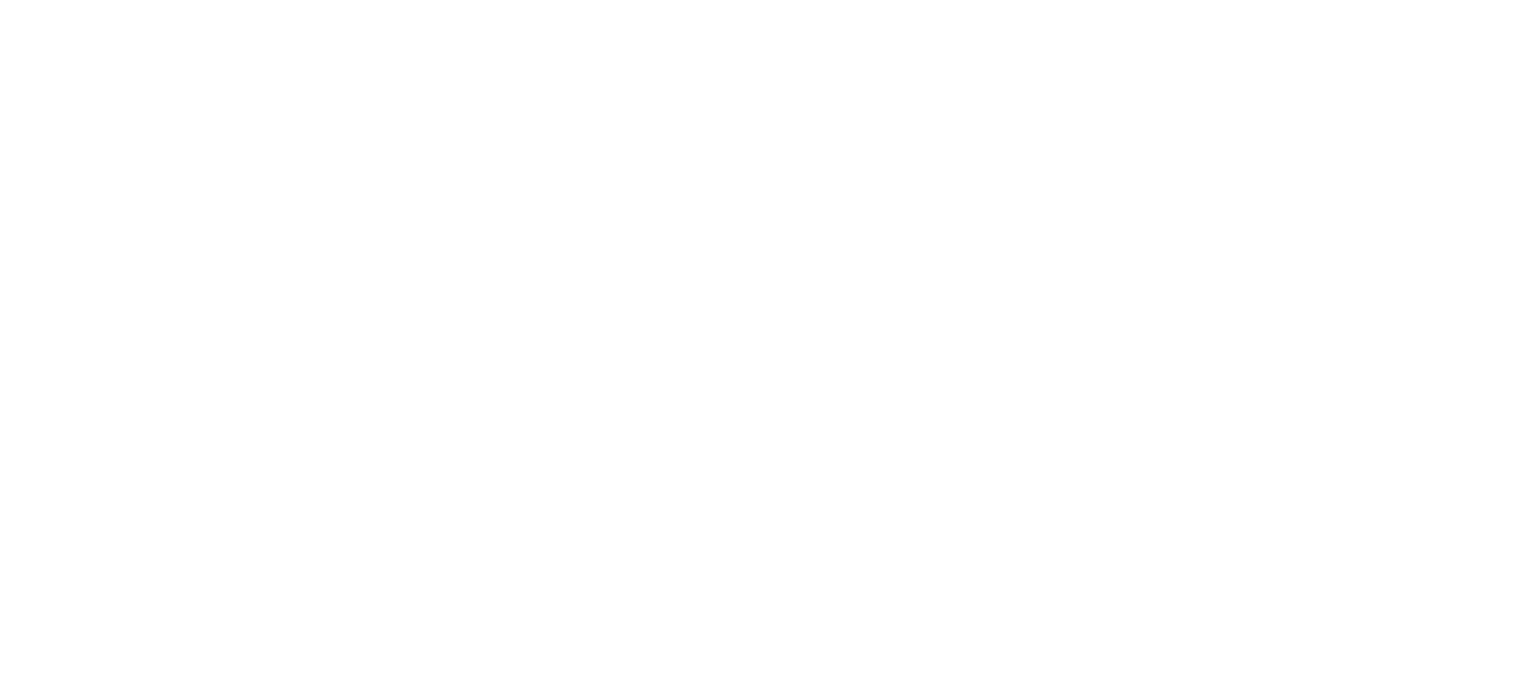 scroll, scrollTop: 0, scrollLeft: 0, axis: both 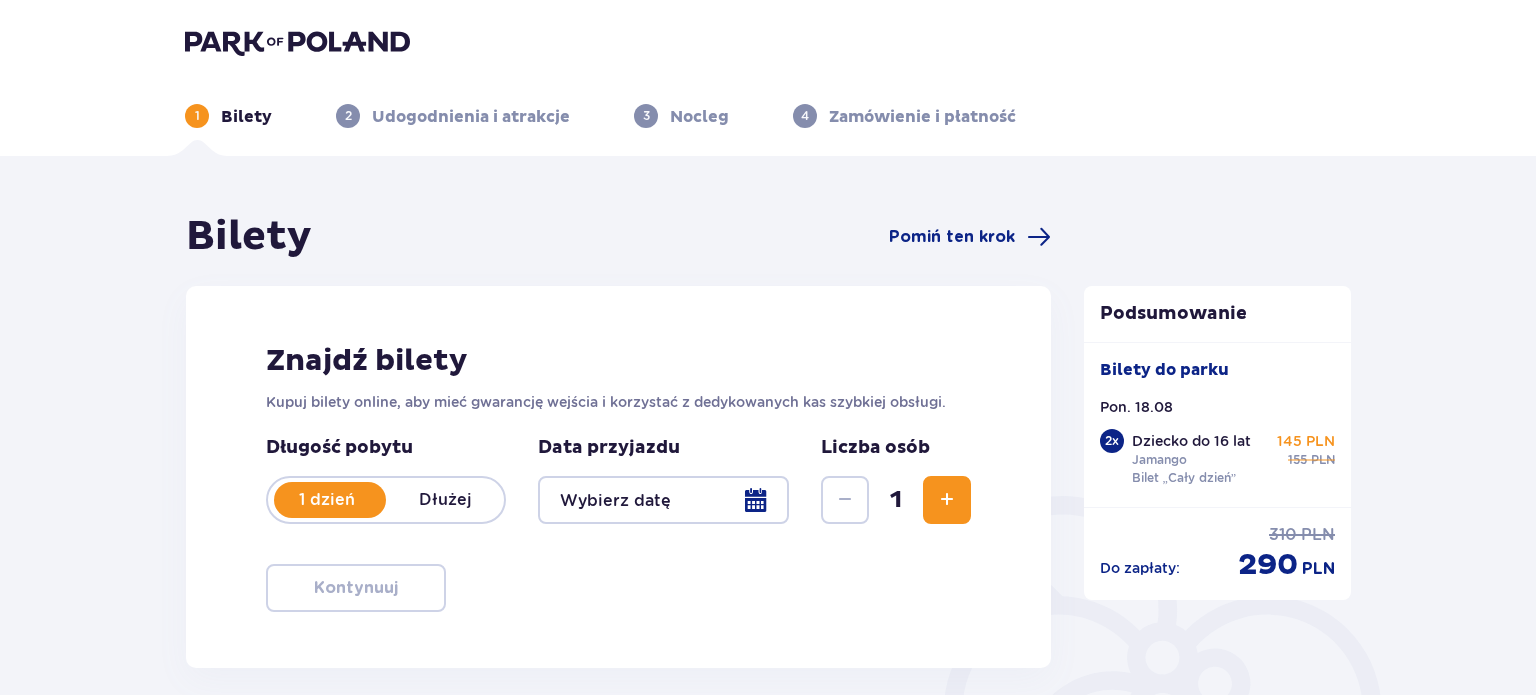 type on "18.08.25" 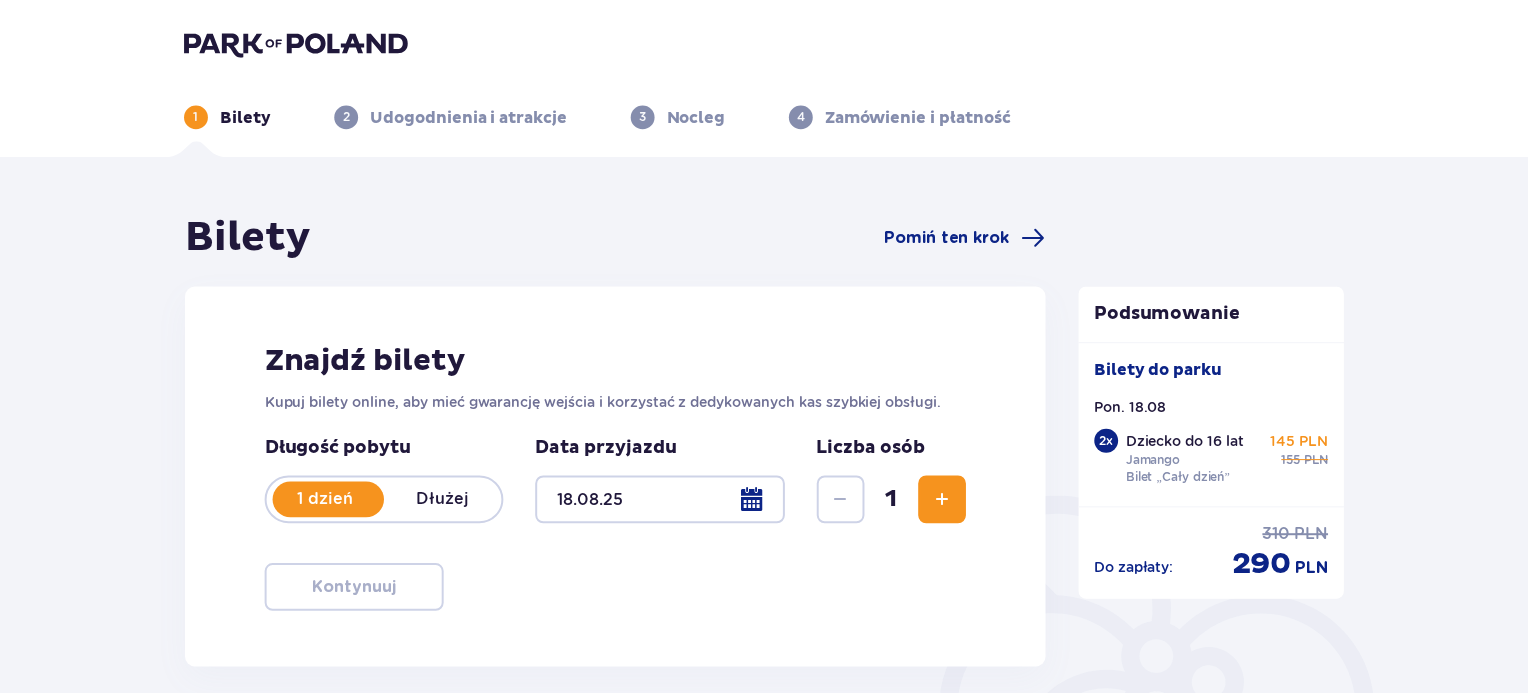 scroll, scrollTop: 0, scrollLeft: 0, axis: both 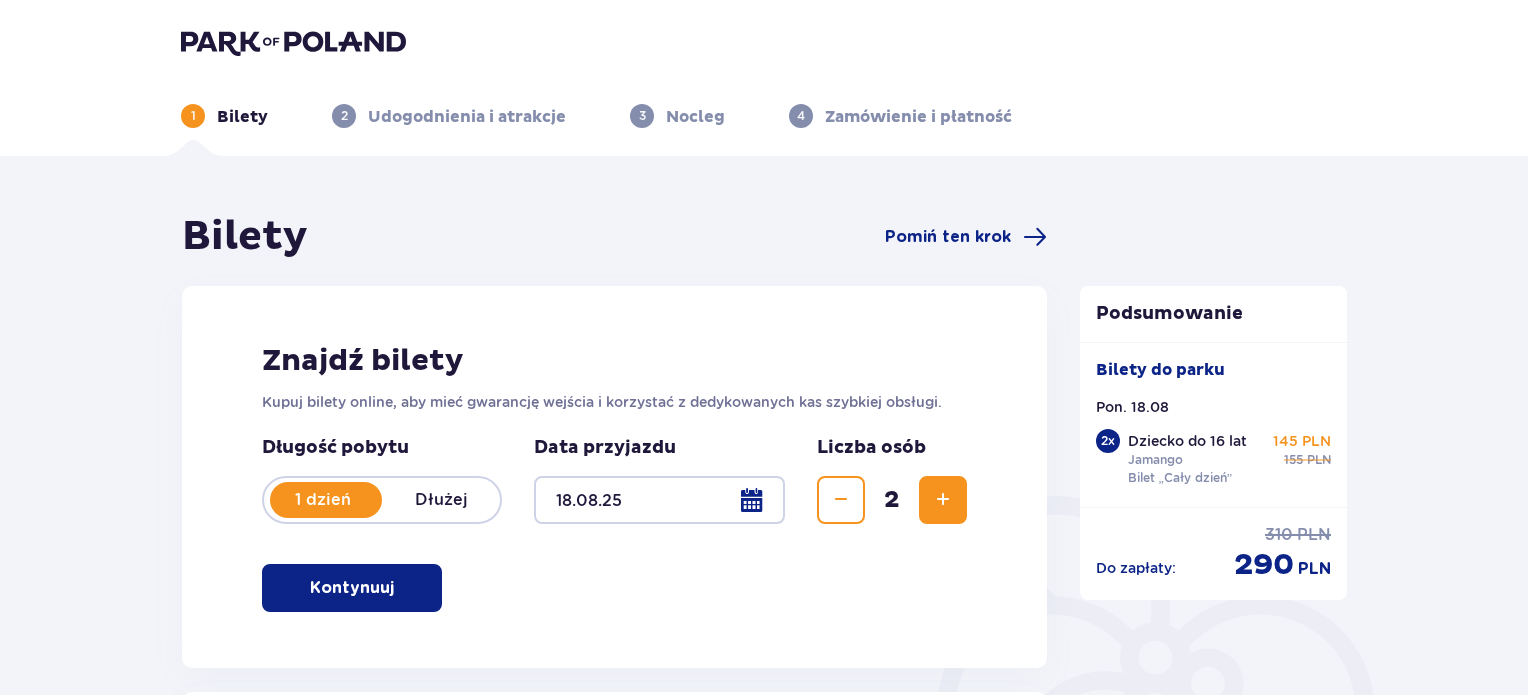 click at bounding box center [943, 500] 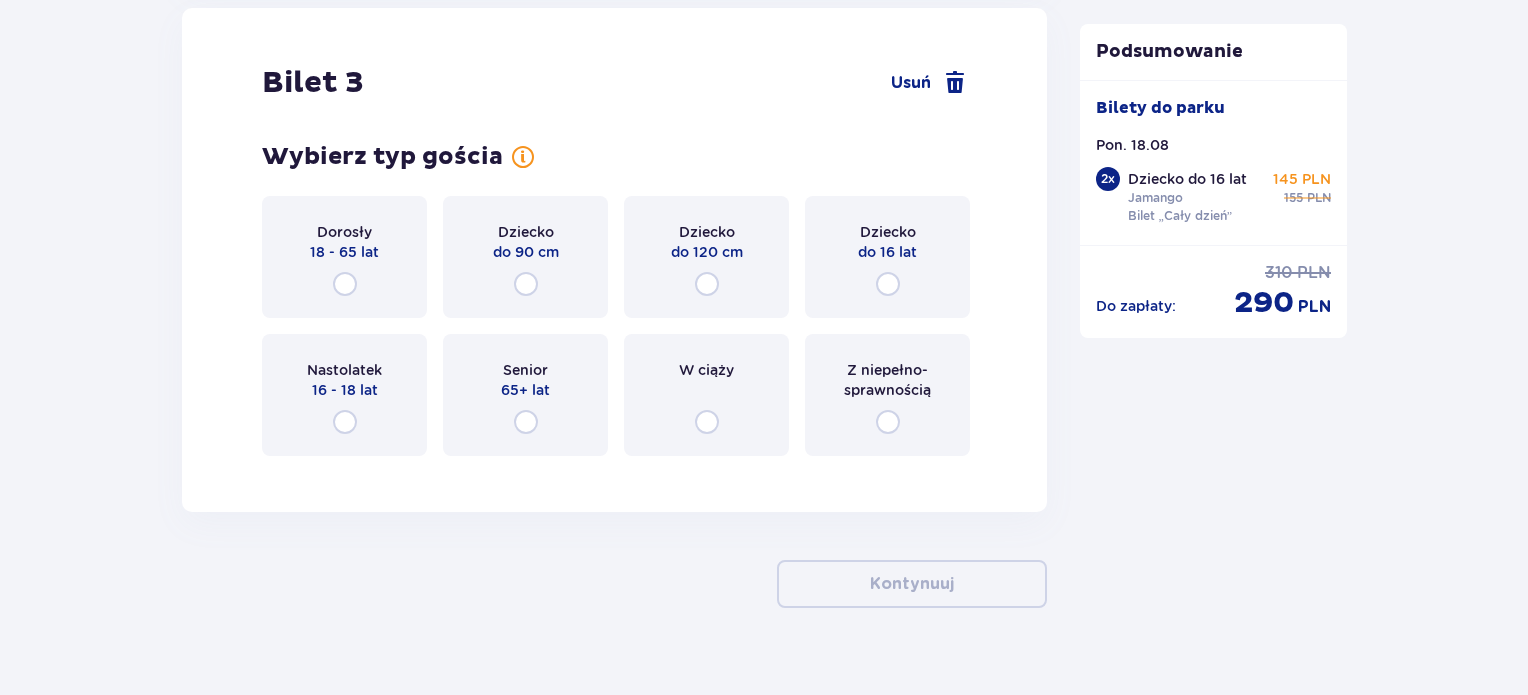 scroll, scrollTop: 3666, scrollLeft: 0, axis: vertical 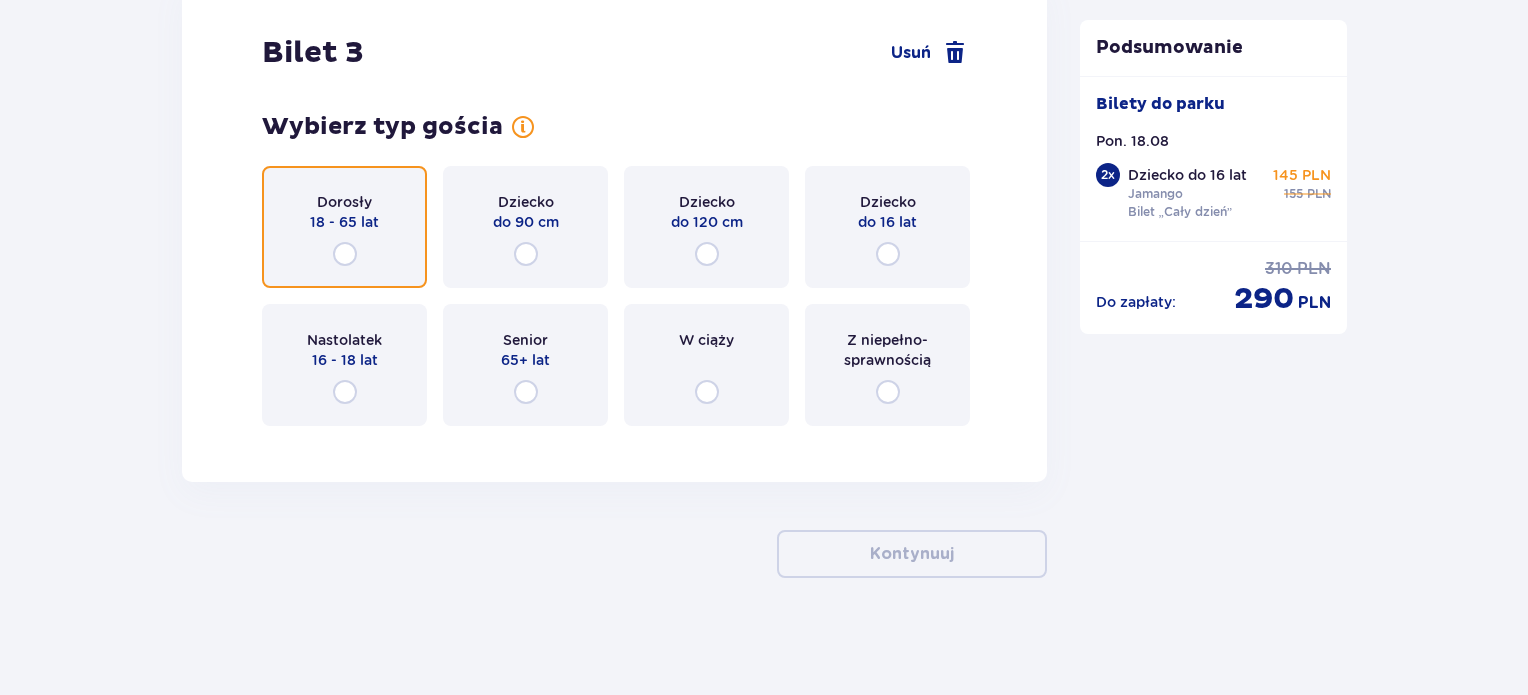 click at bounding box center [345, 254] 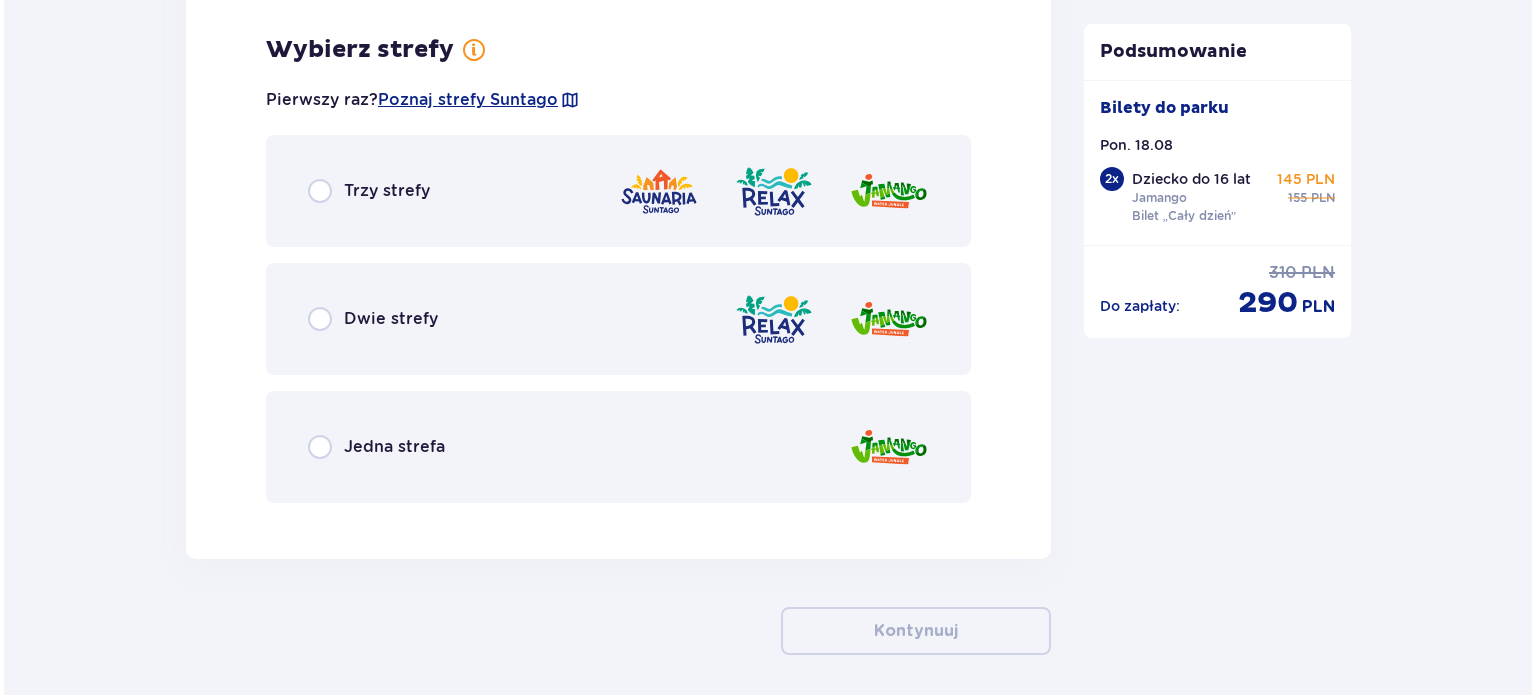 scroll, scrollTop: 4105, scrollLeft: 0, axis: vertical 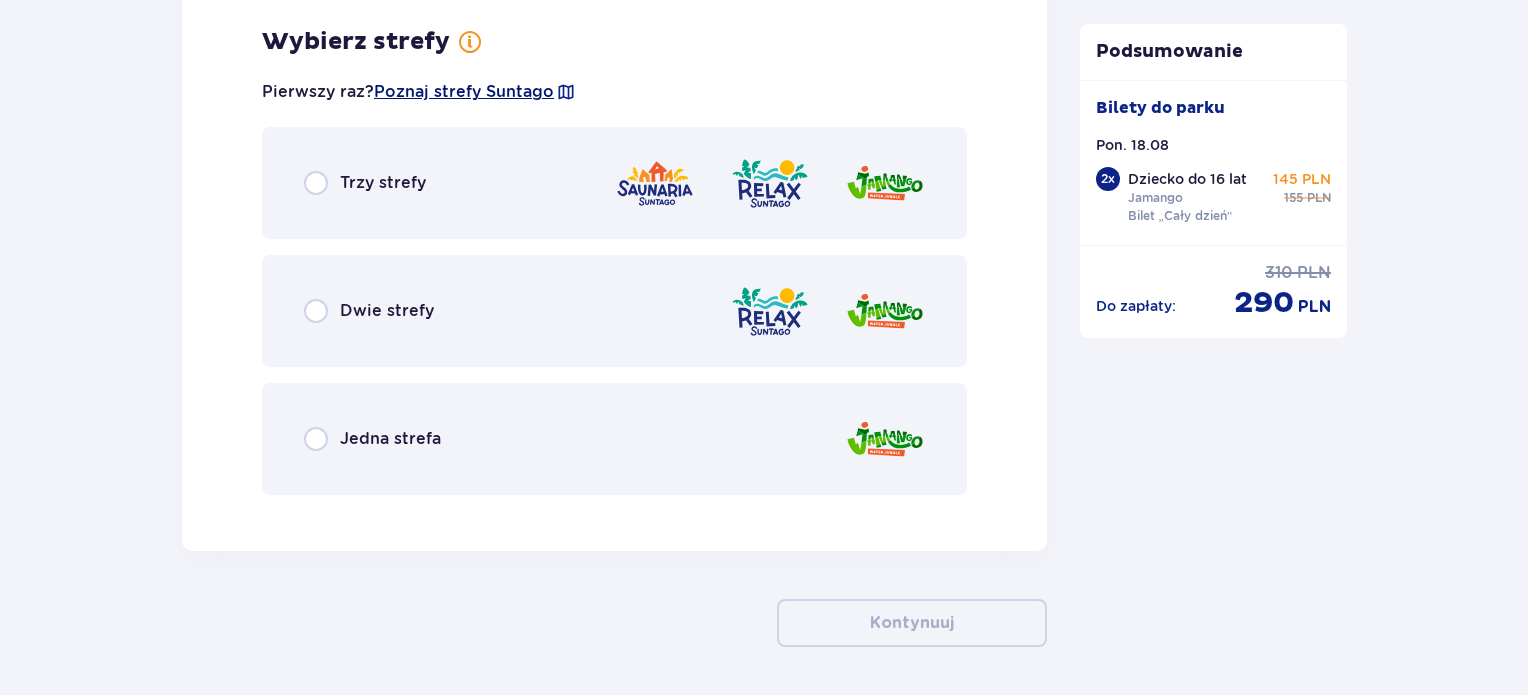 click on "Poznaj strefy Suntago" at bounding box center [464, 92] 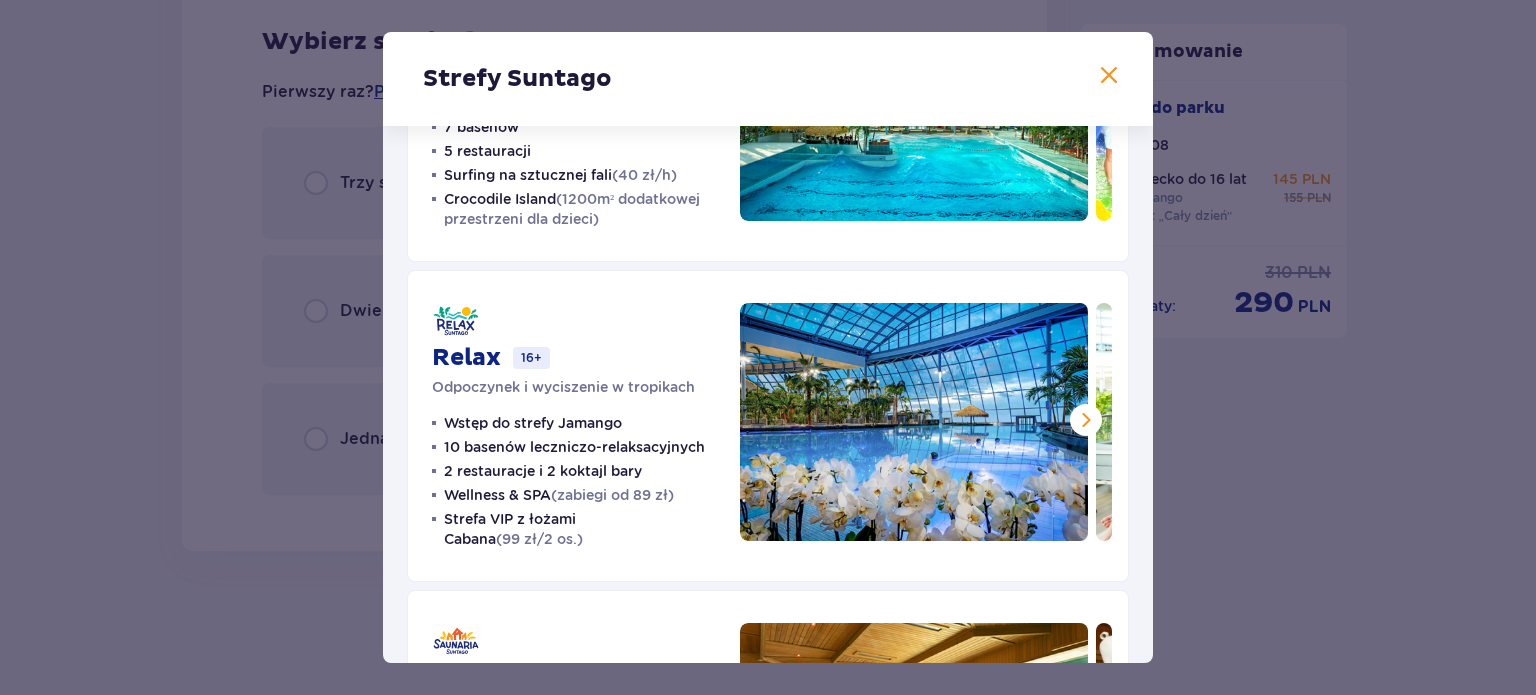 scroll, scrollTop: 0, scrollLeft: 0, axis: both 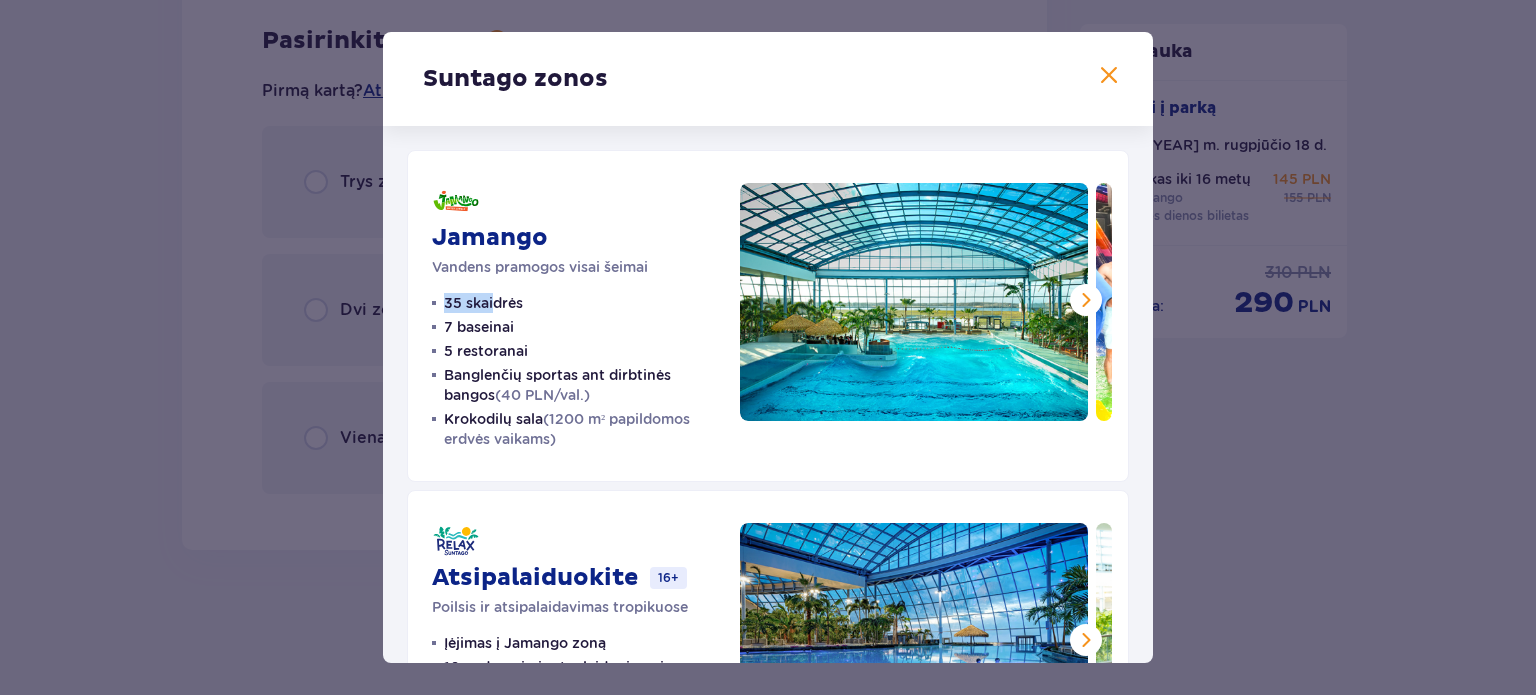 drag, startPoint x: 446, startPoint y: 303, endPoint x: 492, endPoint y: 304, distance: 46.010868 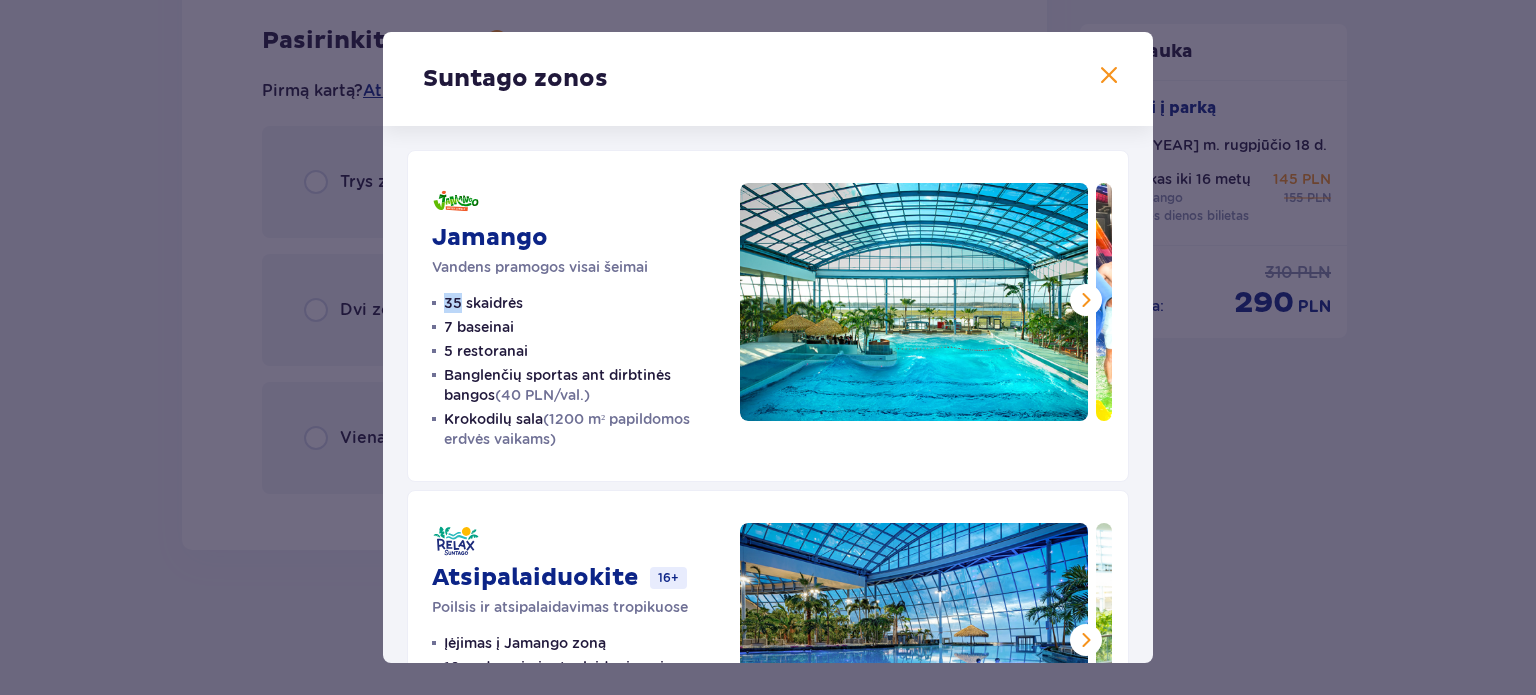 click on "35 skaidrės 7 baseinai 5 restoranai Banglenčių sportas ant dirbtinės bangos  (40 PLN/val.) Krokodilų sala  (1200 m² papildomos erdvės vaikams)" at bounding box center (574, 371) 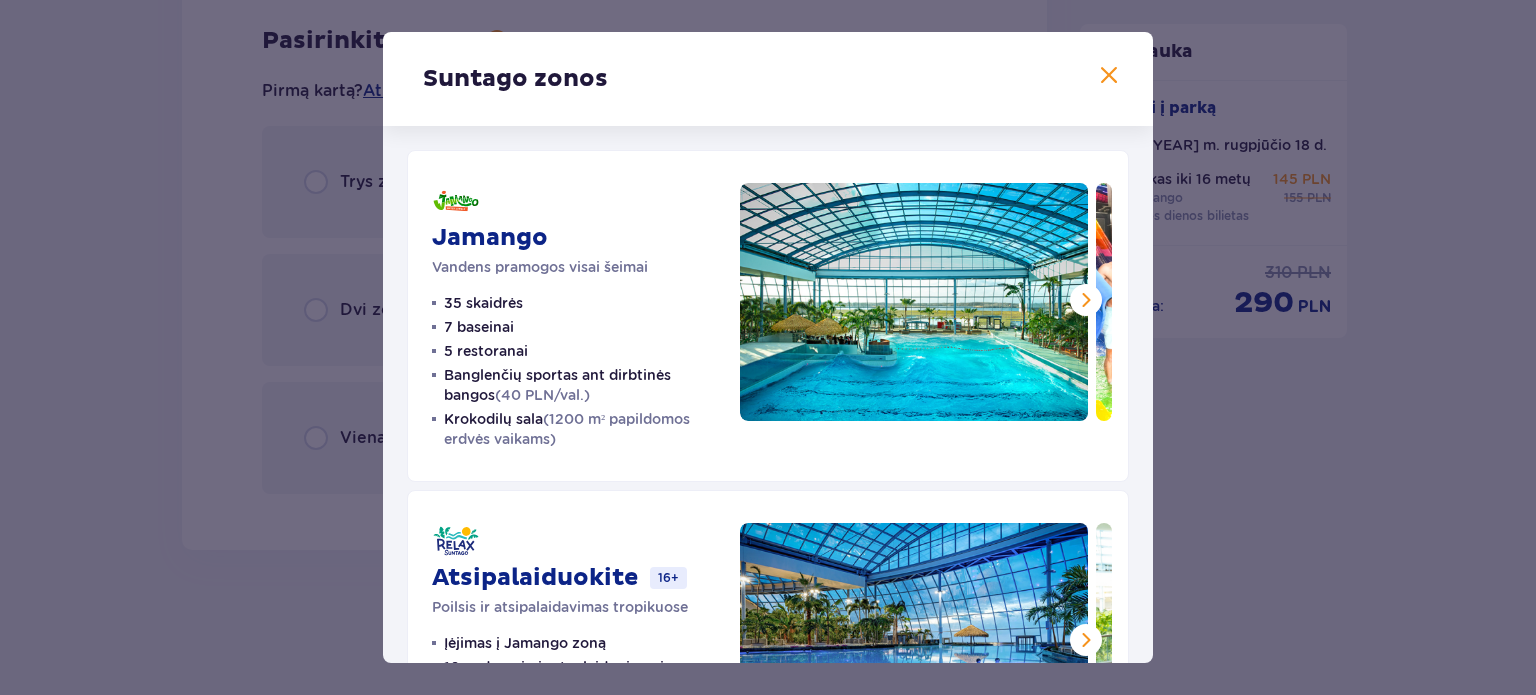 click on "35 skaidrės 7 baseinai 5 restoranai Banglenčių sportas ant dirbtinės bangos  (40 PLN/val.) Krokodilų sala  (1200 m² papildomos erdvės vaikams)" at bounding box center [574, 371] 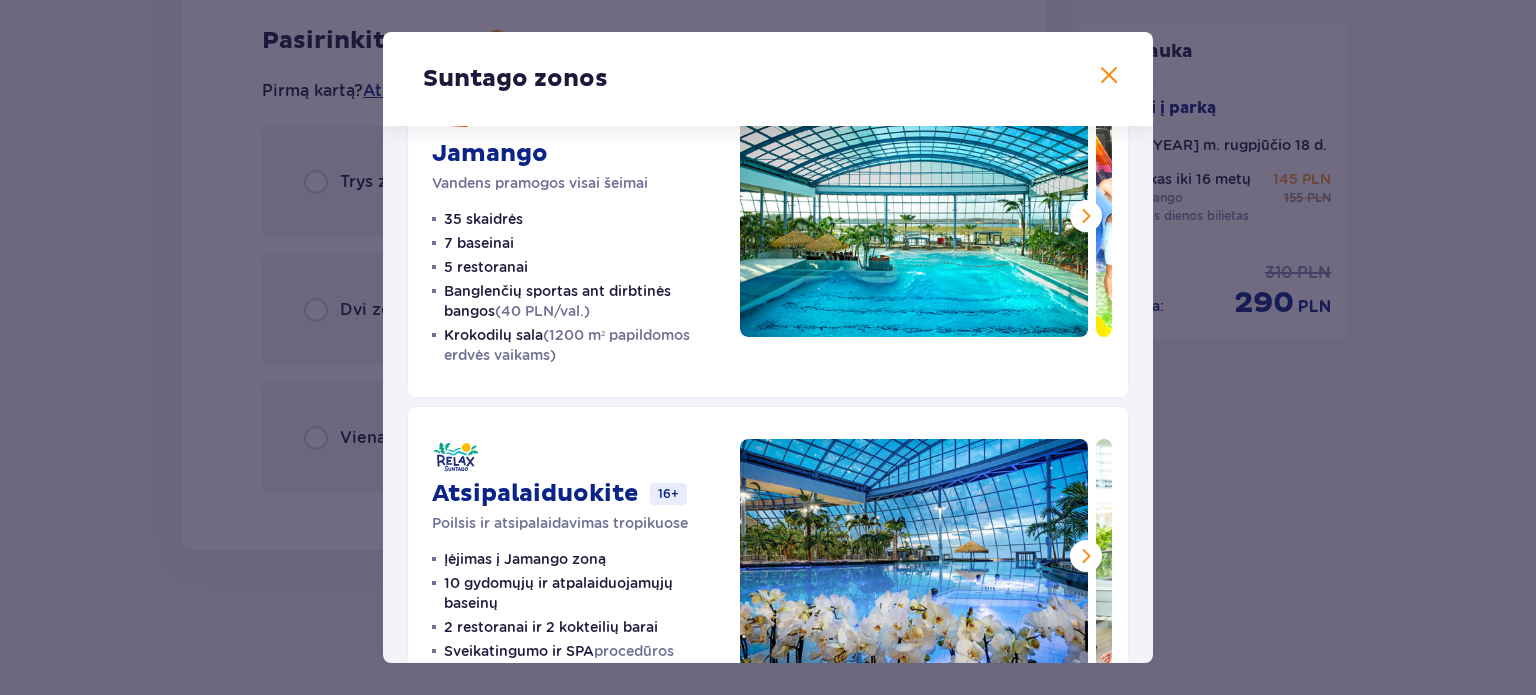 scroll, scrollTop: 0, scrollLeft: 0, axis: both 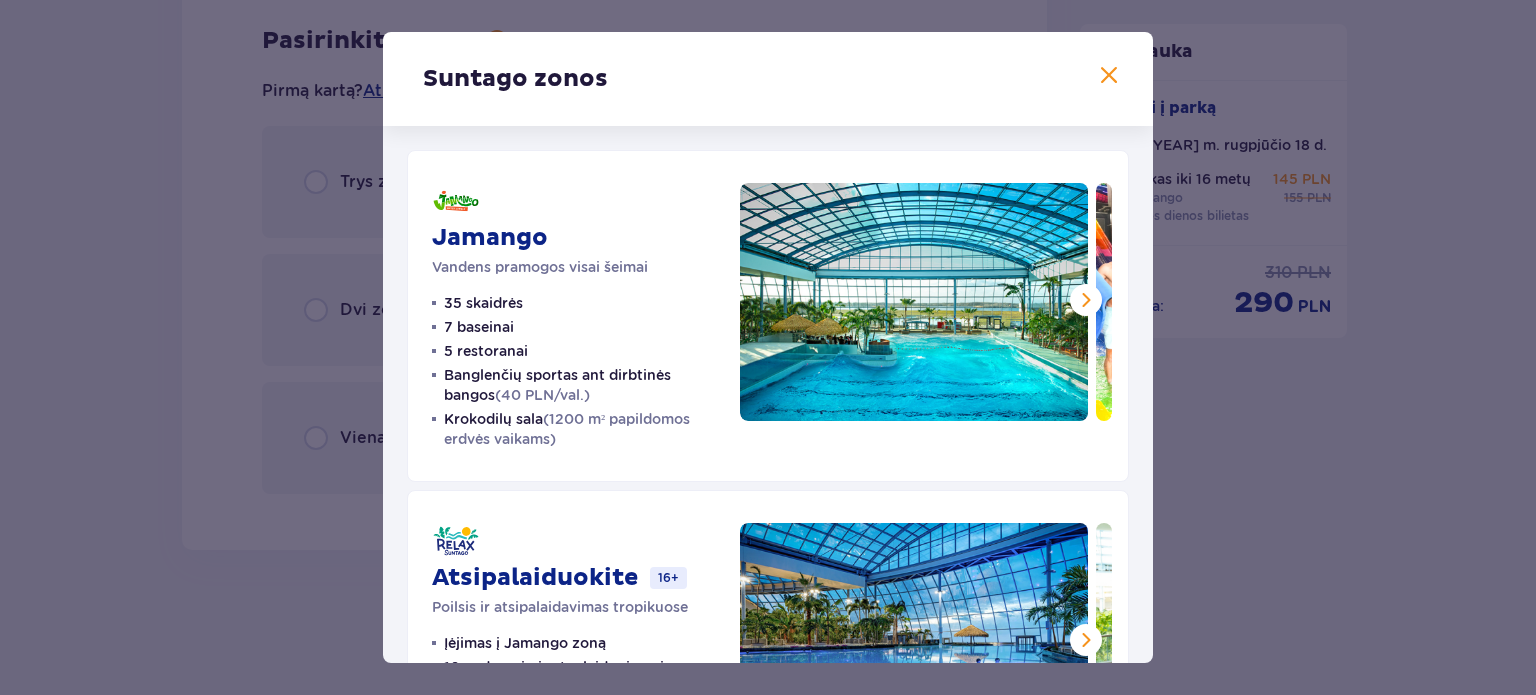 click on "35 skaidrės" at bounding box center [483, 303] 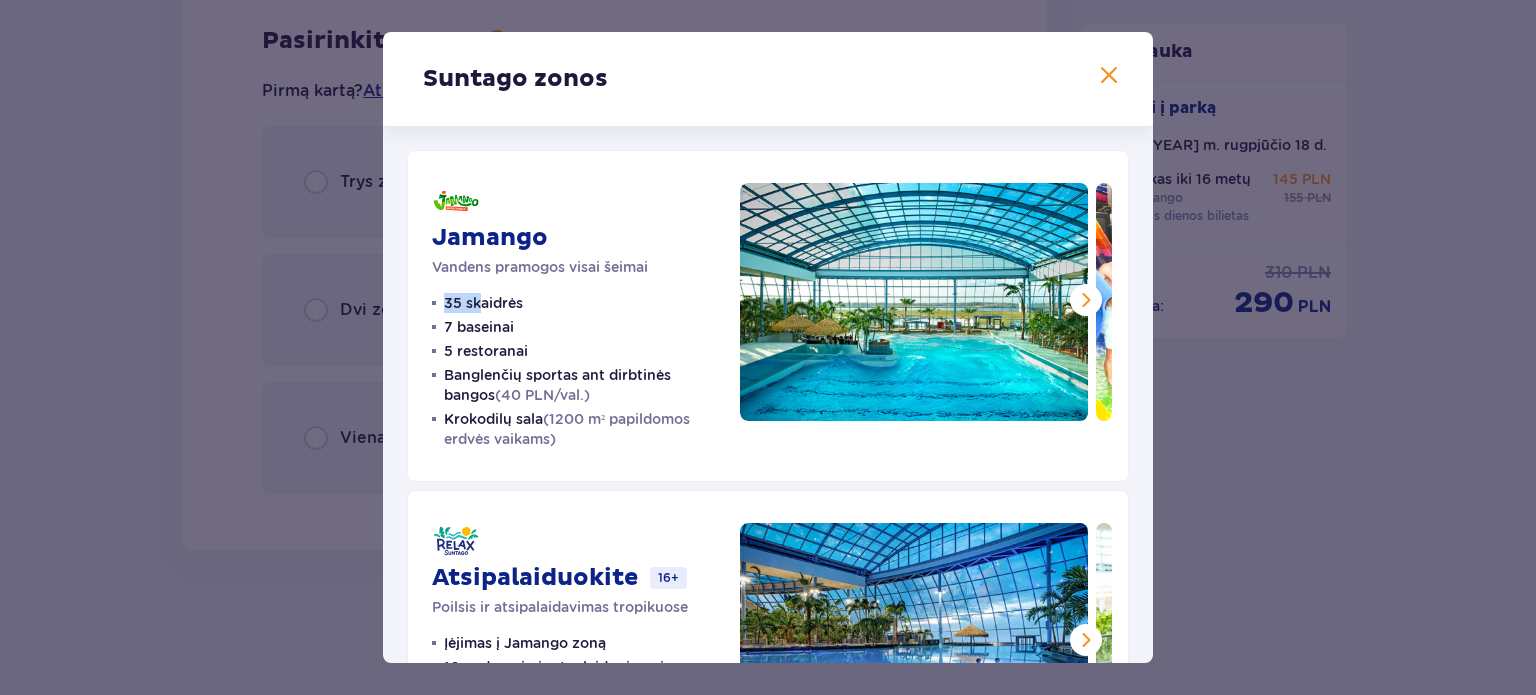 drag, startPoint x: 536, startPoint y: 305, endPoint x: 502, endPoint y: 302, distance: 34.132095 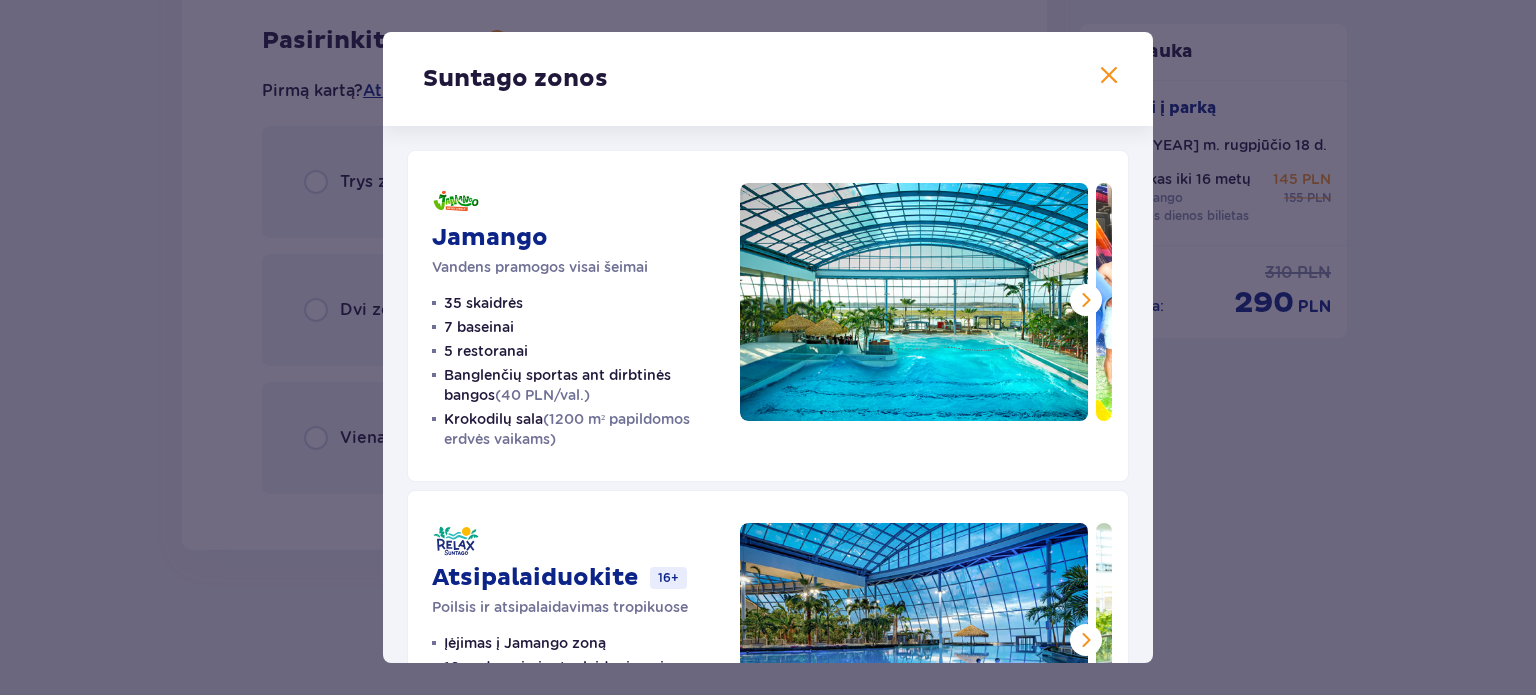 click on "35 skaidrės" at bounding box center (483, 303) 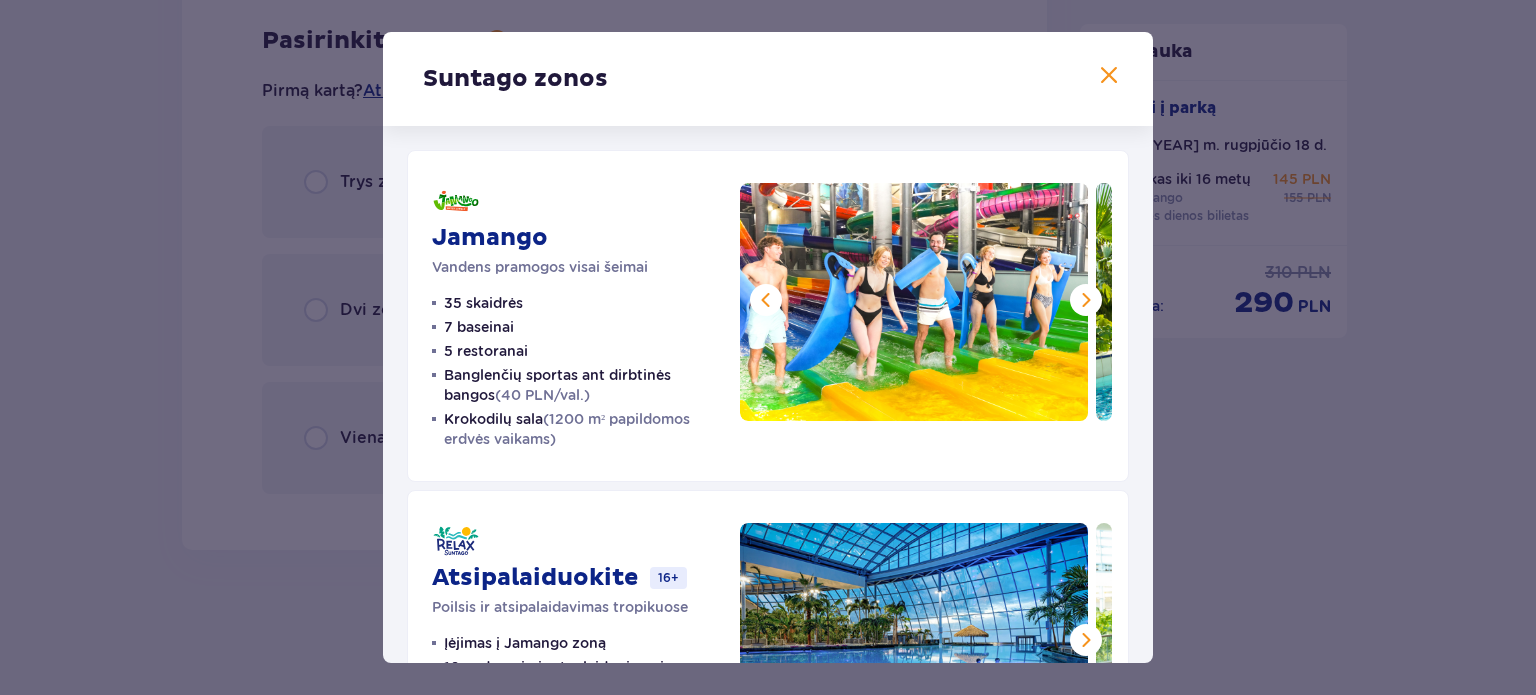 click at bounding box center [1086, 300] 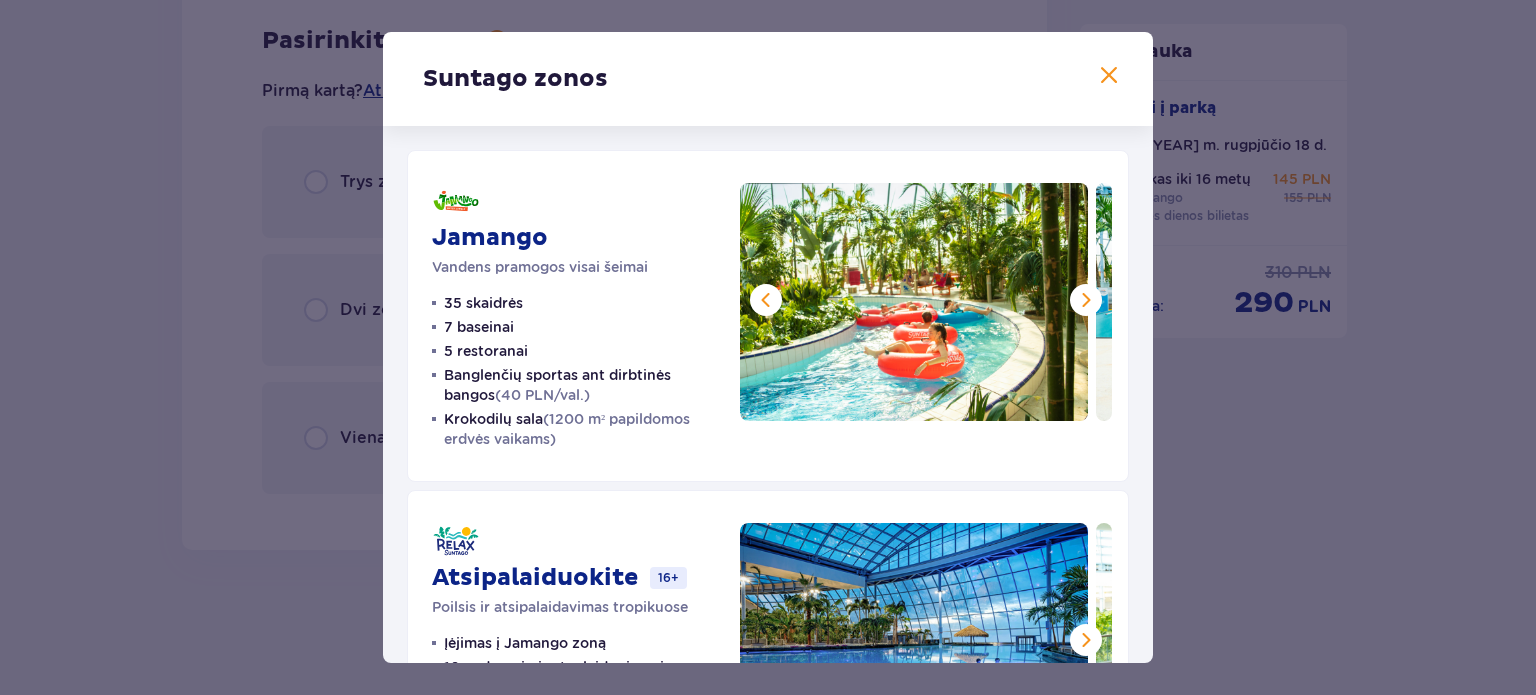click at bounding box center (1086, 300) 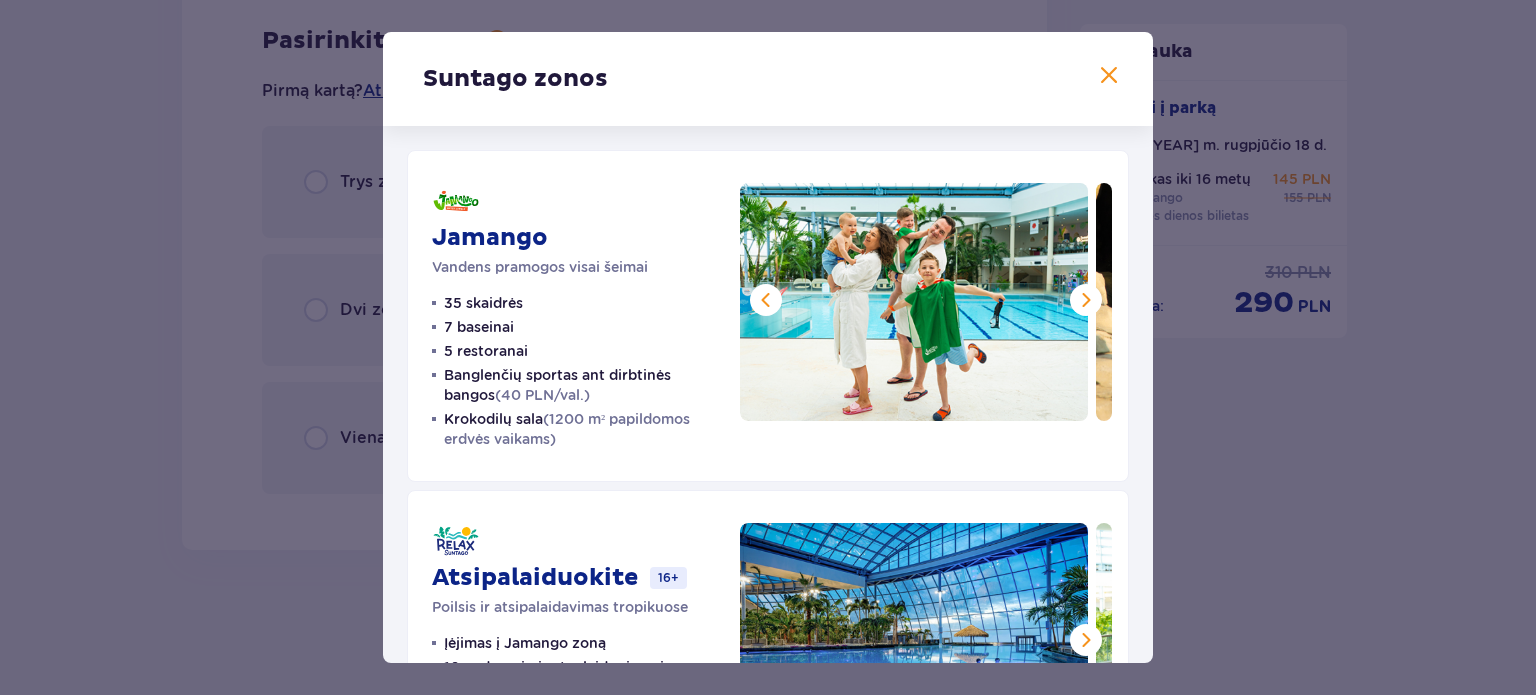 click at bounding box center (1086, 300) 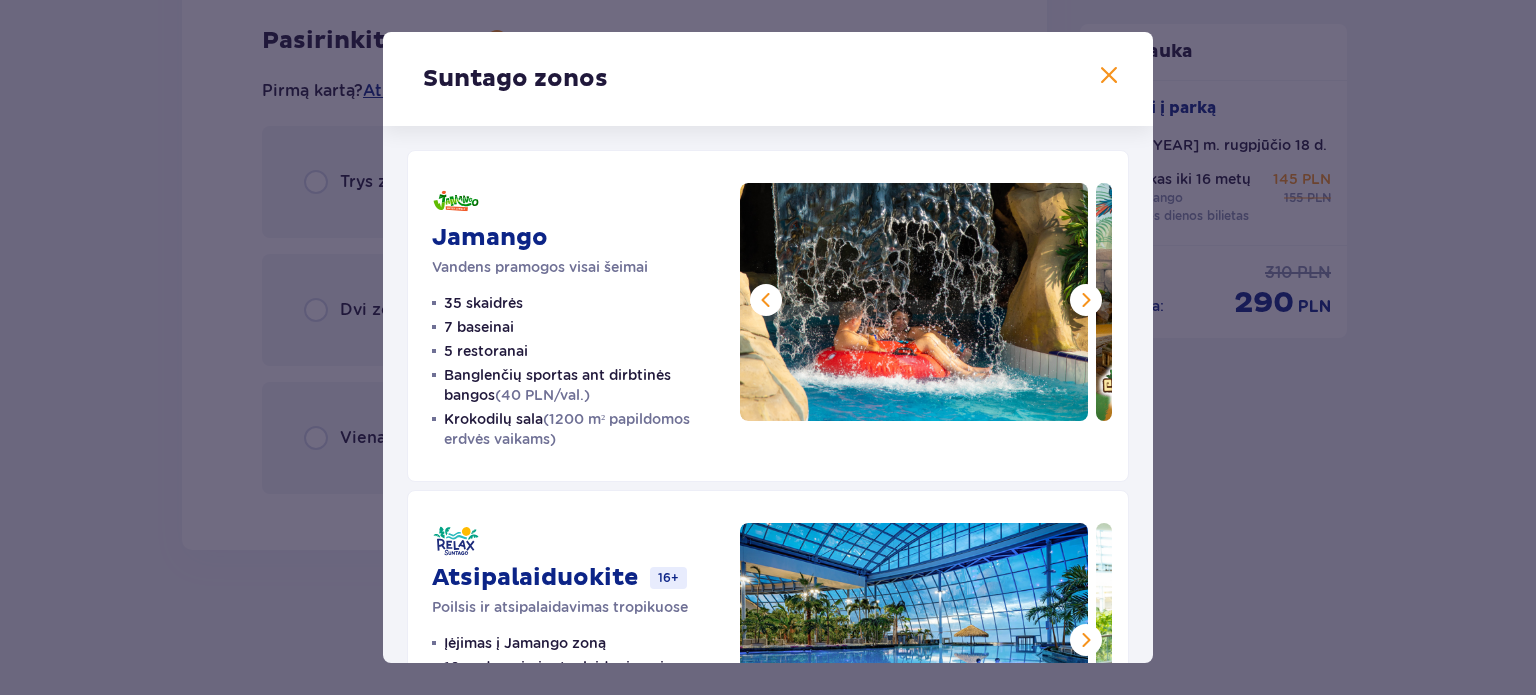 click at bounding box center (1086, 300) 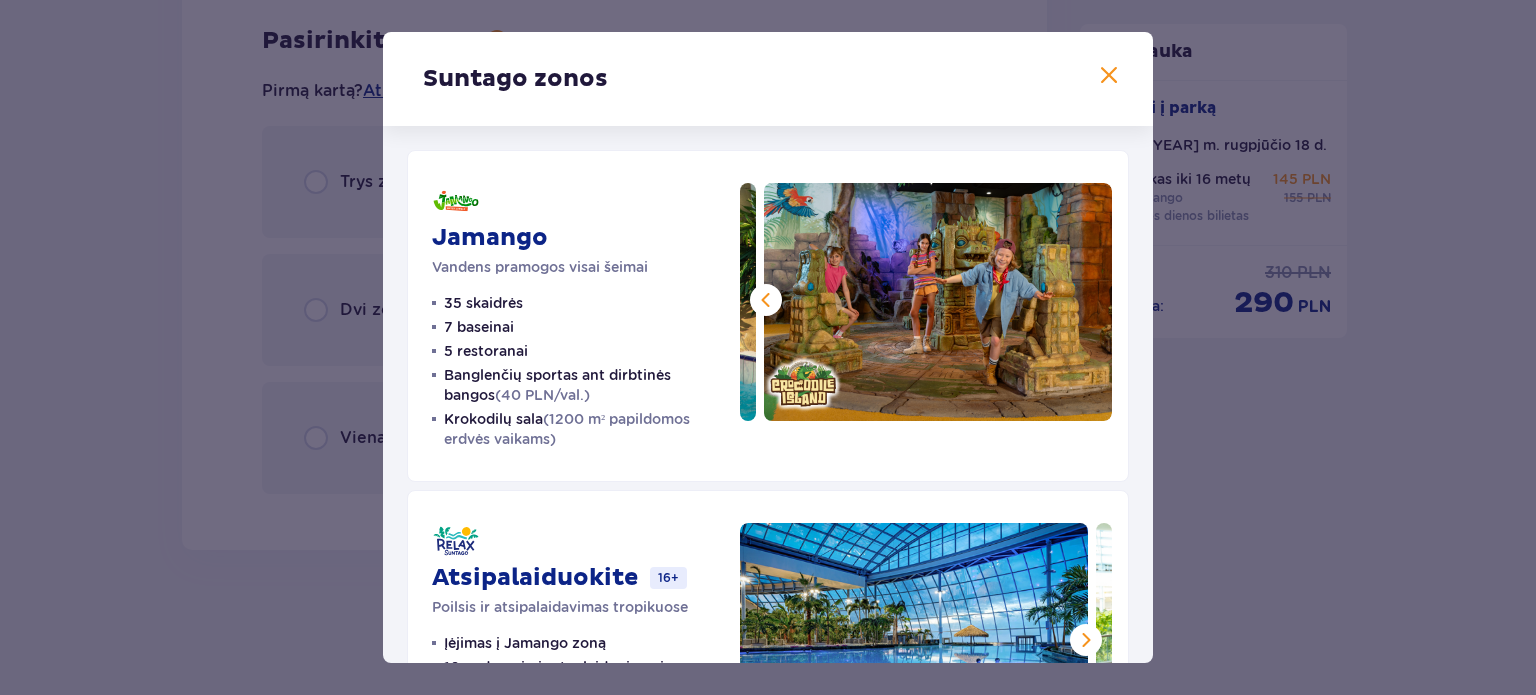 click at bounding box center [938, 302] 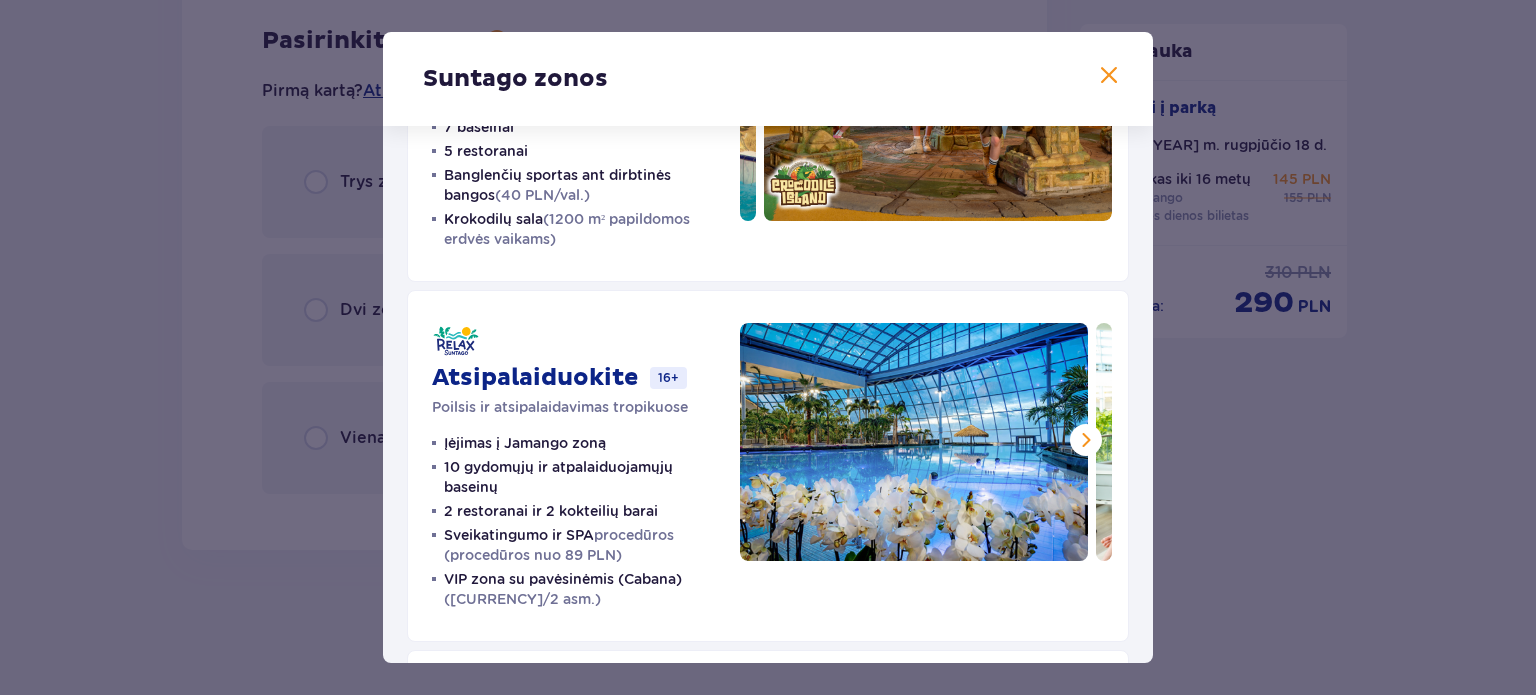 scroll, scrollTop: 300, scrollLeft: 0, axis: vertical 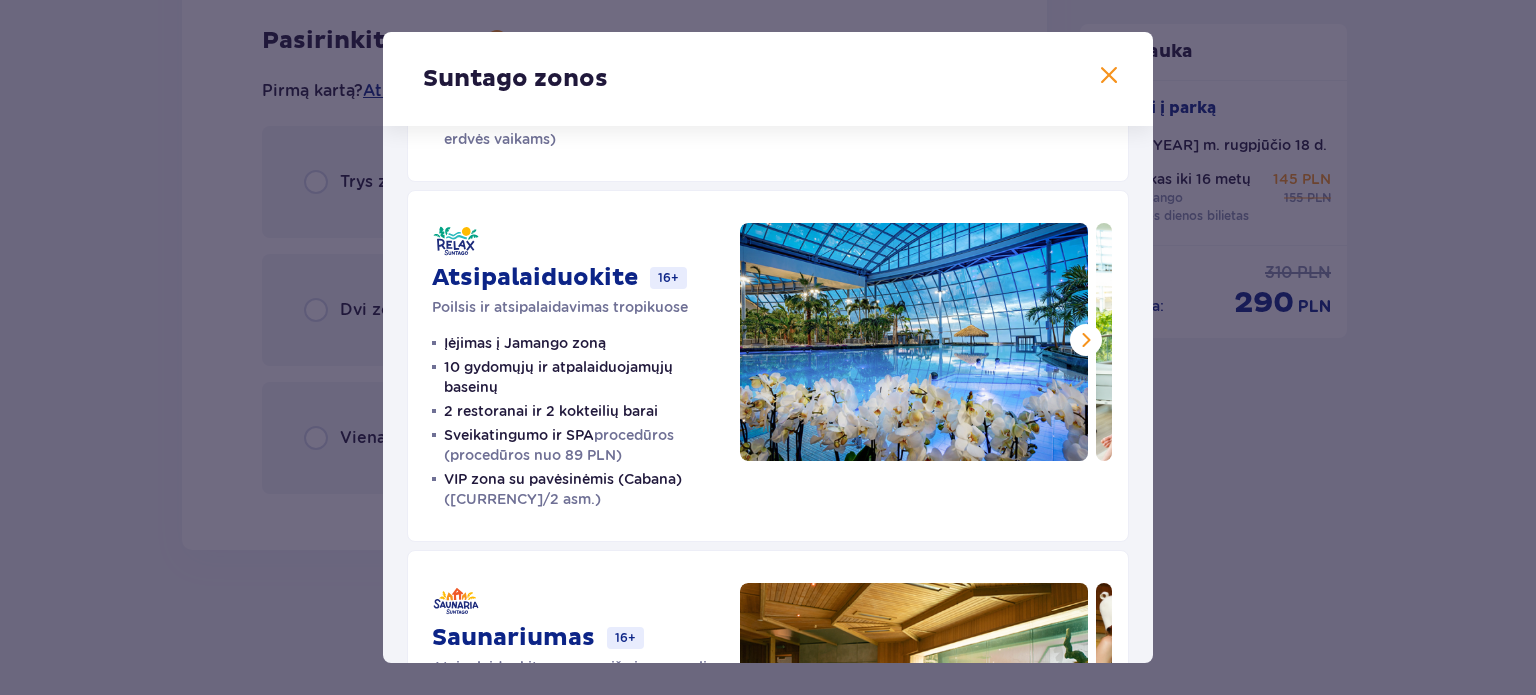click at bounding box center (1086, 340) 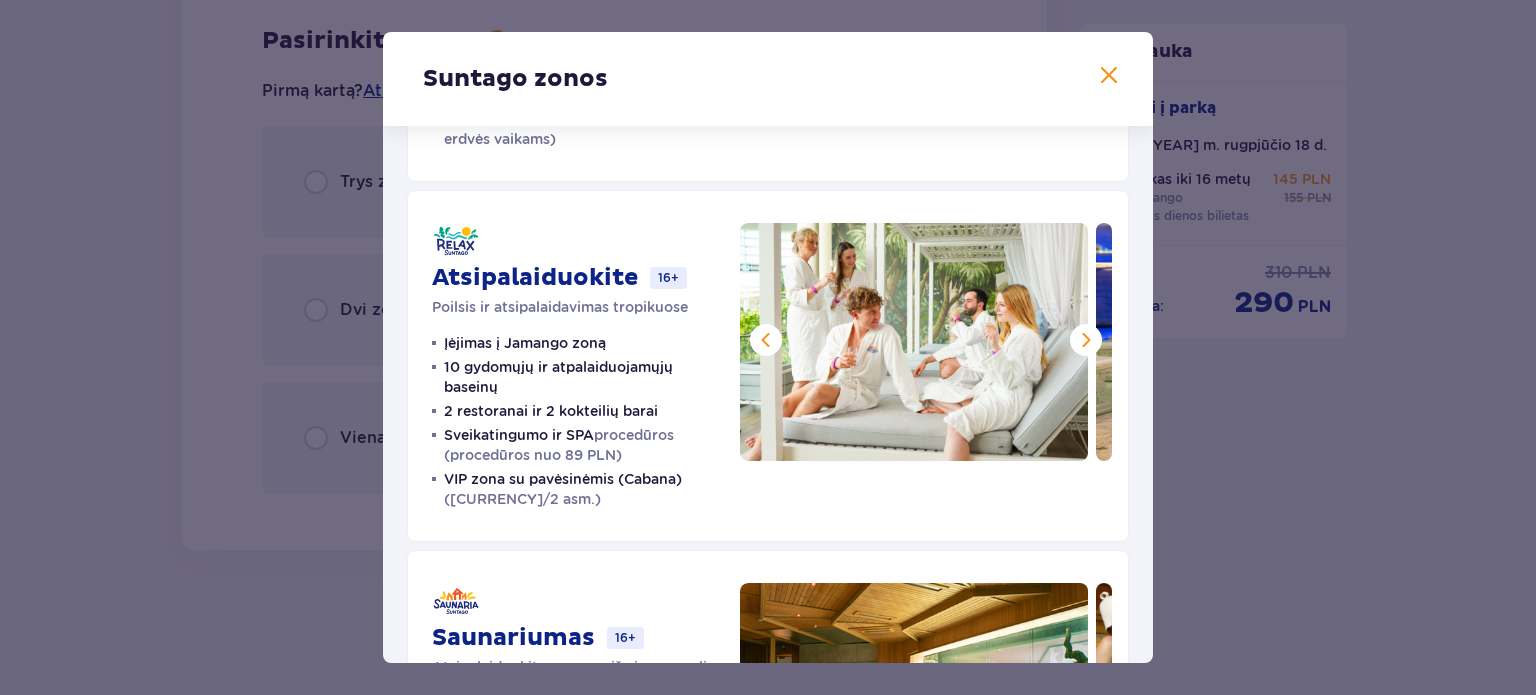 click at bounding box center (1086, 340) 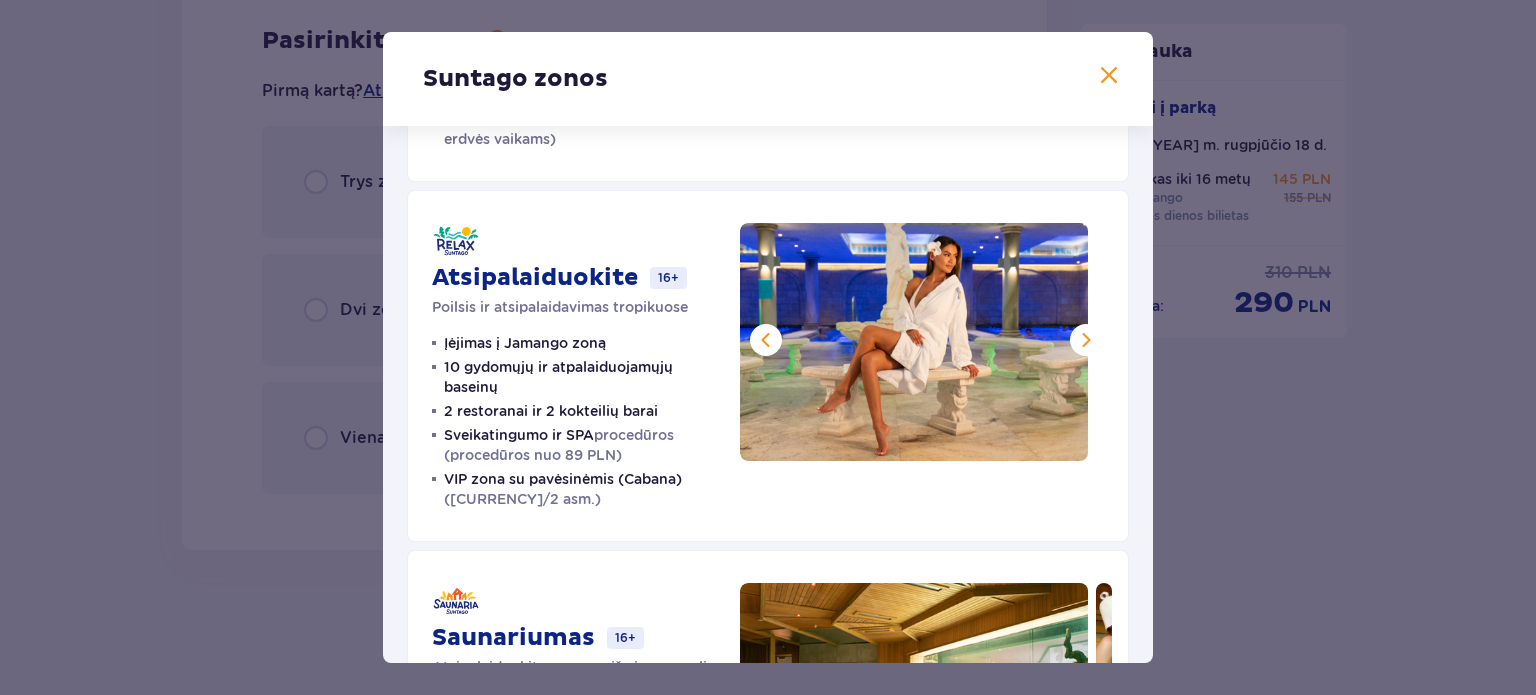 click at bounding box center [1086, 340] 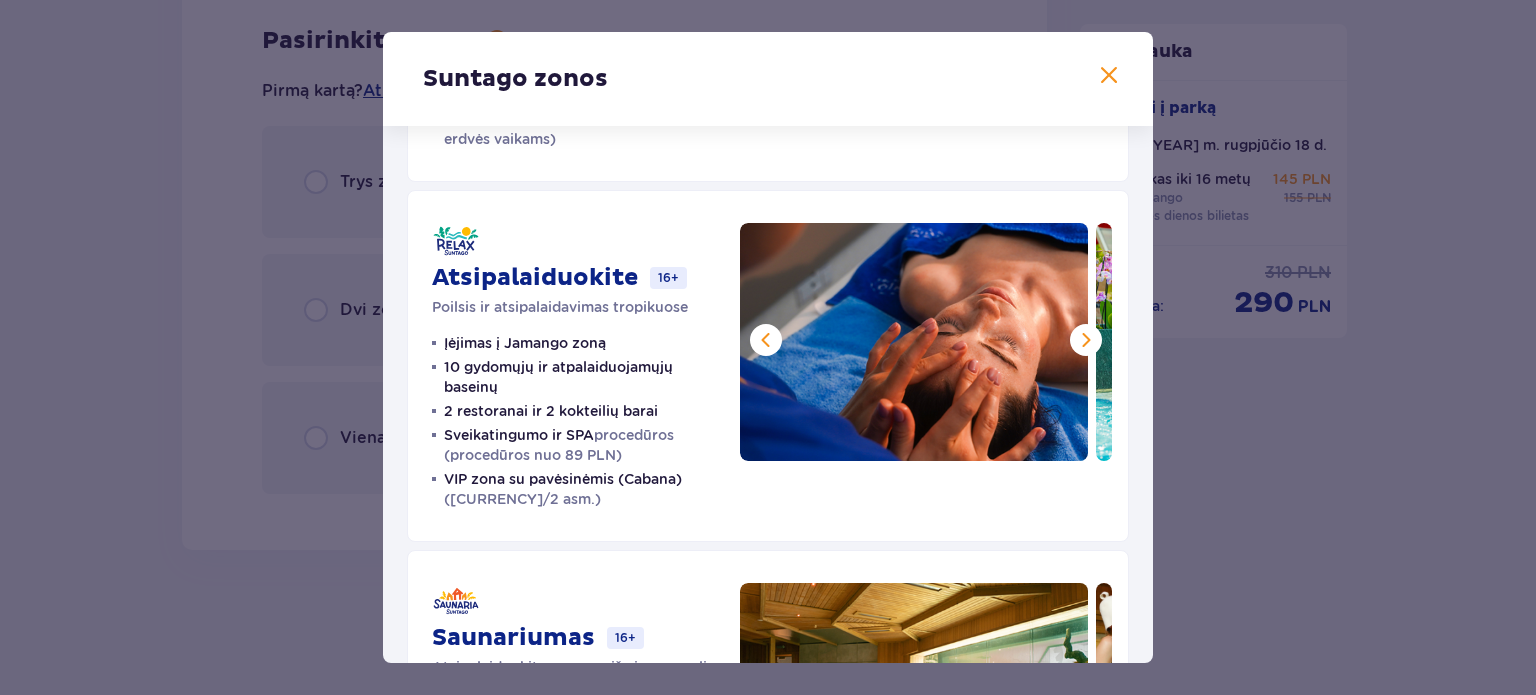 click at bounding box center [1086, 340] 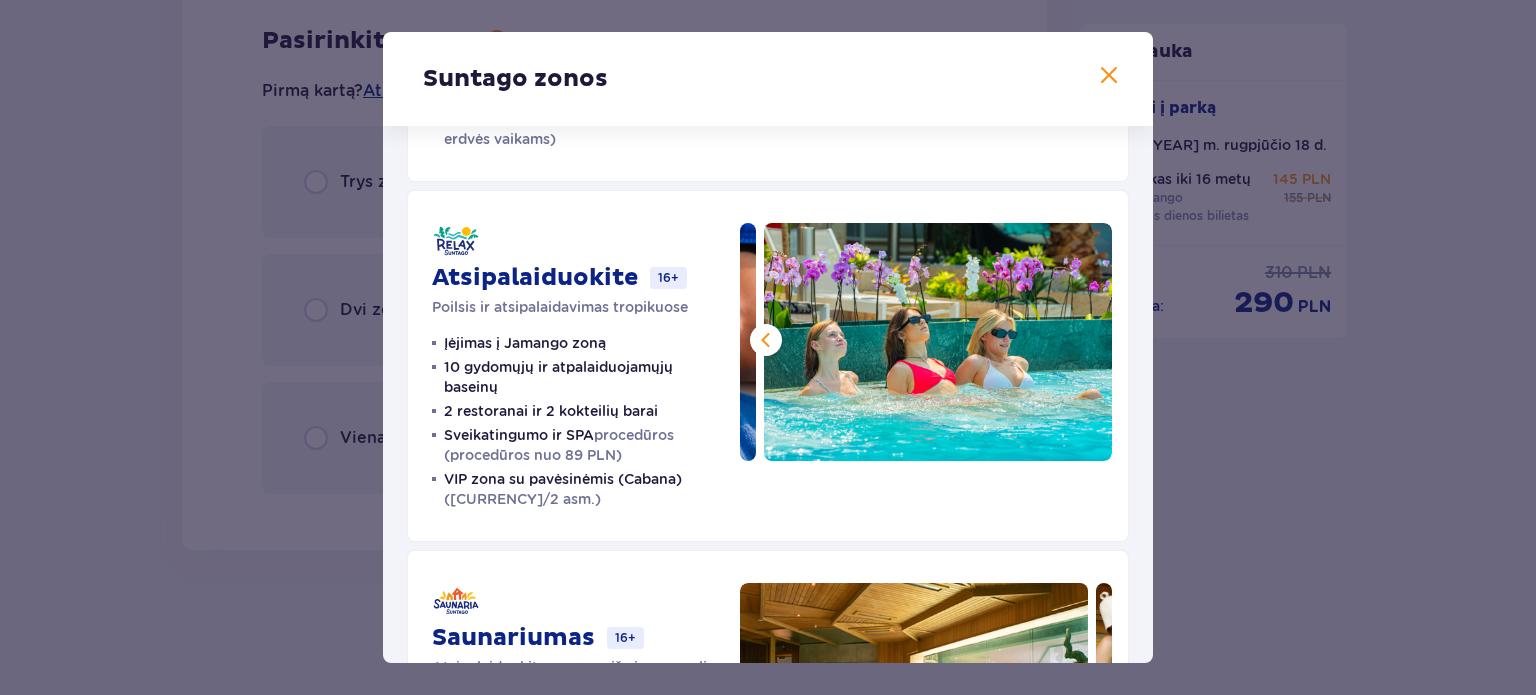 click at bounding box center [938, 342] 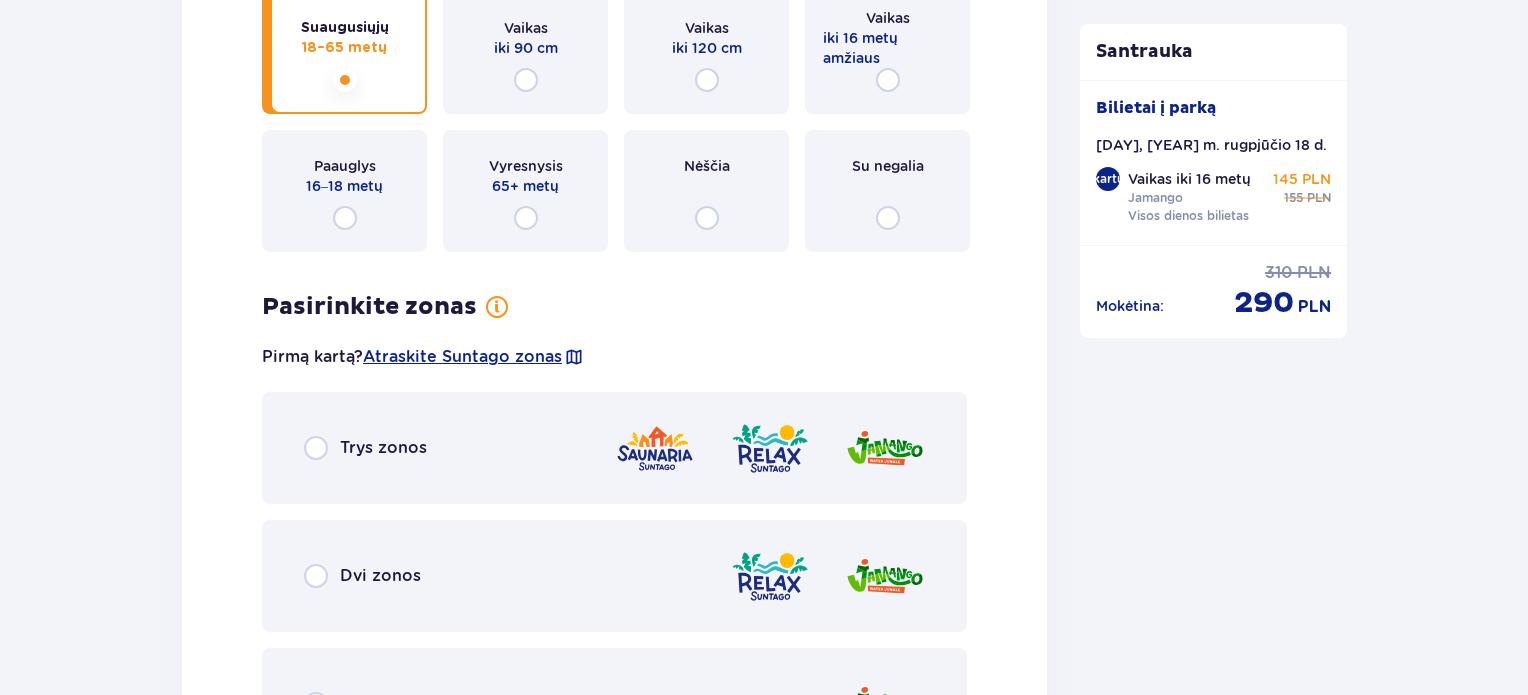 scroll, scrollTop: 4105, scrollLeft: 0, axis: vertical 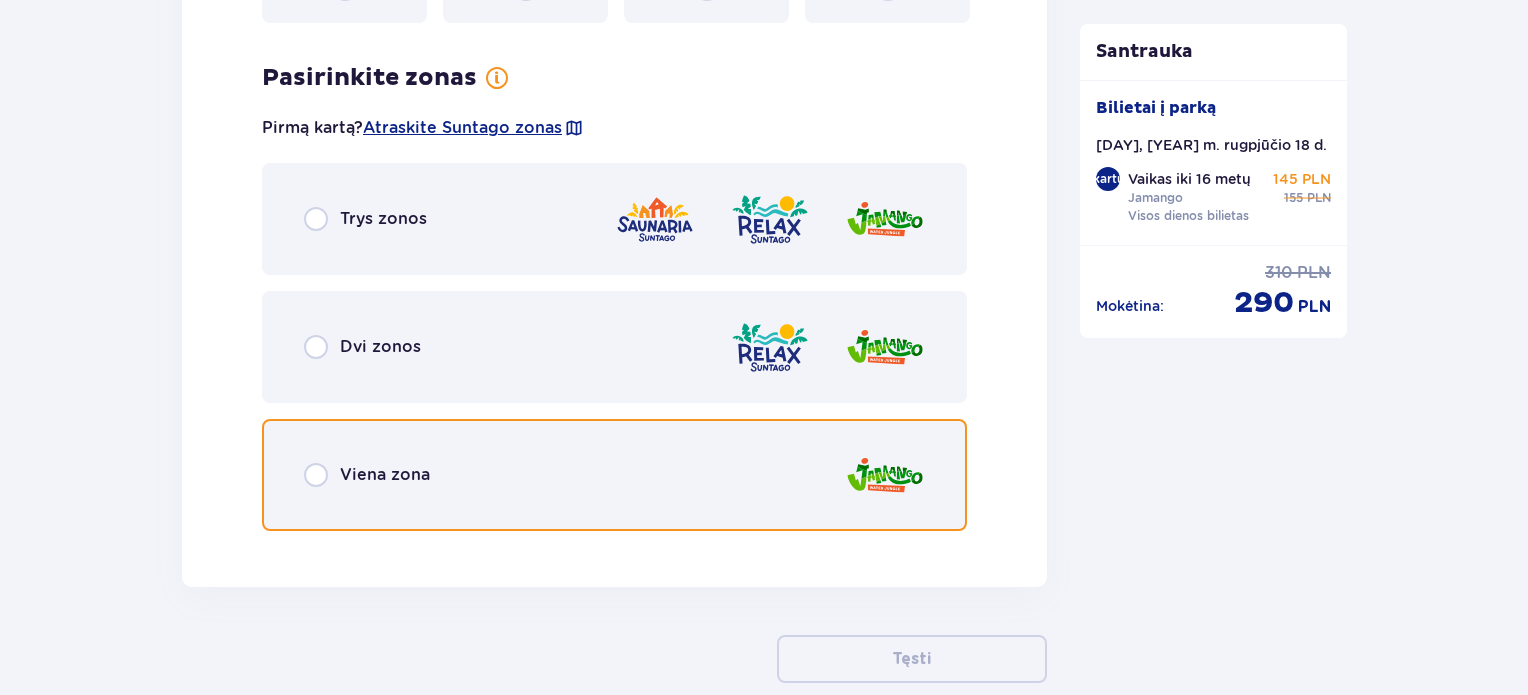 click at bounding box center [316, 475] 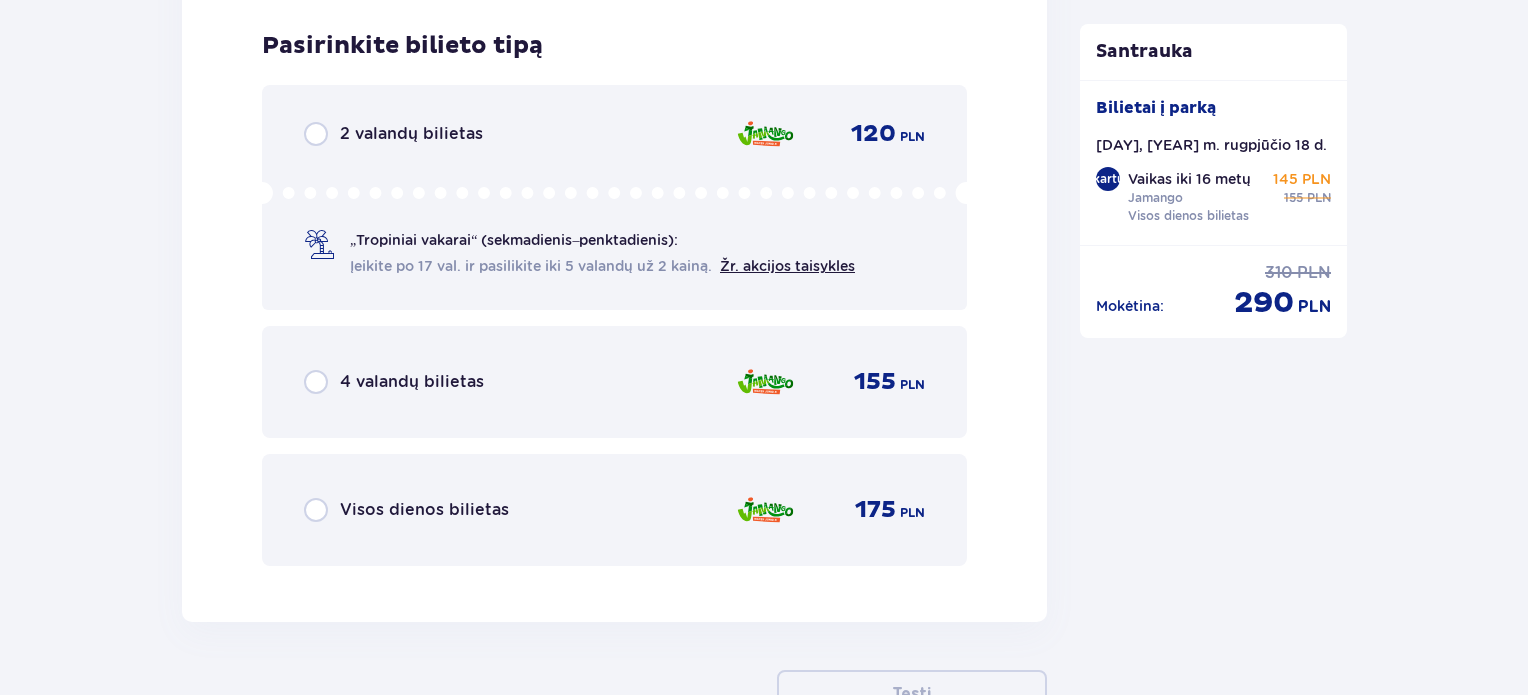scroll, scrollTop: 4650, scrollLeft: 0, axis: vertical 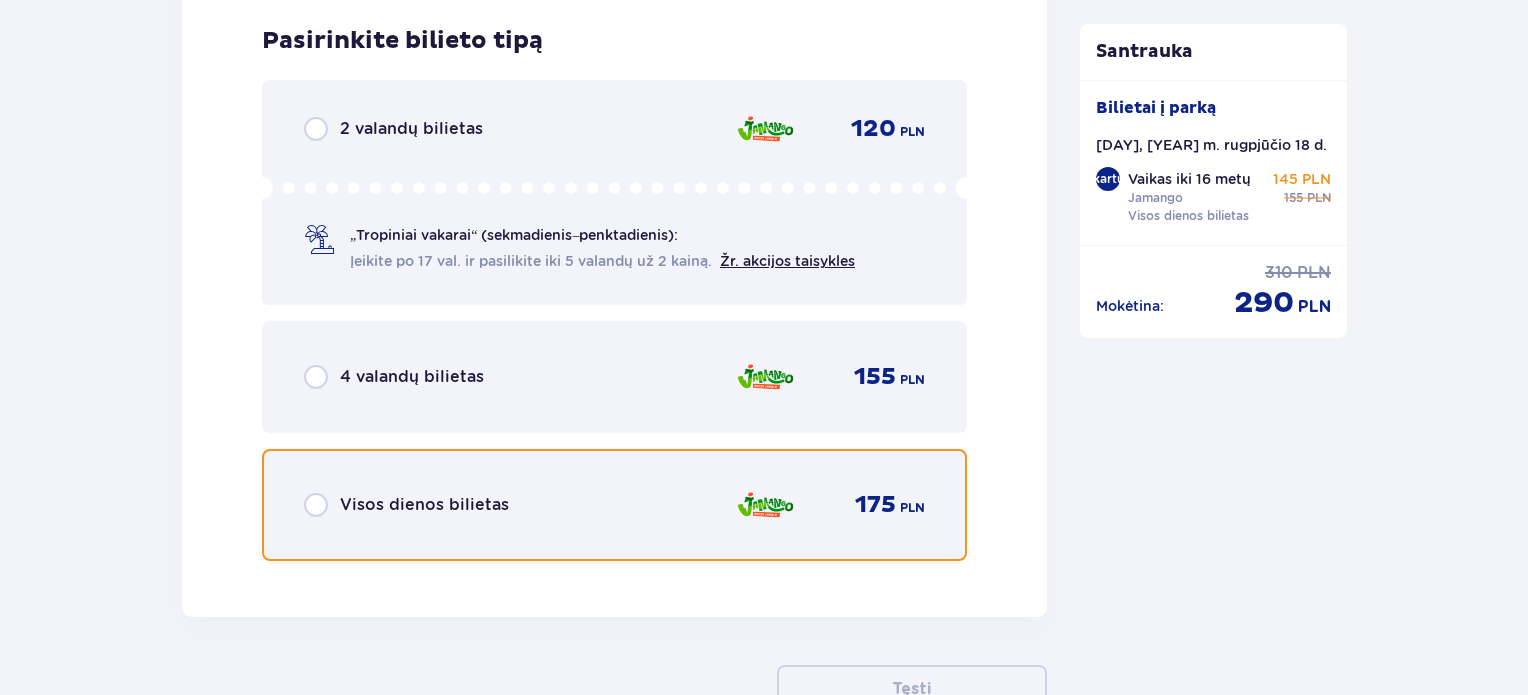click at bounding box center [316, 505] 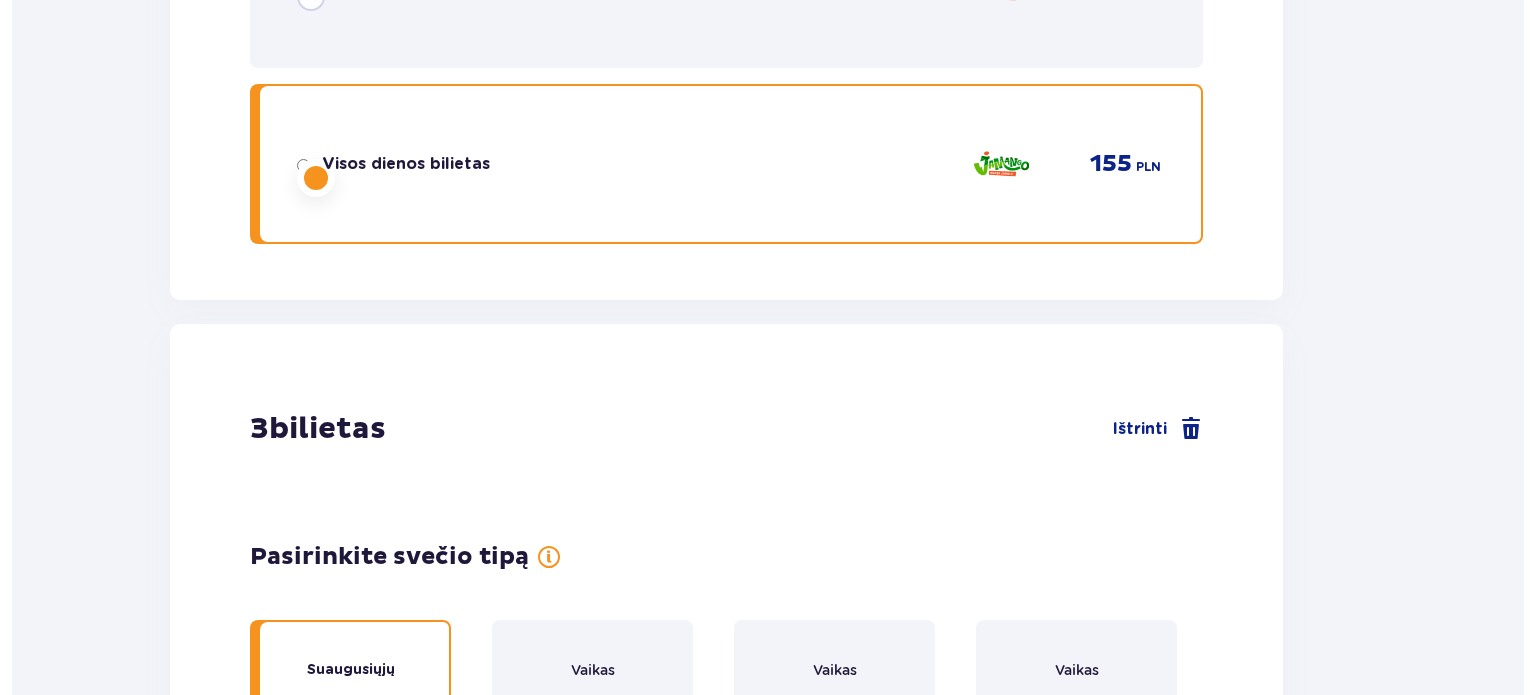 scroll, scrollTop: 0, scrollLeft: 0, axis: both 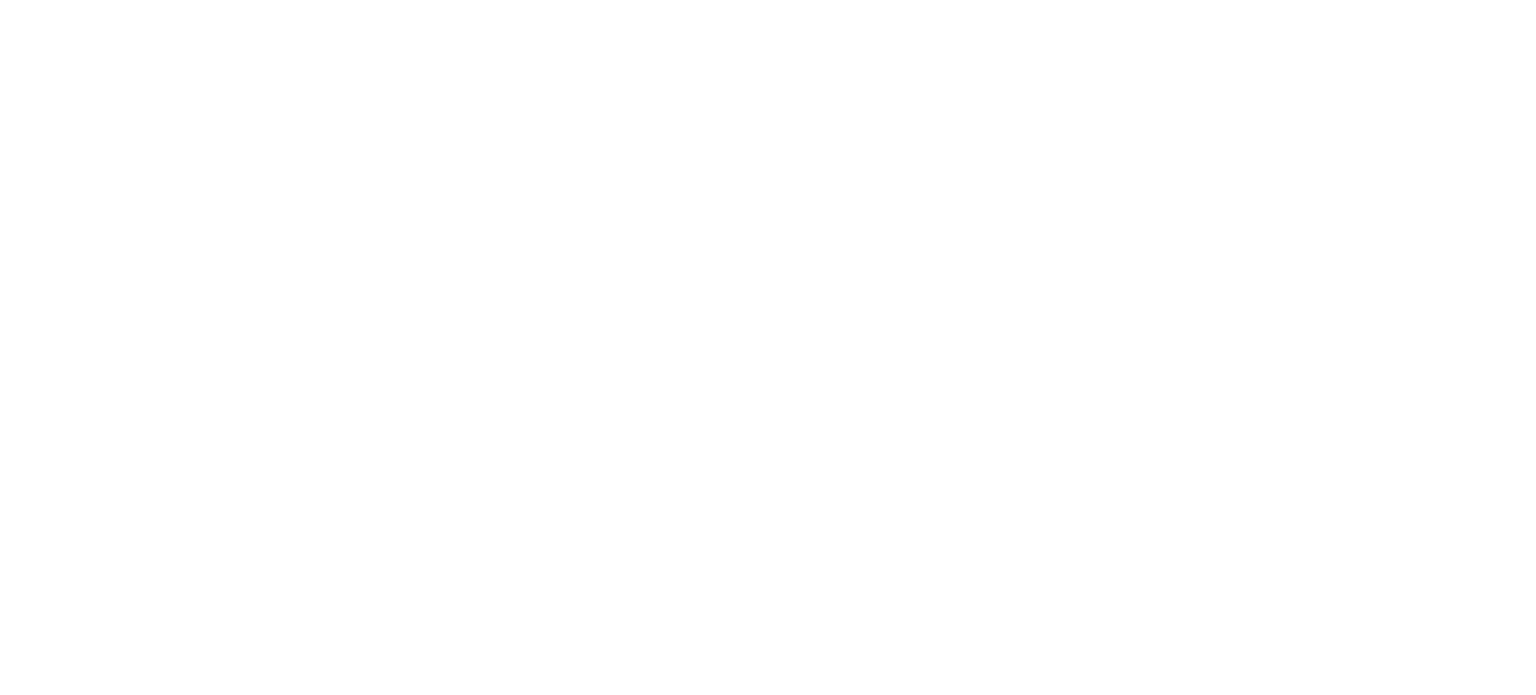 click on "Original text Rate this translation Your feedback will be used to help improve Google Translate" at bounding box center [768, 4] 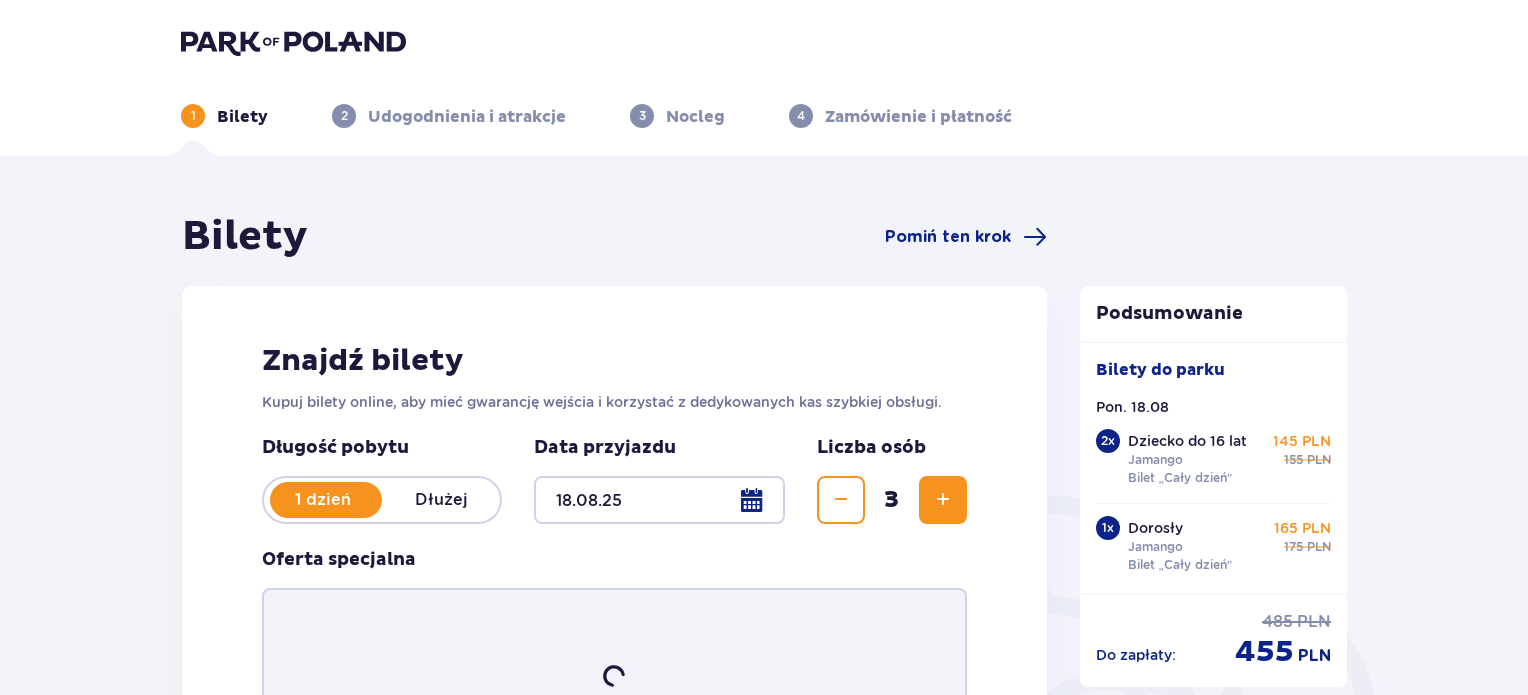 scroll, scrollTop: 200, scrollLeft: 0, axis: vertical 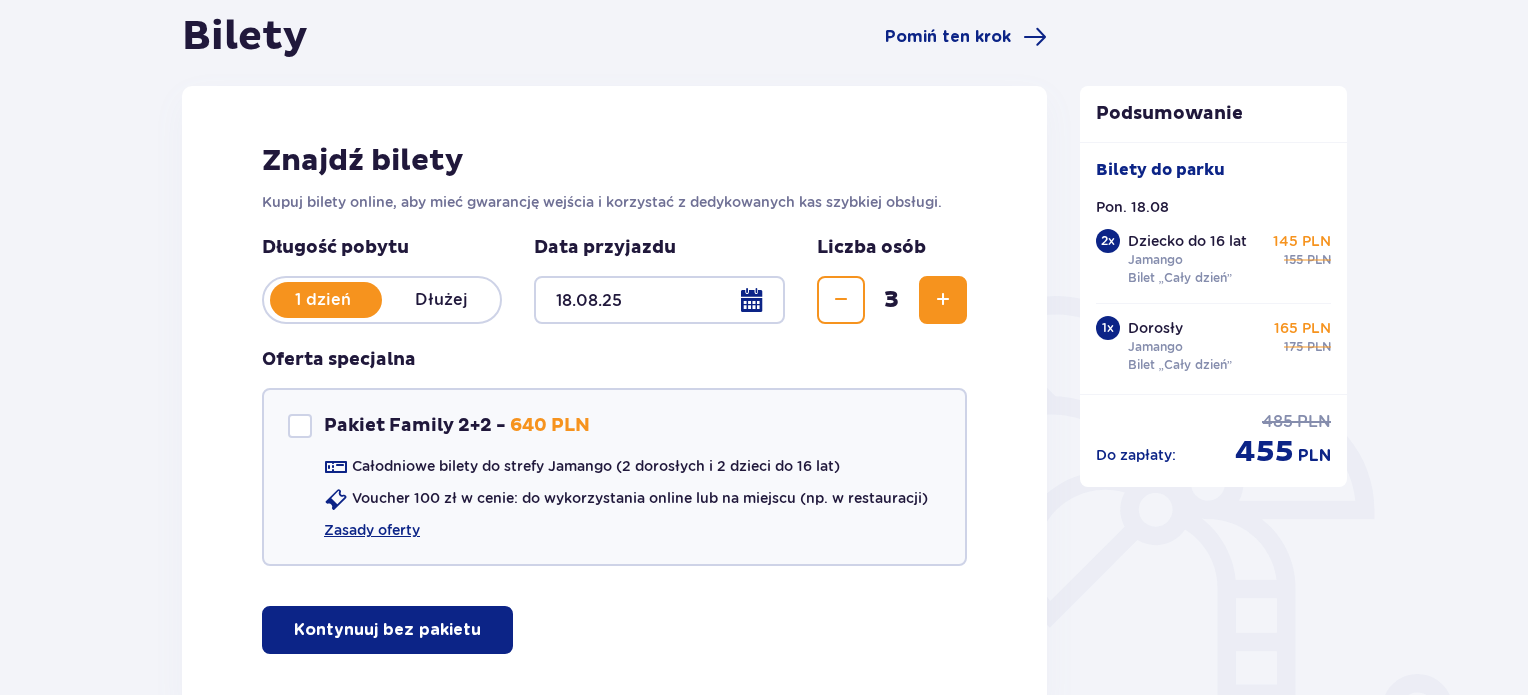 click at bounding box center [943, 300] 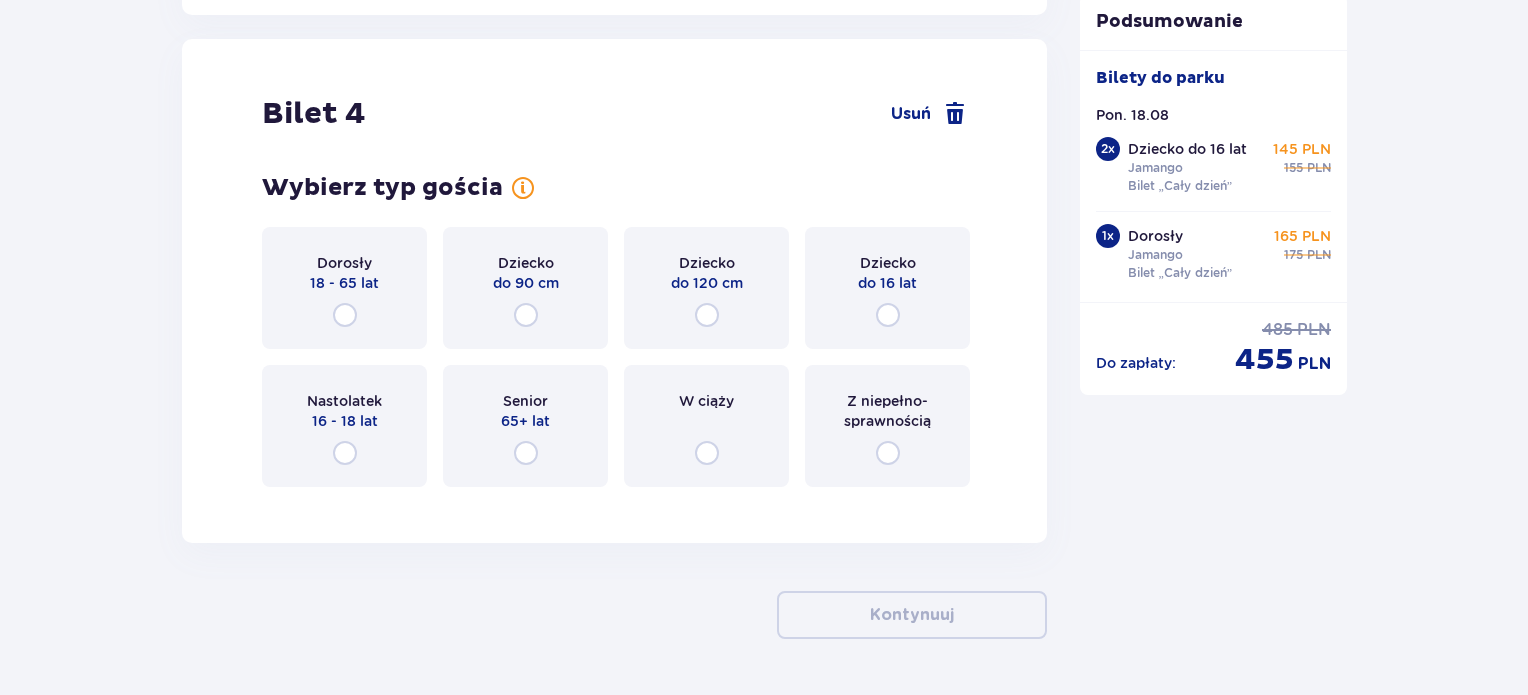 scroll, scrollTop: 5228, scrollLeft: 0, axis: vertical 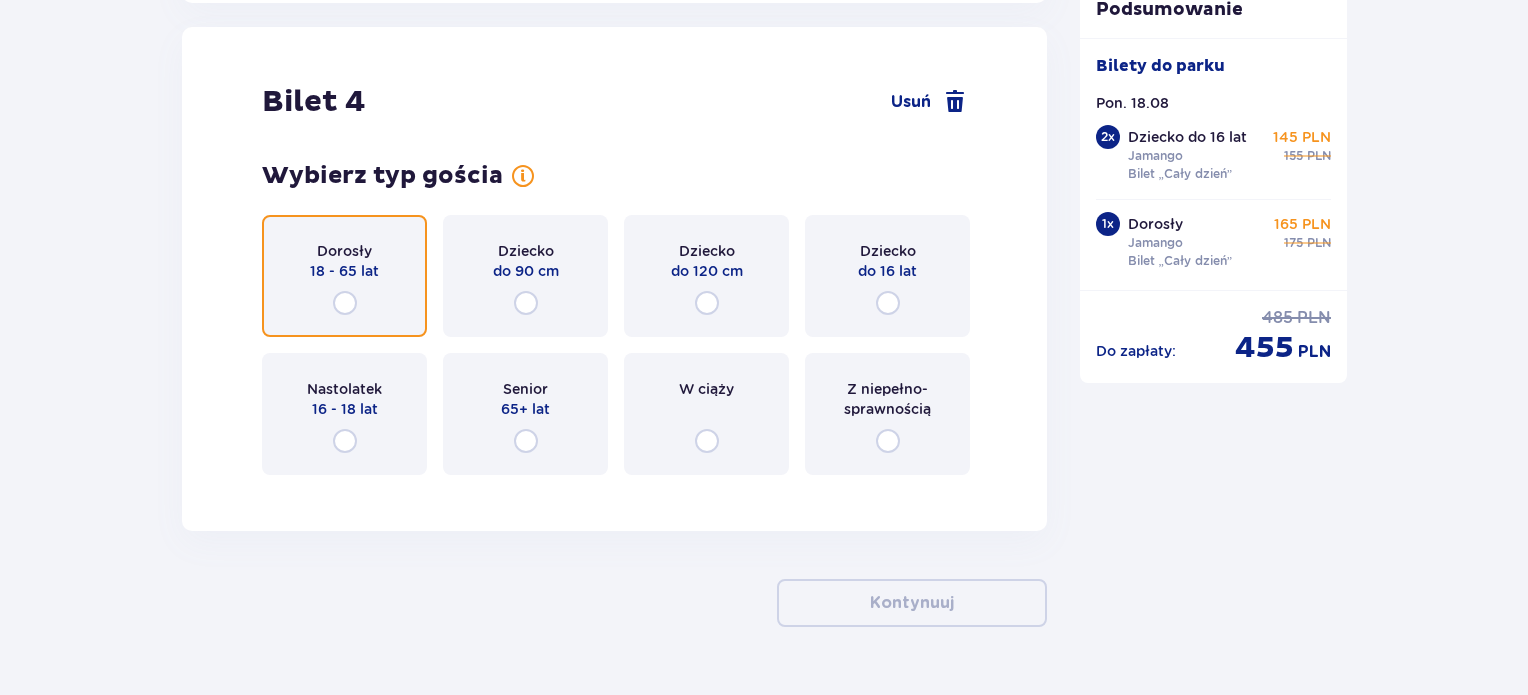 click at bounding box center [345, 303] 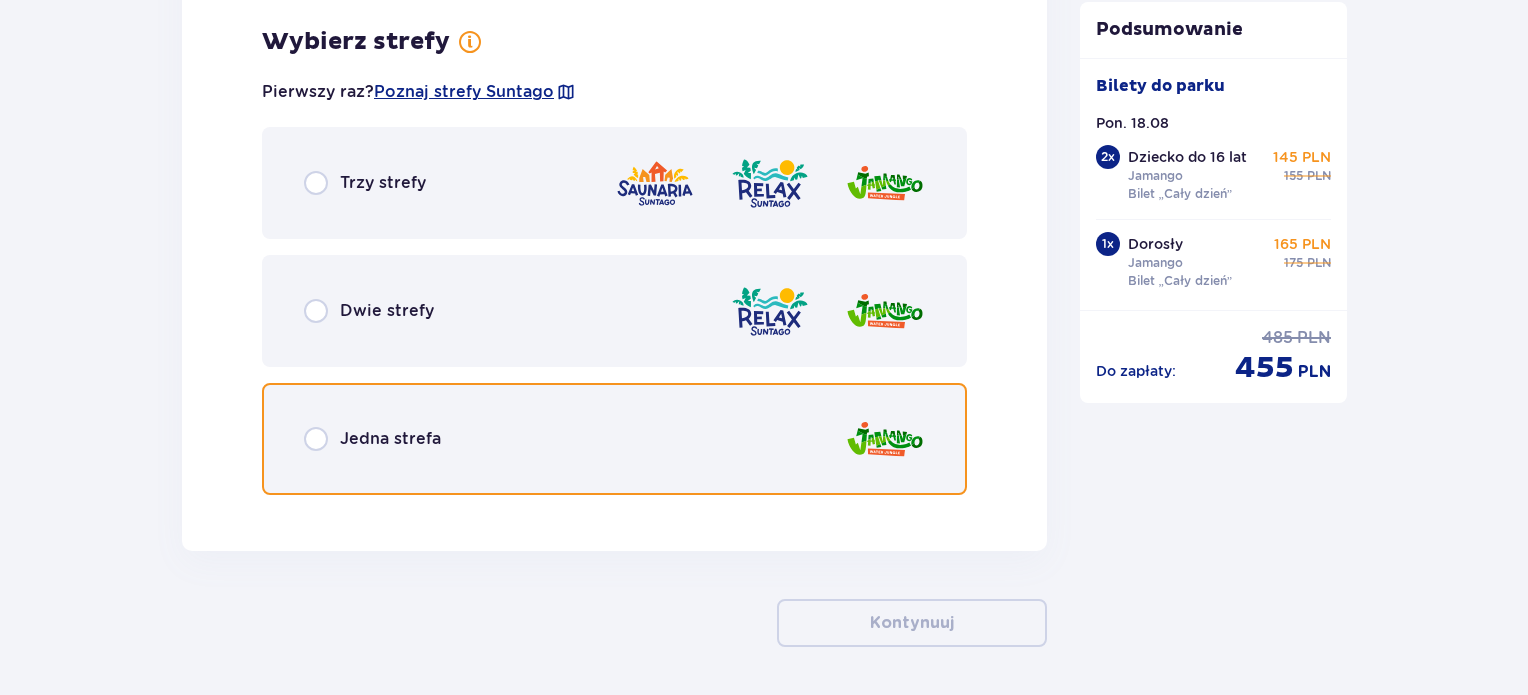 click at bounding box center (316, 439) 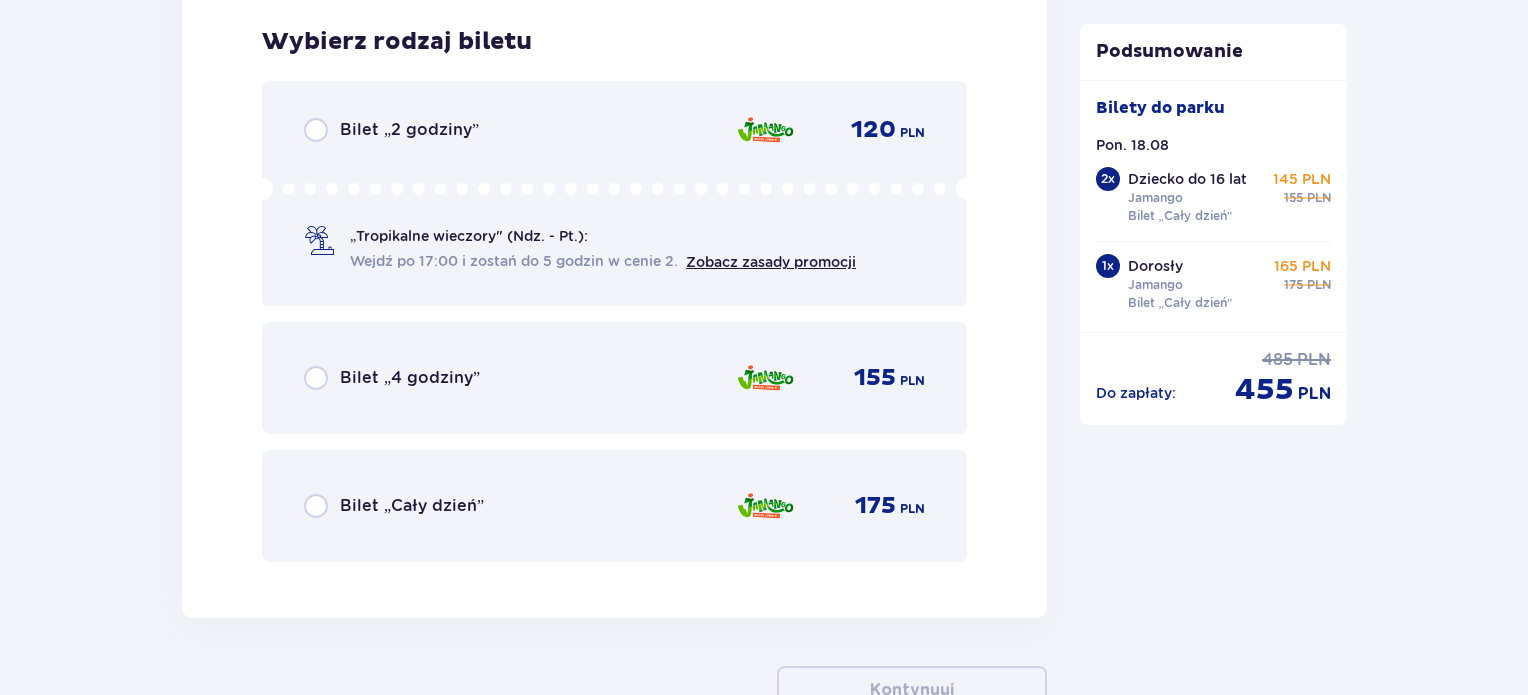 scroll, scrollTop: 6236, scrollLeft: 0, axis: vertical 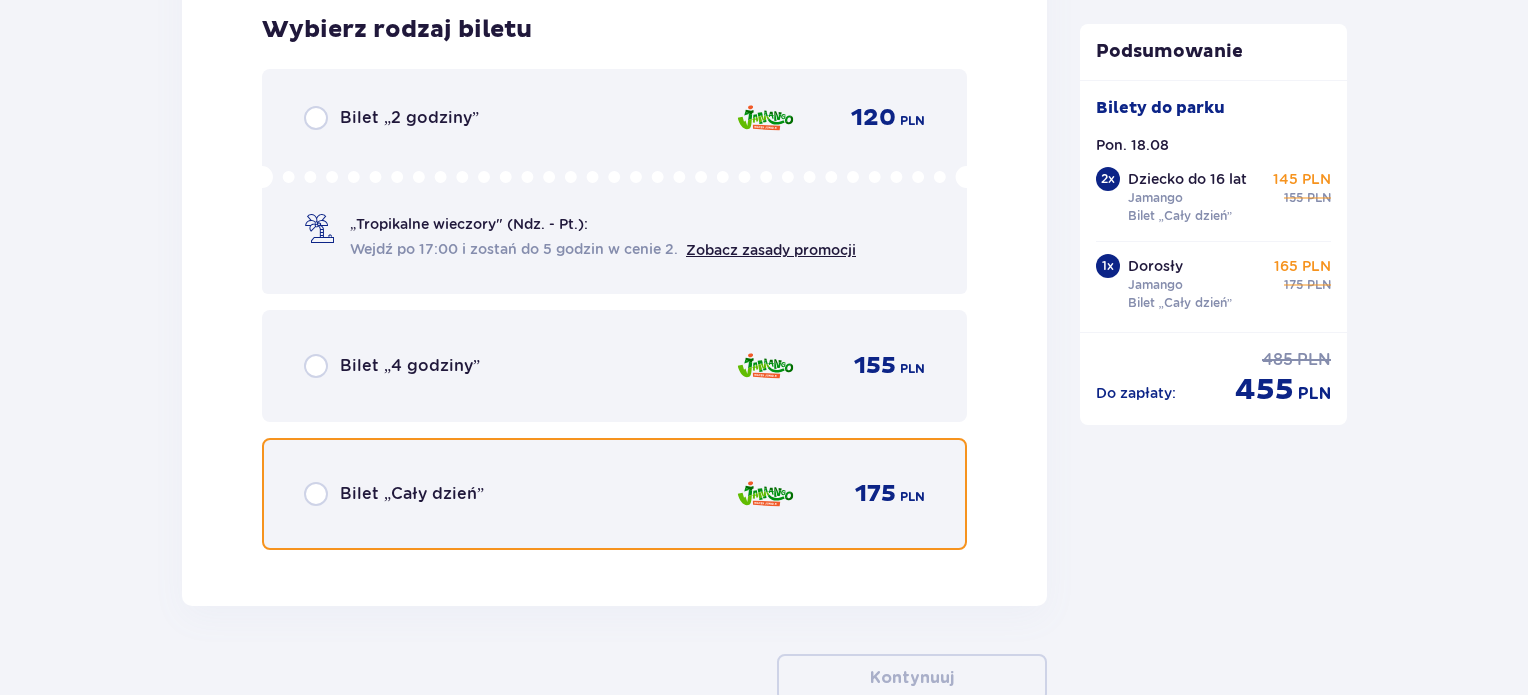click at bounding box center (316, 494) 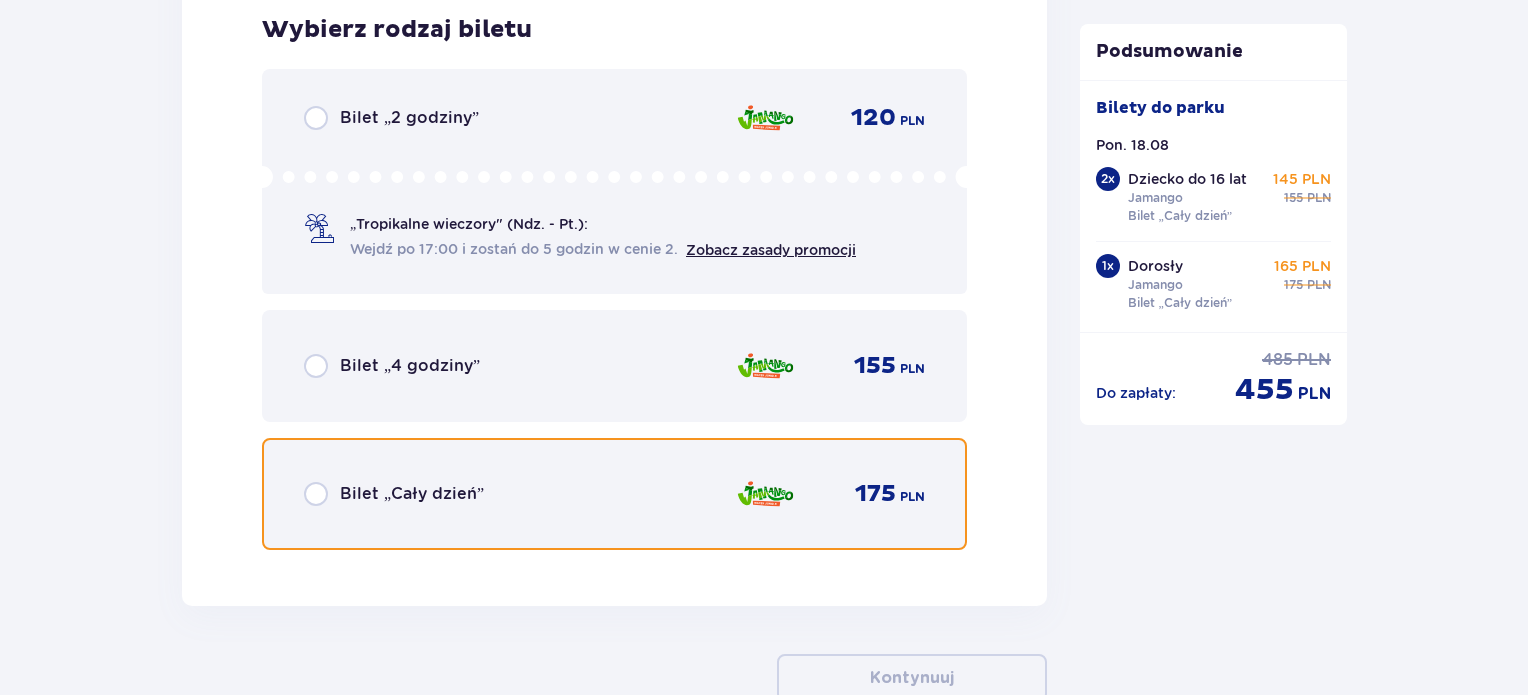 radio on "true" 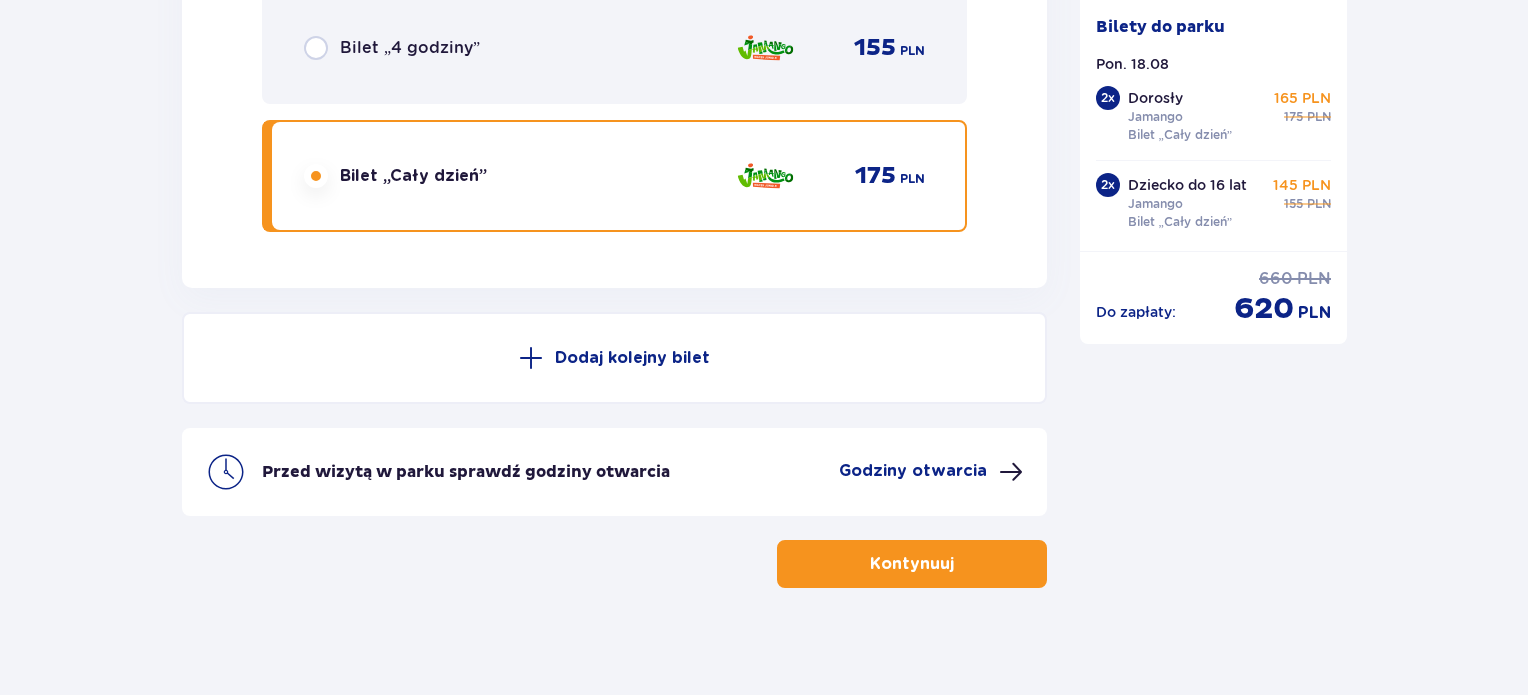 scroll, scrollTop: 6562, scrollLeft: 0, axis: vertical 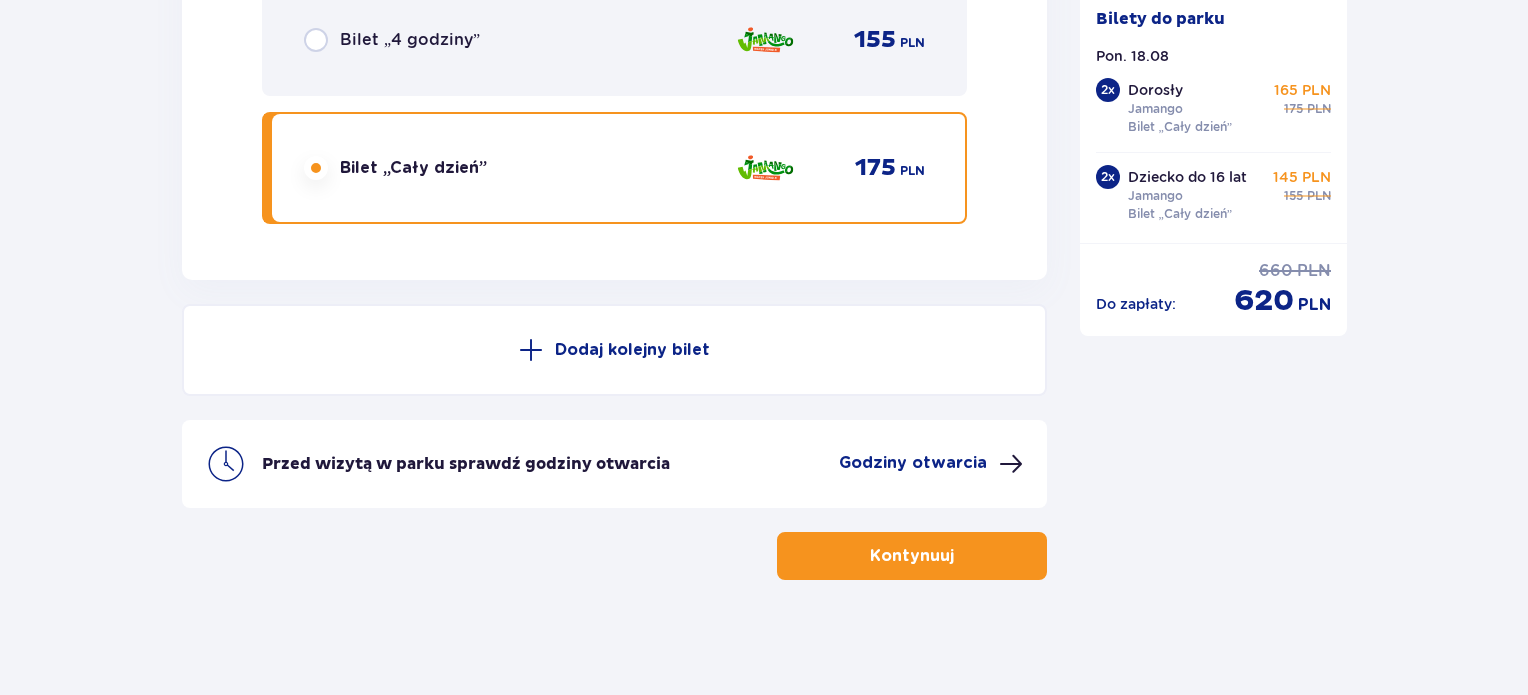 click on "Podsumowanie Bilety do parku Pon. 18.08   2 x Dorosły Jamango Bilet „Cały dzień” 165 PLN 175 PLN 2 x Dziecko do 16 lat Jamango Bilet „Cały dzień” 145 PLN 155 PLN Do zapłaty : 660 PLN 620 PLN" at bounding box center (1214, -2885) 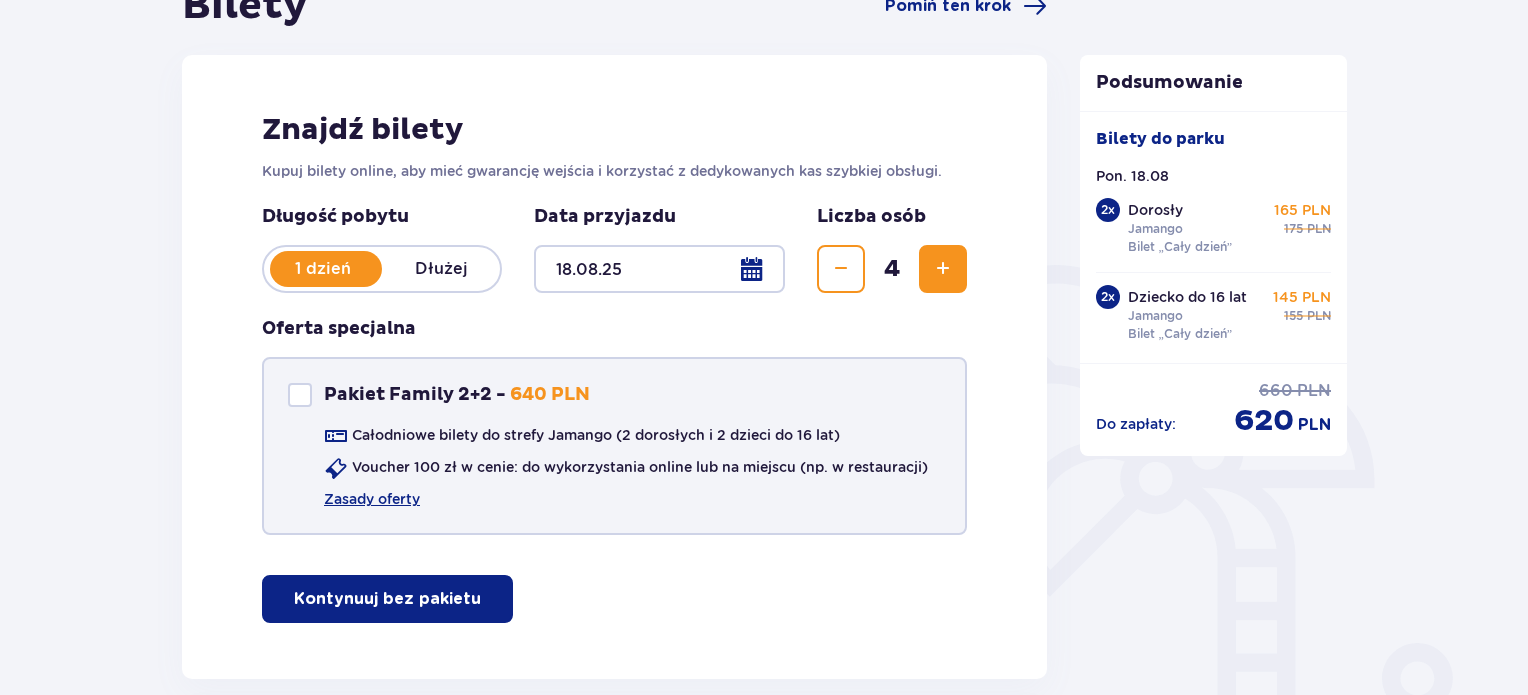 scroll, scrollTop: 400, scrollLeft: 0, axis: vertical 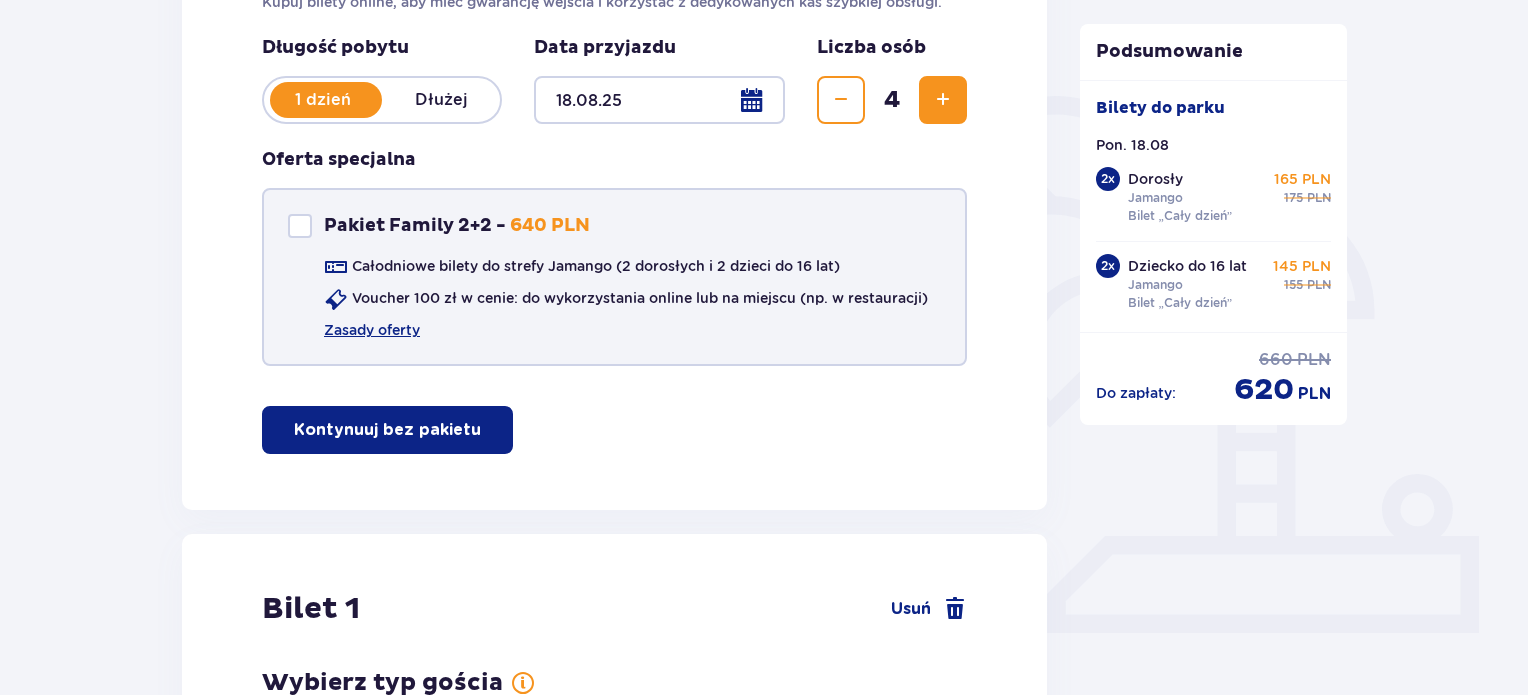click at bounding box center (300, 226) 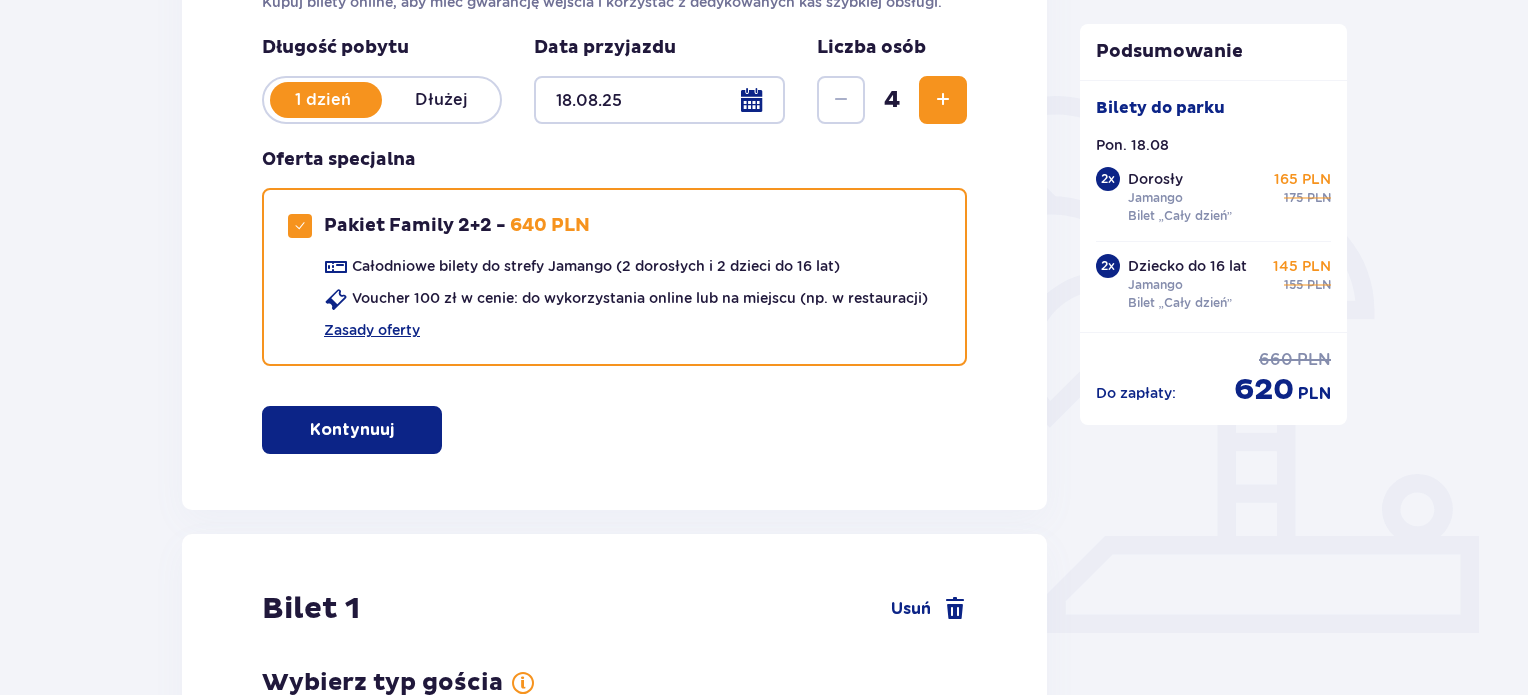 click on "Znajdź bilety Kupuj bilety online, aby mieć gwarancję wejścia i korzystać z dedykowanych kas szybkiej obsługi. Długość pobytu 1 dzień Dłużej Data przyjazdu 18.08.25 Liczba osób 4 Oferta specjalna Pakiet Family 2+2    -  640 PLN Całodniowe bilety do strefy Jamango (2 dorosłych i 2 dzieci do 16 lat) Voucher 100 zł w cenie: do wykorzystania online lub na miejscu (np. w restauracji) Zasady oferty Kontynuuj" at bounding box center [614, 198] 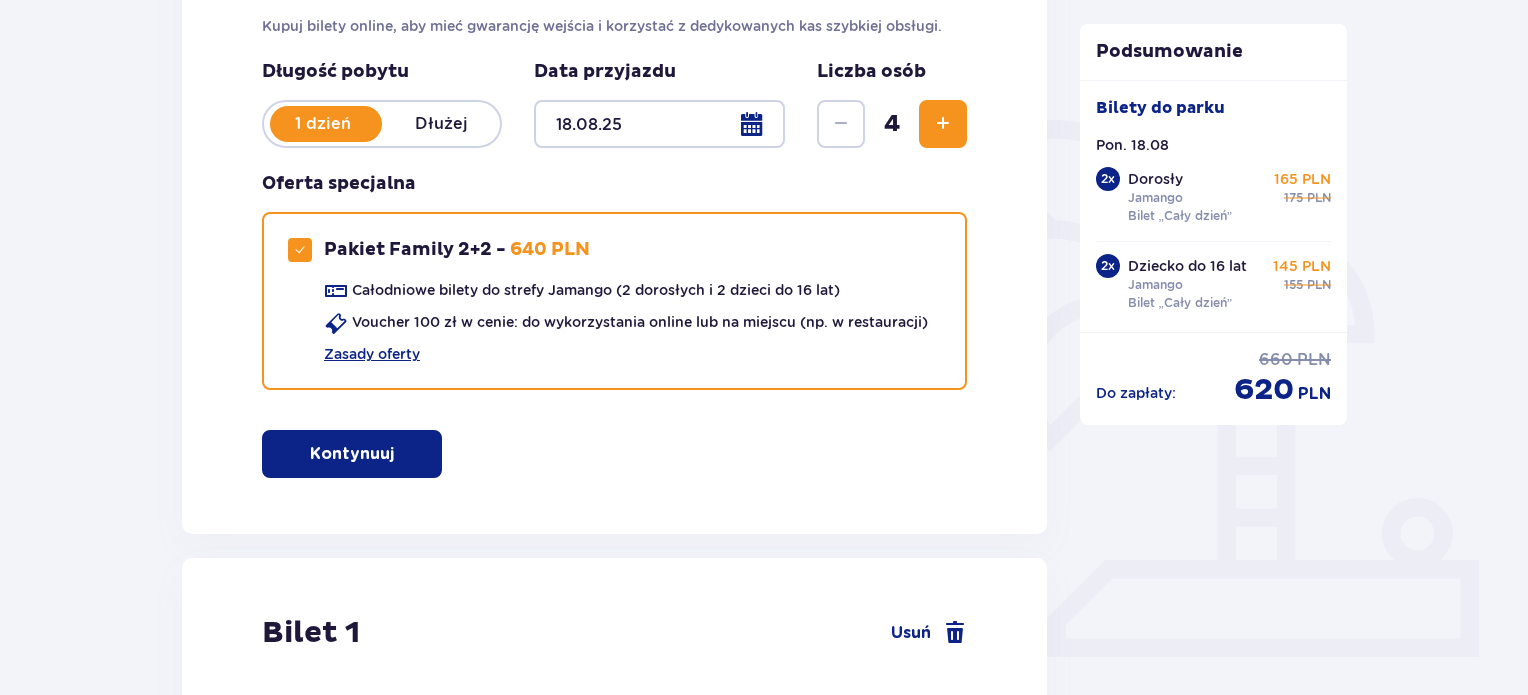 scroll, scrollTop: 0, scrollLeft: 0, axis: both 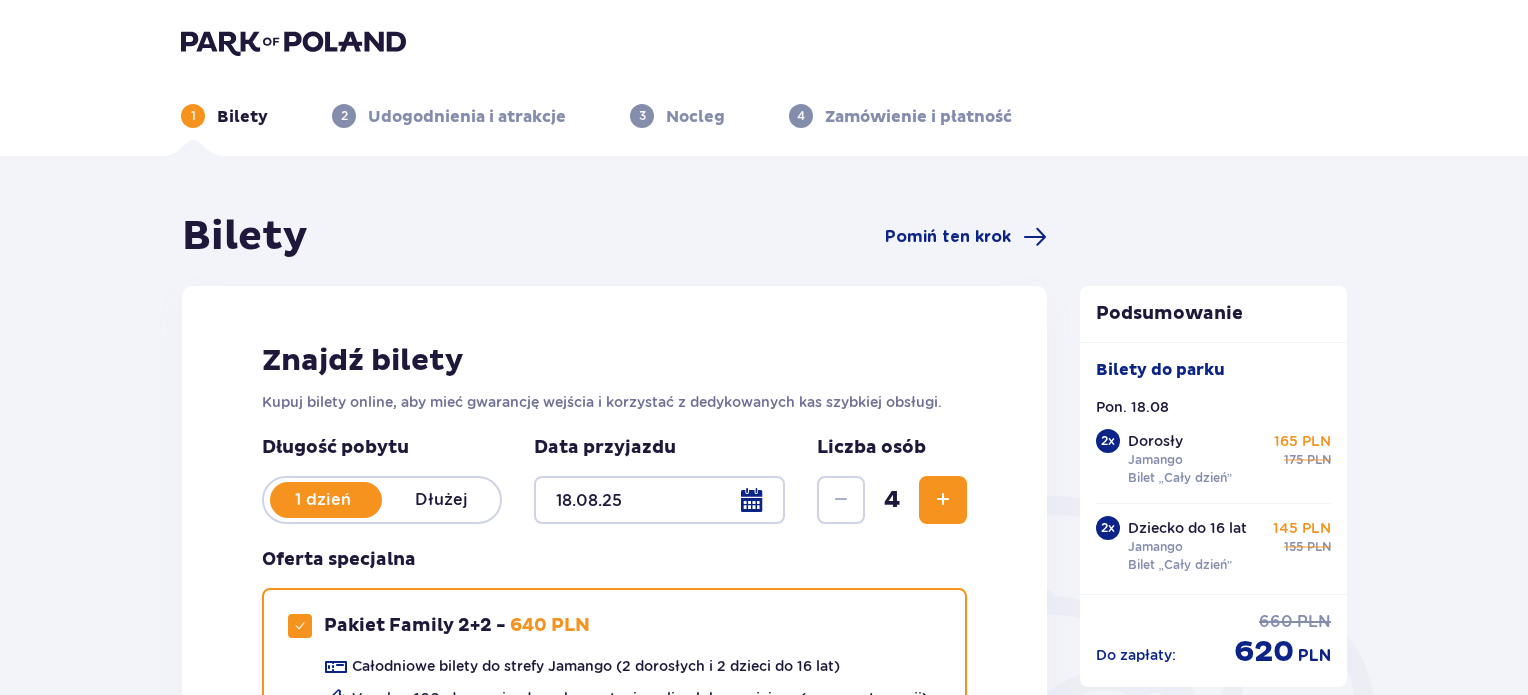 click at bounding box center [293, 42] 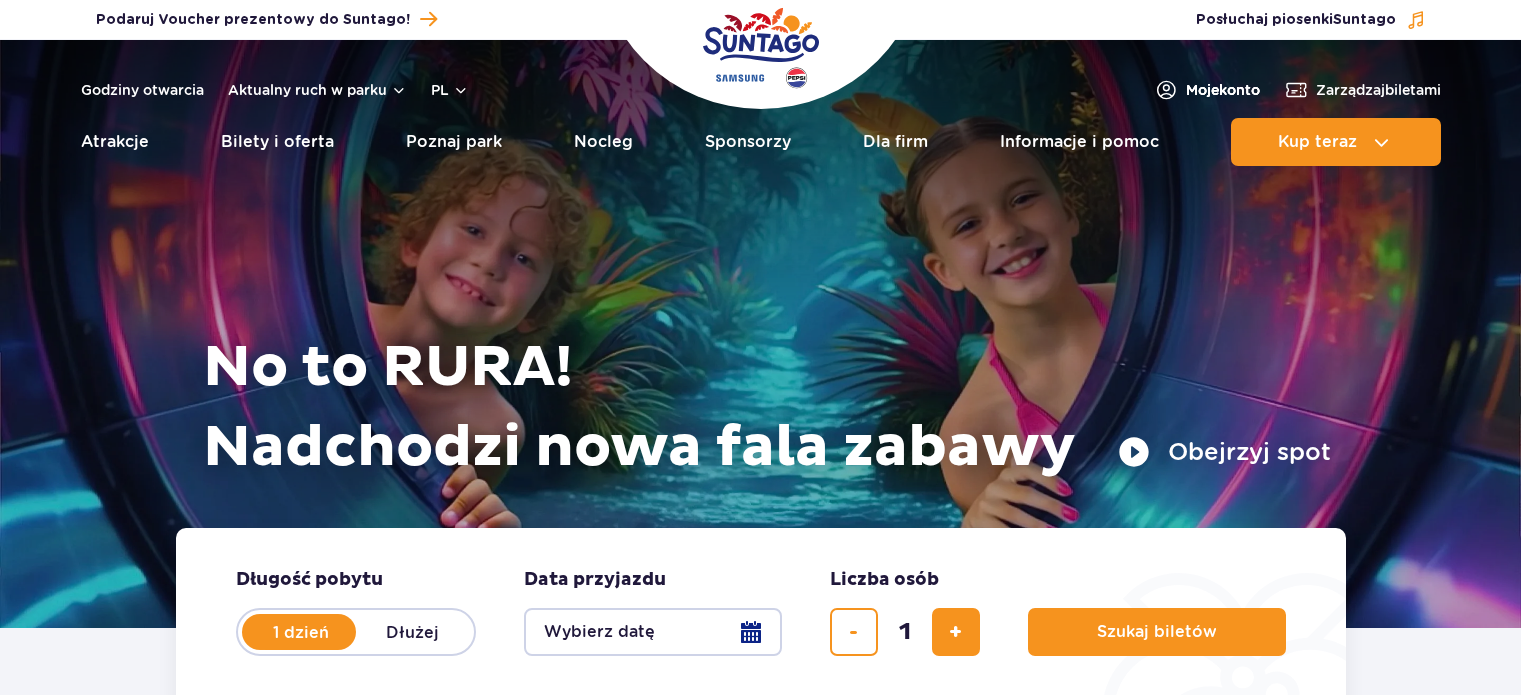 scroll, scrollTop: 0, scrollLeft: 0, axis: both 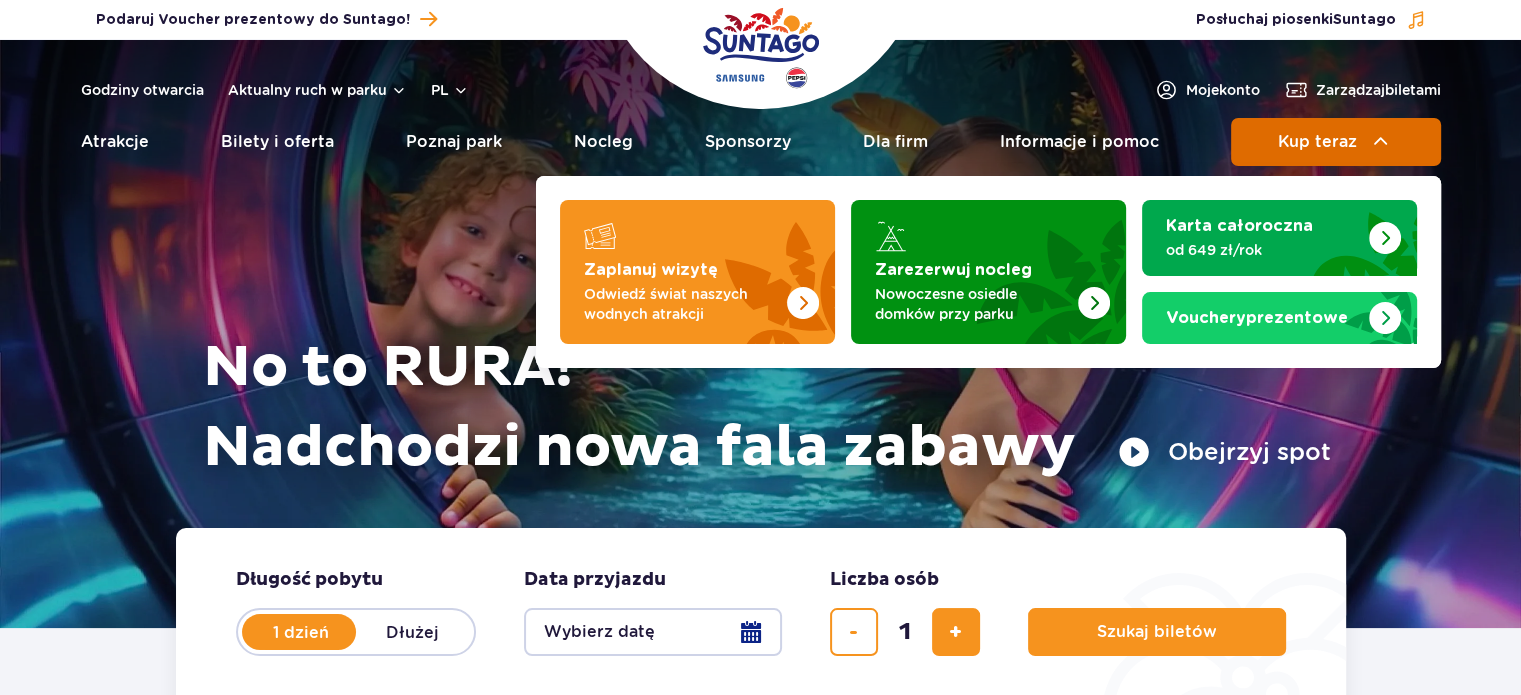 click on "Kup teraz" at bounding box center (1317, 142) 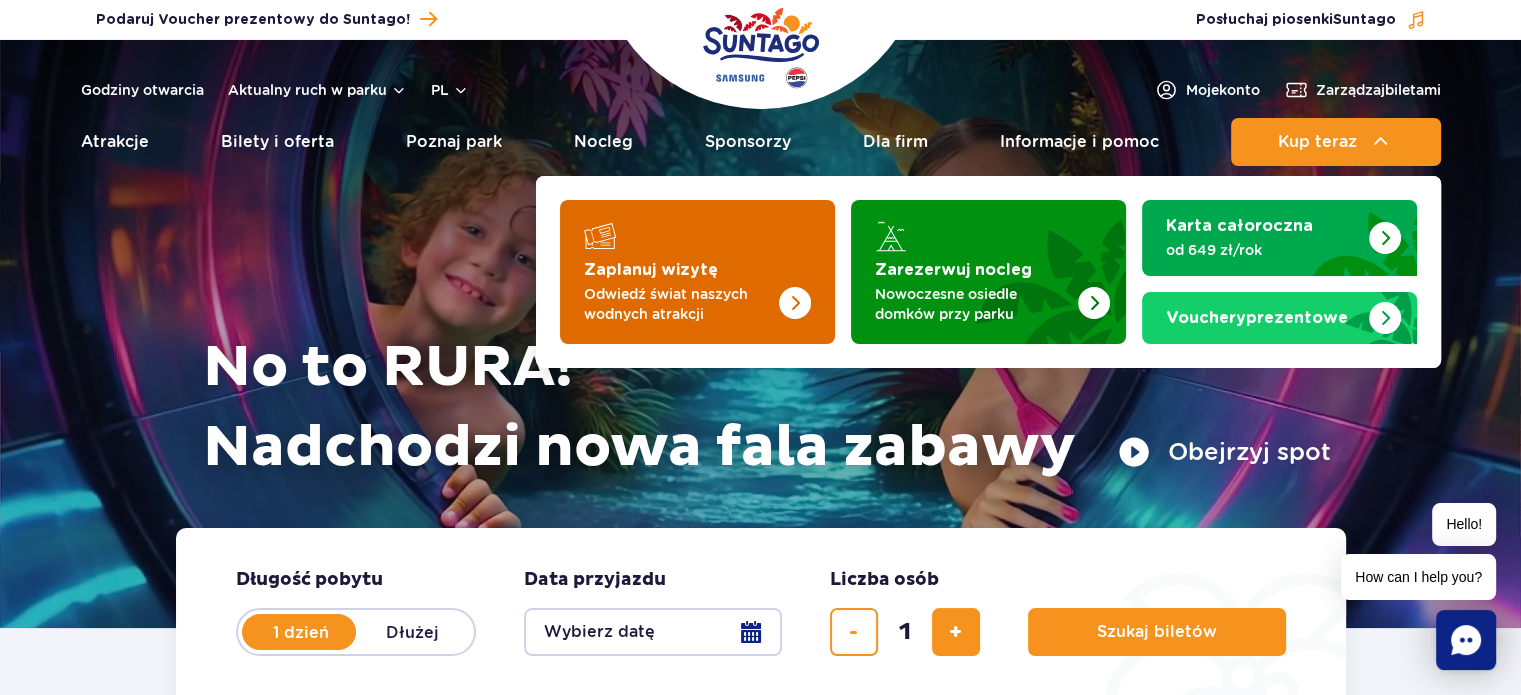 click on "Zaplanuj wizytę" at bounding box center (651, 270) 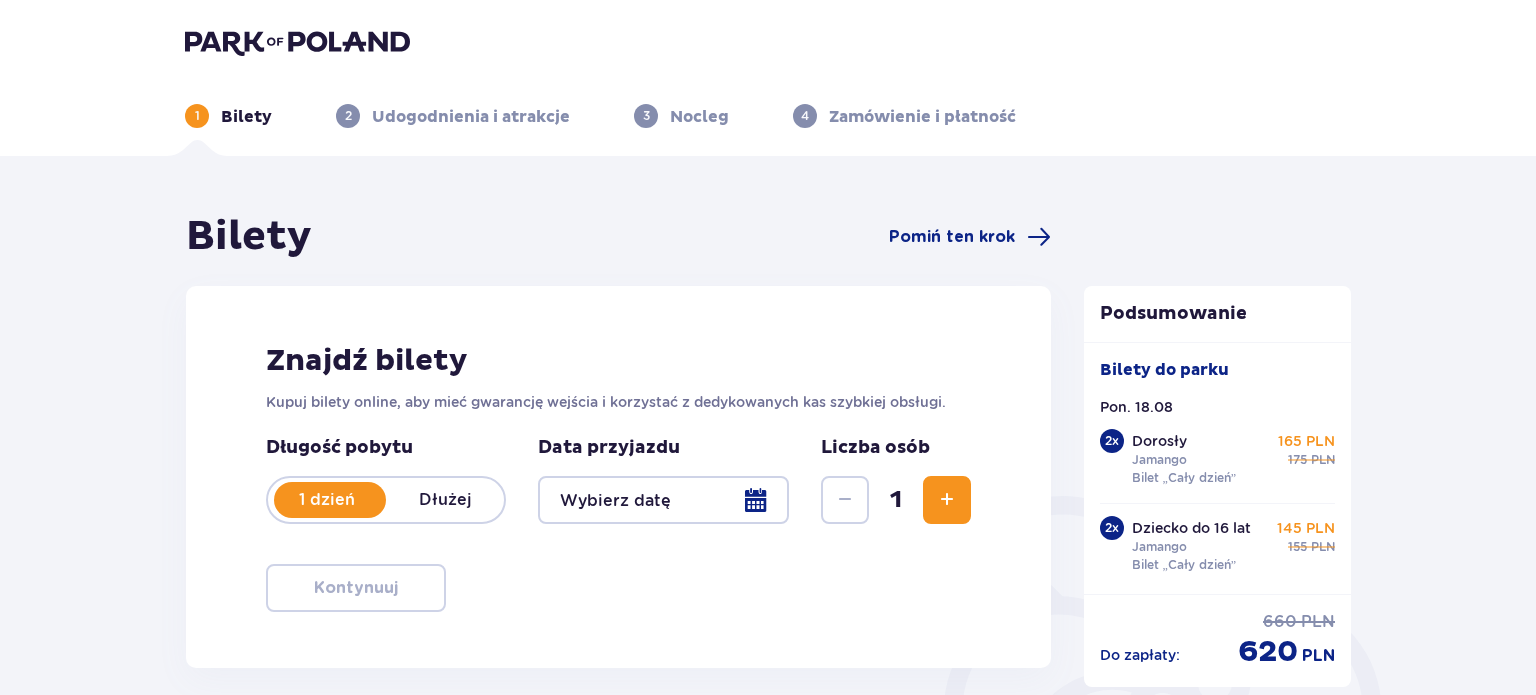 type on "18.08.25" 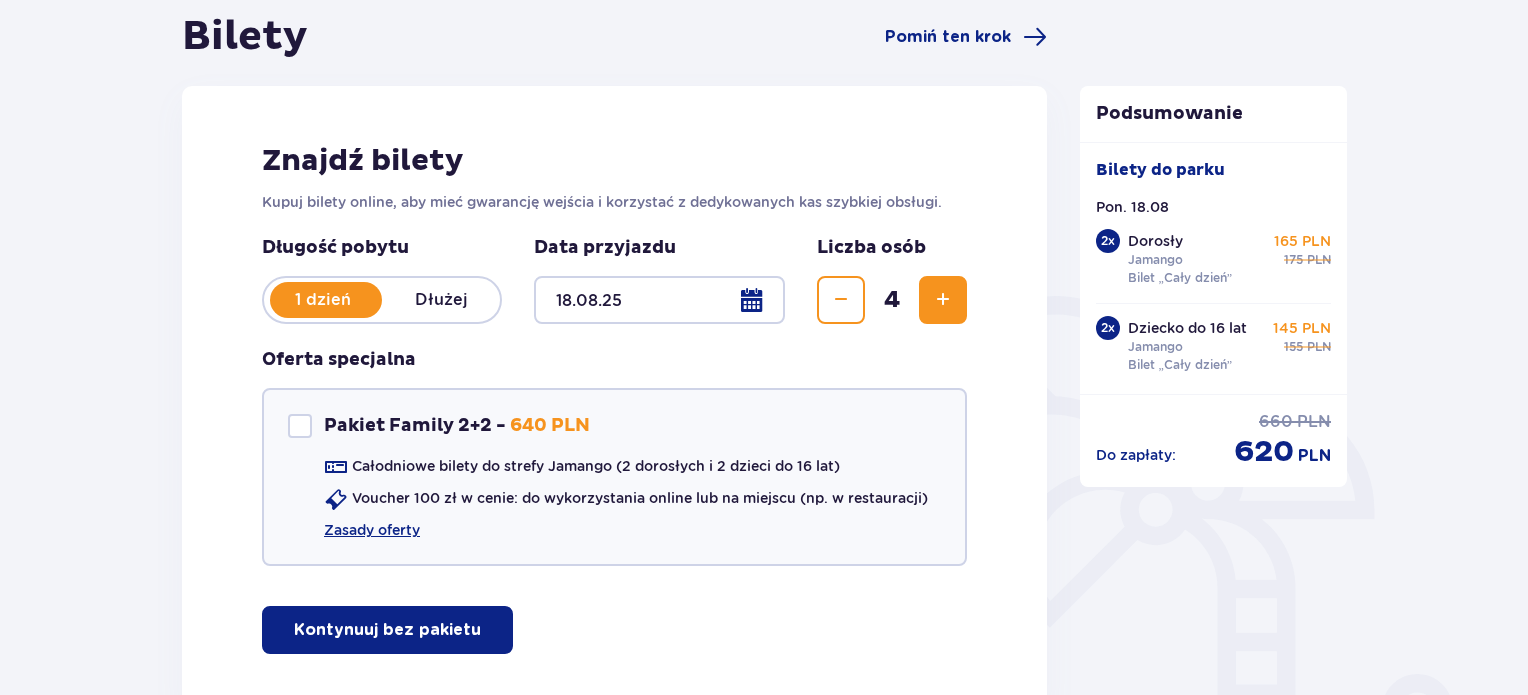 scroll, scrollTop: 200, scrollLeft: 0, axis: vertical 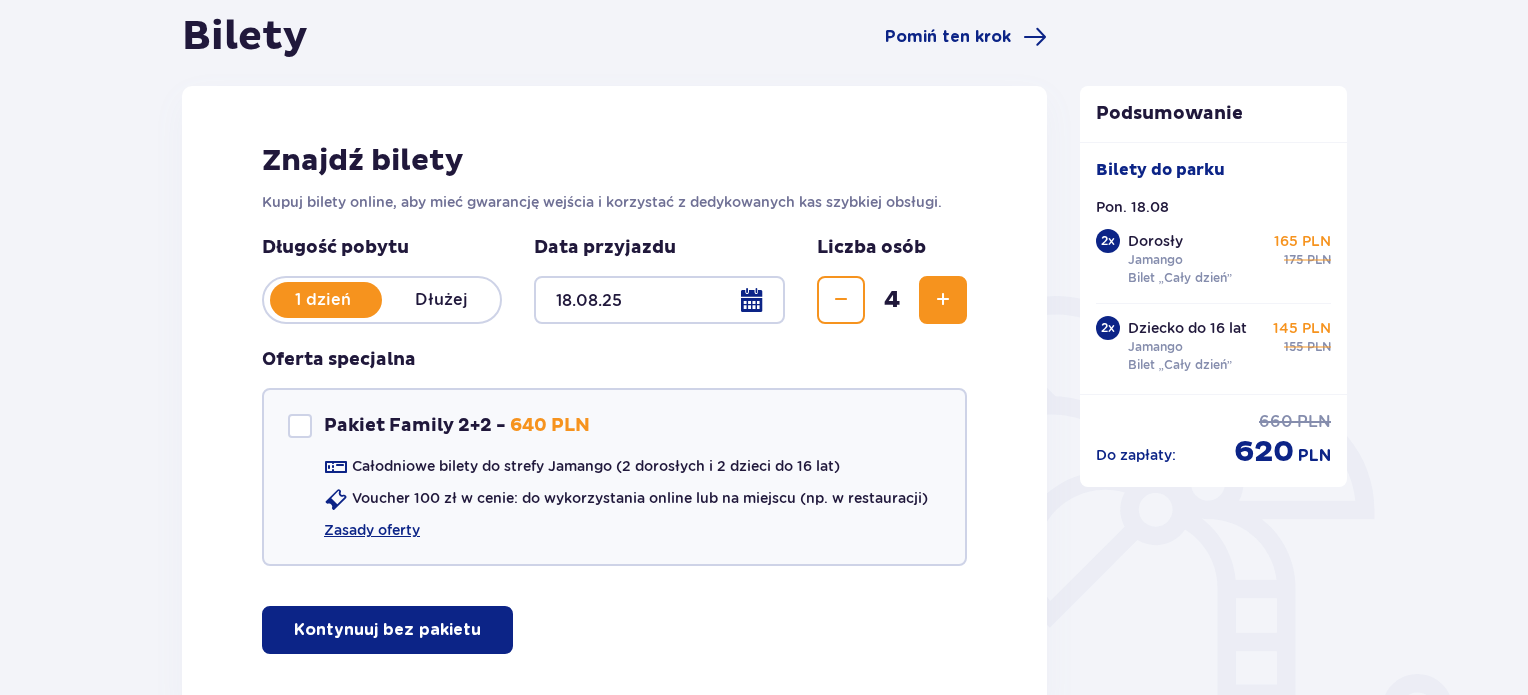 click at bounding box center [841, 300] 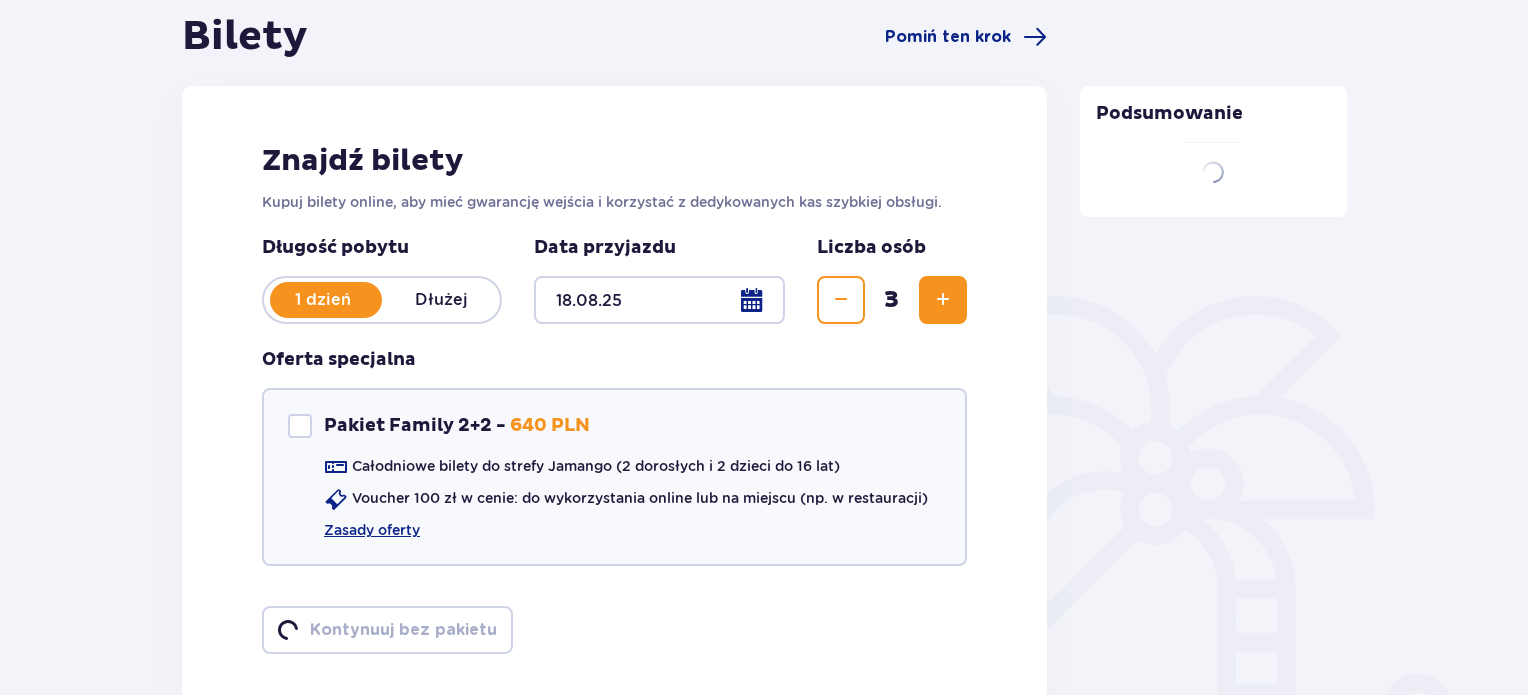 click at bounding box center (841, 300) 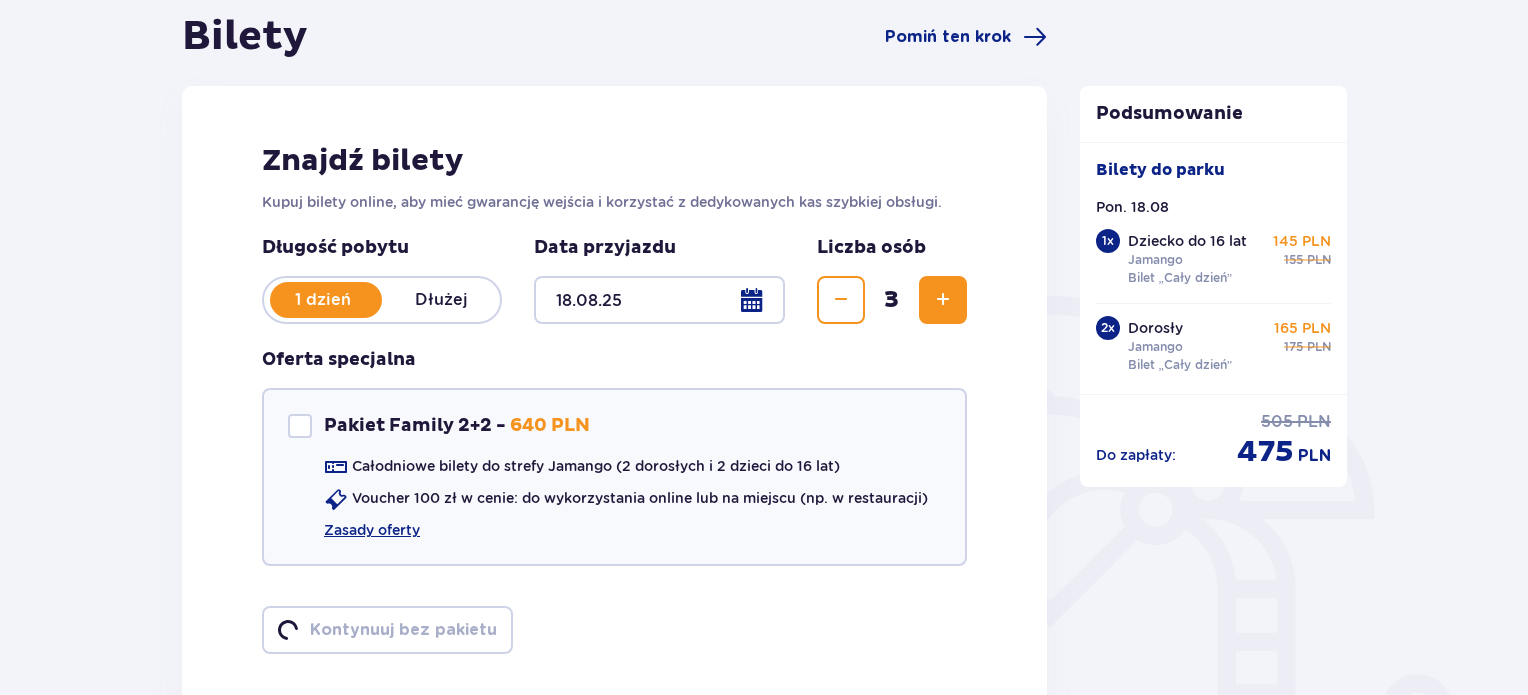 click at bounding box center [841, 300] 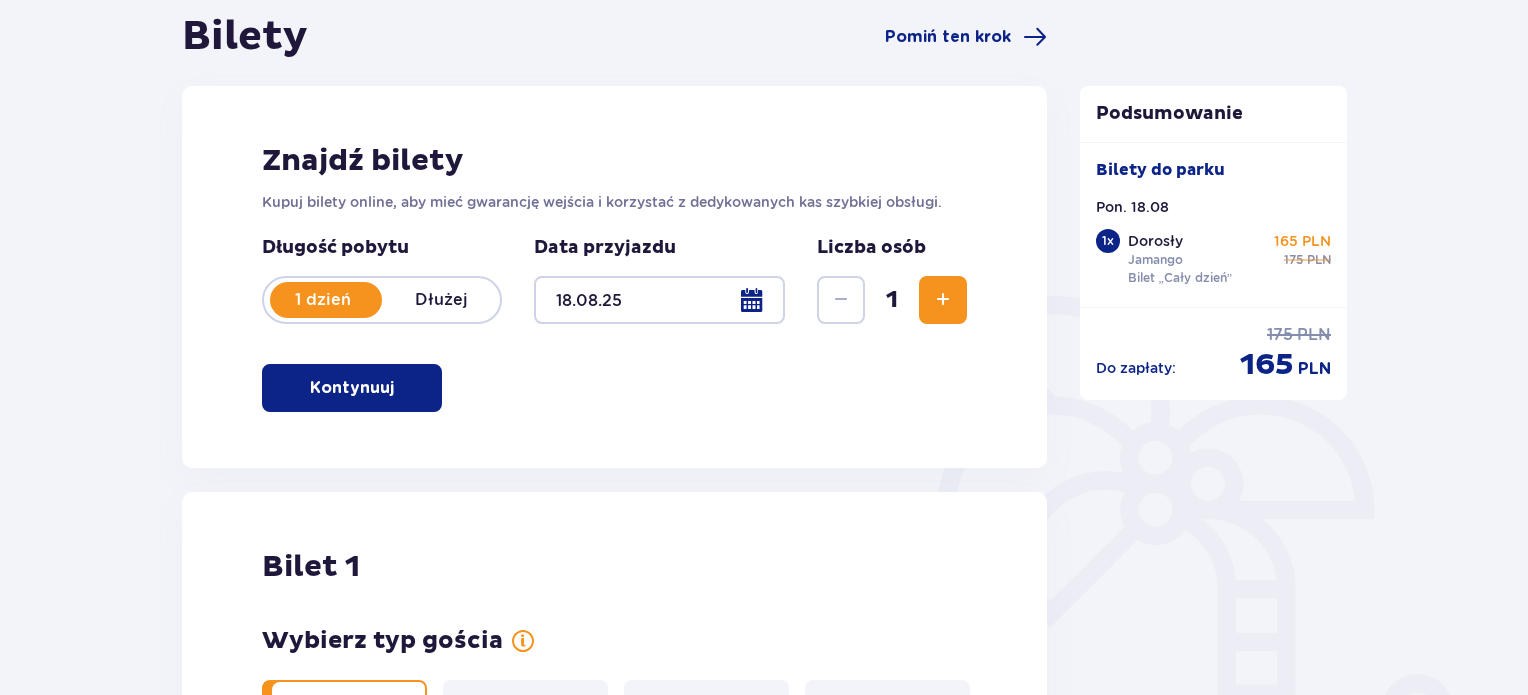click on "Kontynuuj" at bounding box center (352, 388) 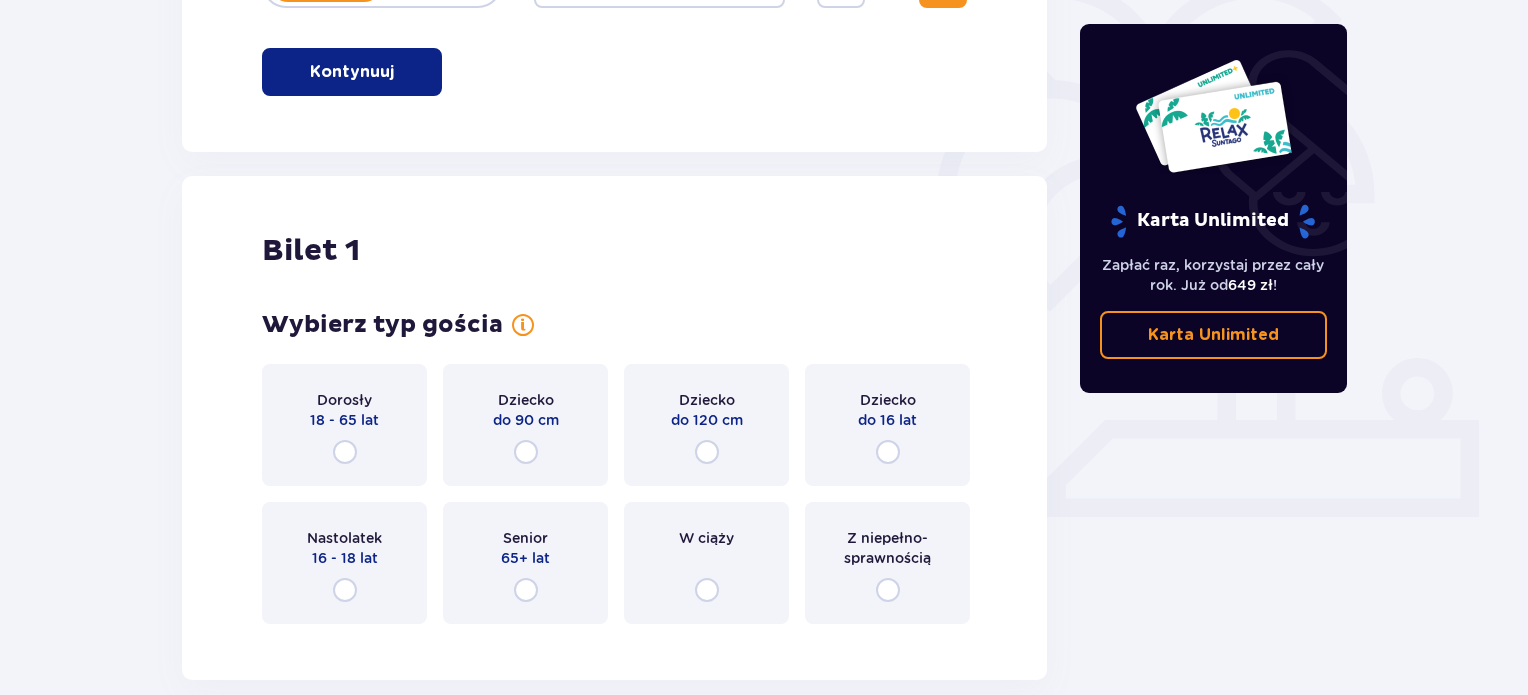 scroll, scrollTop: 116, scrollLeft: 0, axis: vertical 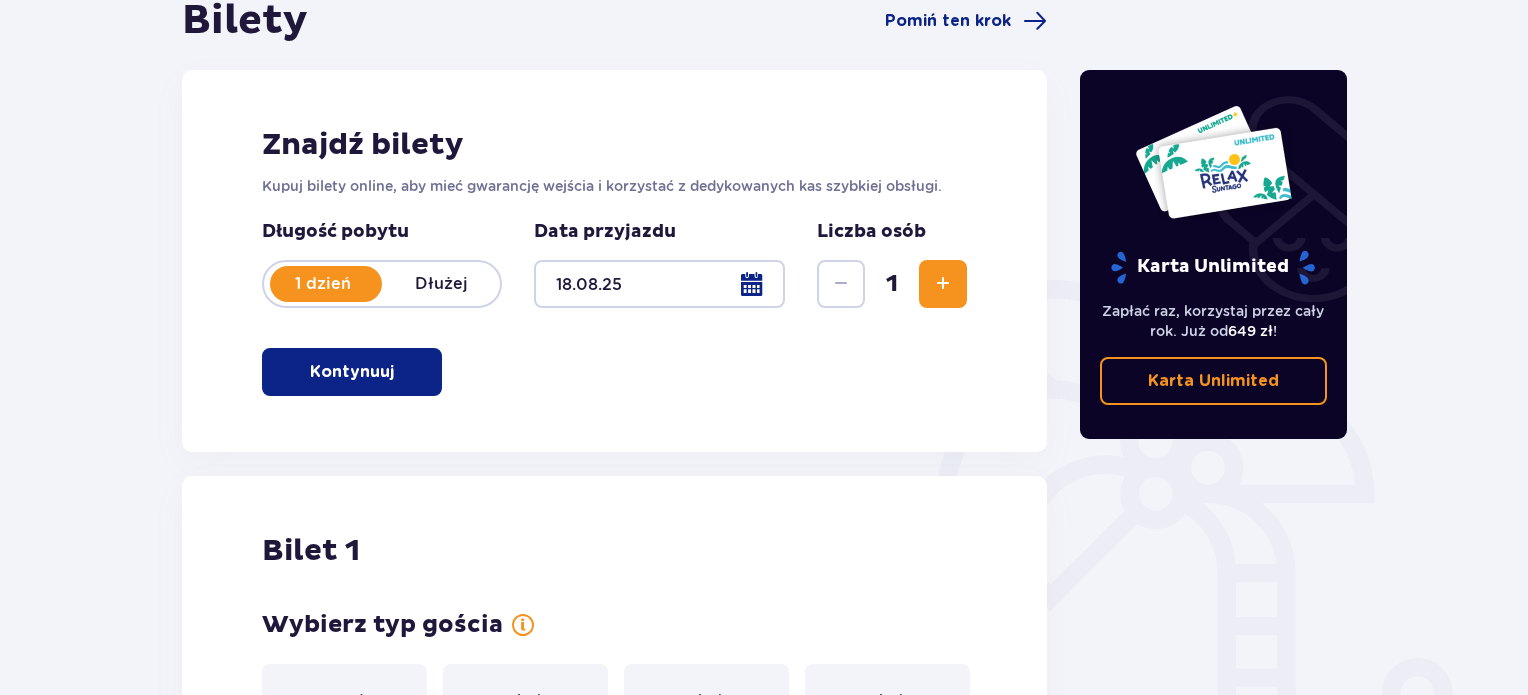 click at bounding box center (943, 284) 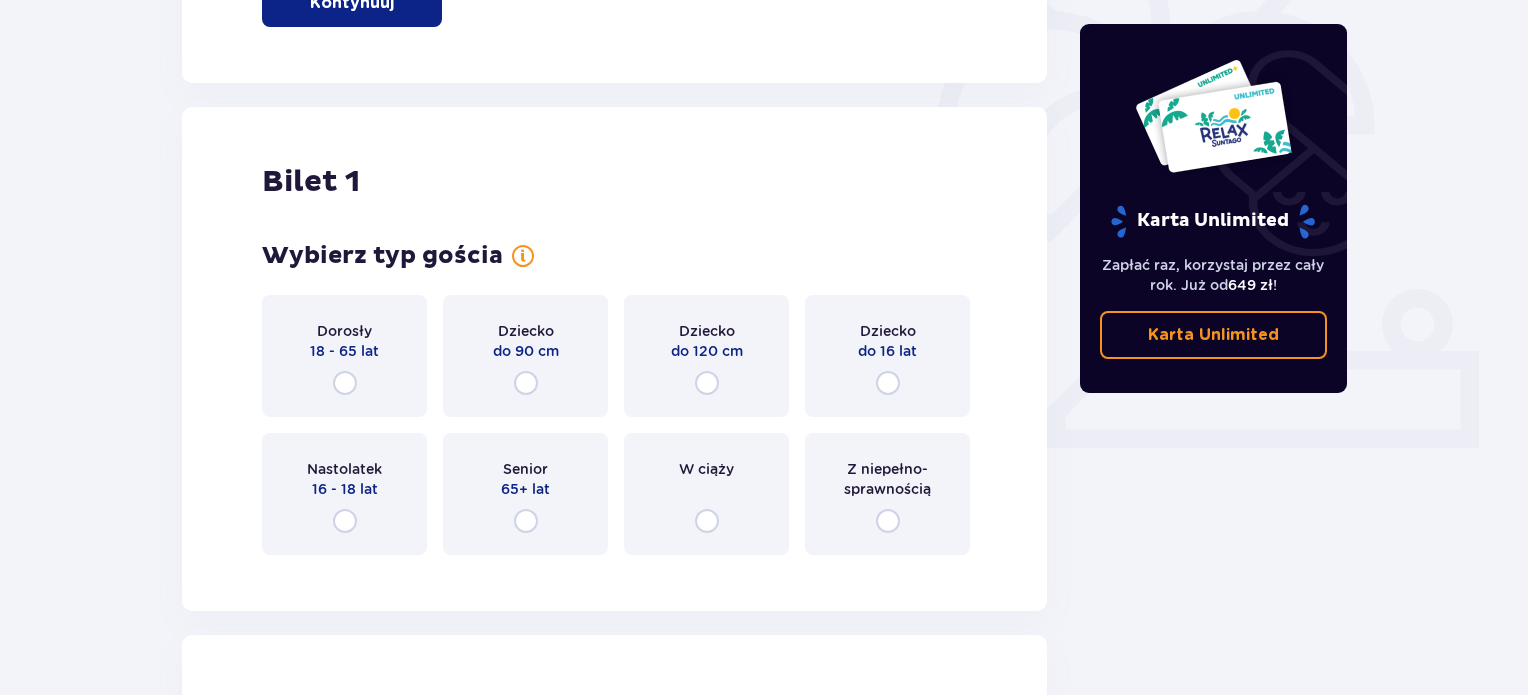 click on "Bilet   1 Wybierz typ gościa Dorosły 18 - 65 lat Dziecko do 90 cm Dziecko do 120 cm Dziecko do 16 lat Nastolatek 16 - 18 lat Senior 65+ lat W ciąży Z niepełno­sprawnością" at bounding box center [614, 359] 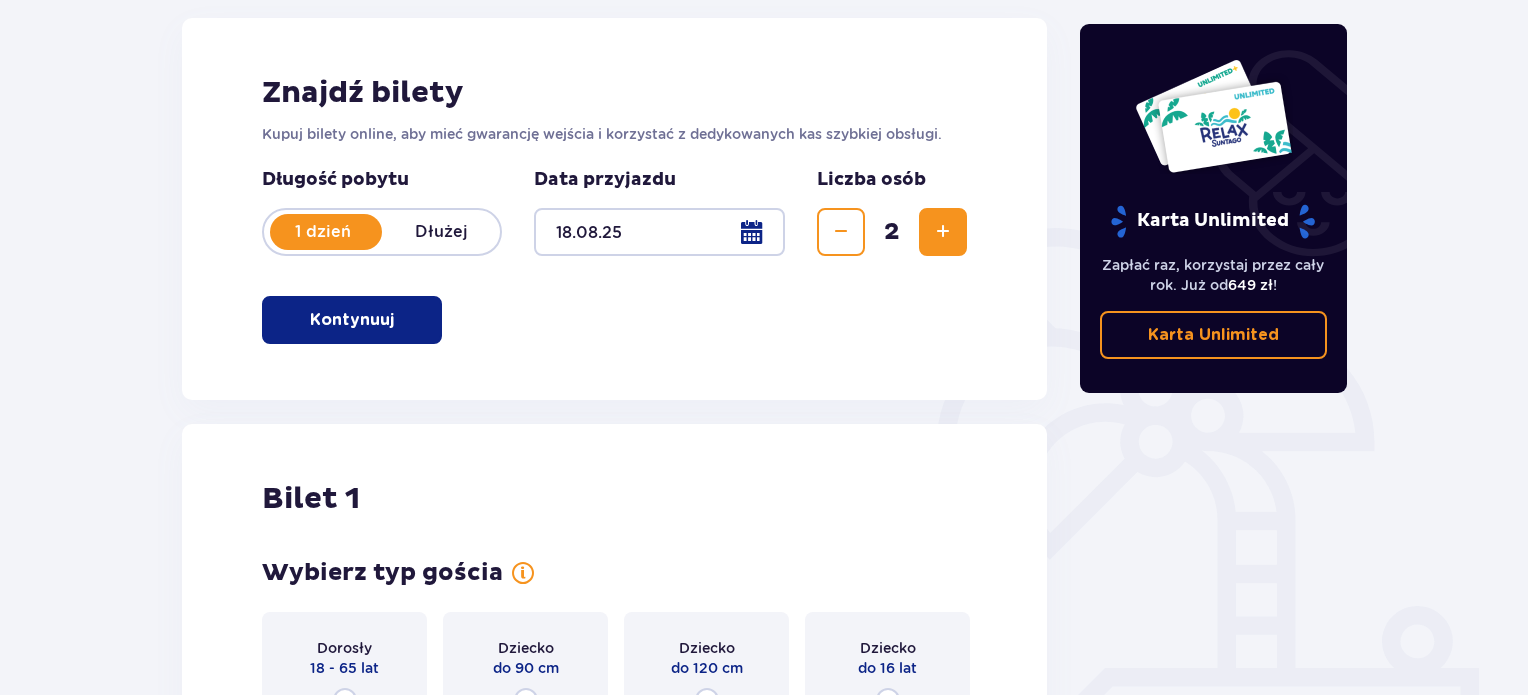 click at bounding box center [943, 232] 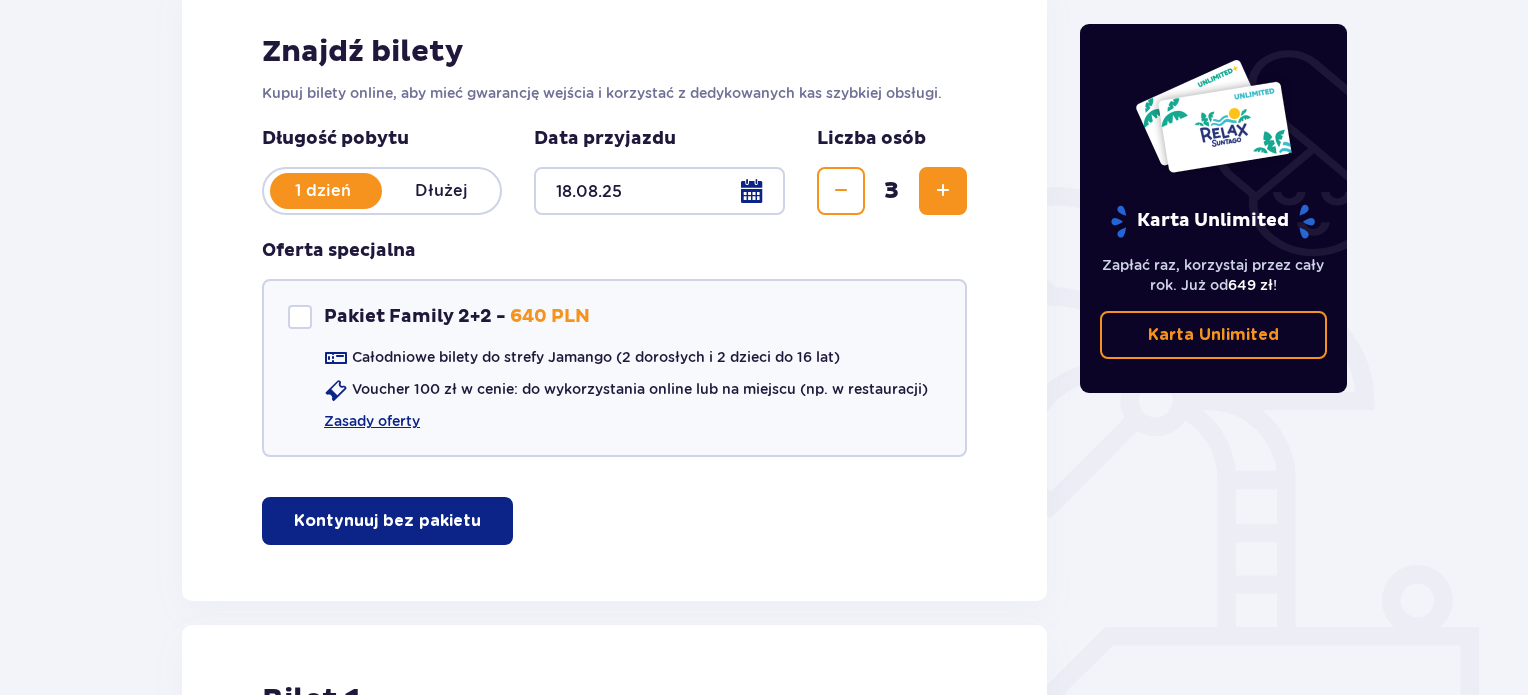 click at bounding box center [943, 191] 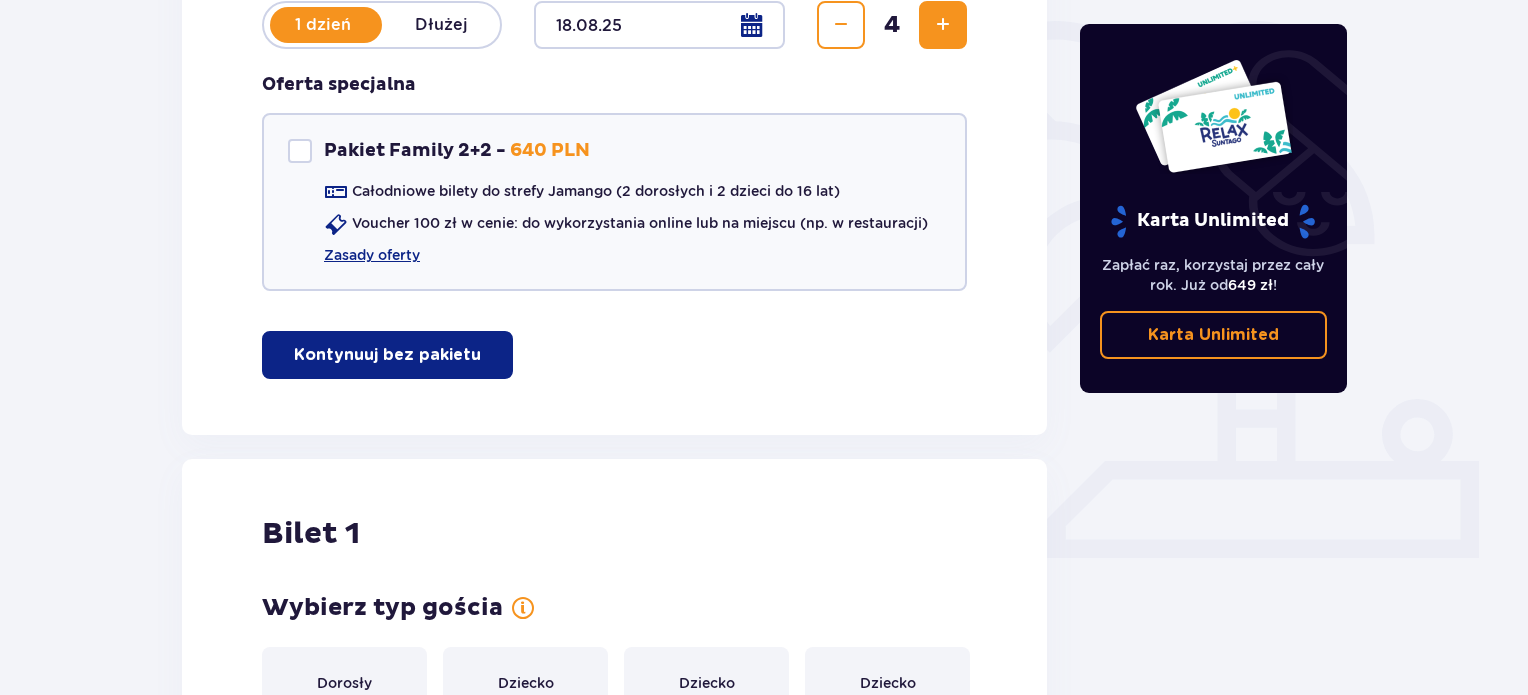 scroll, scrollTop: 309, scrollLeft: 0, axis: vertical 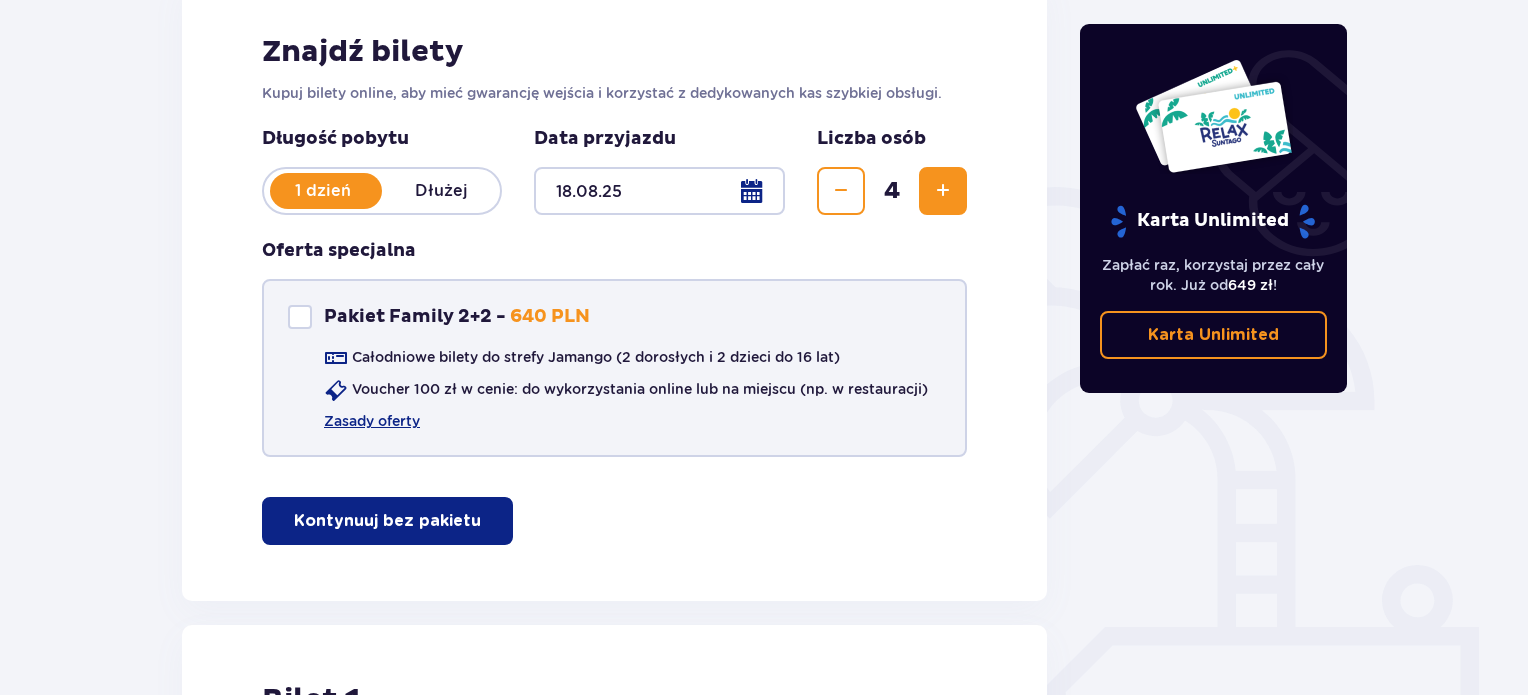 click at bounding box center (300, 317) 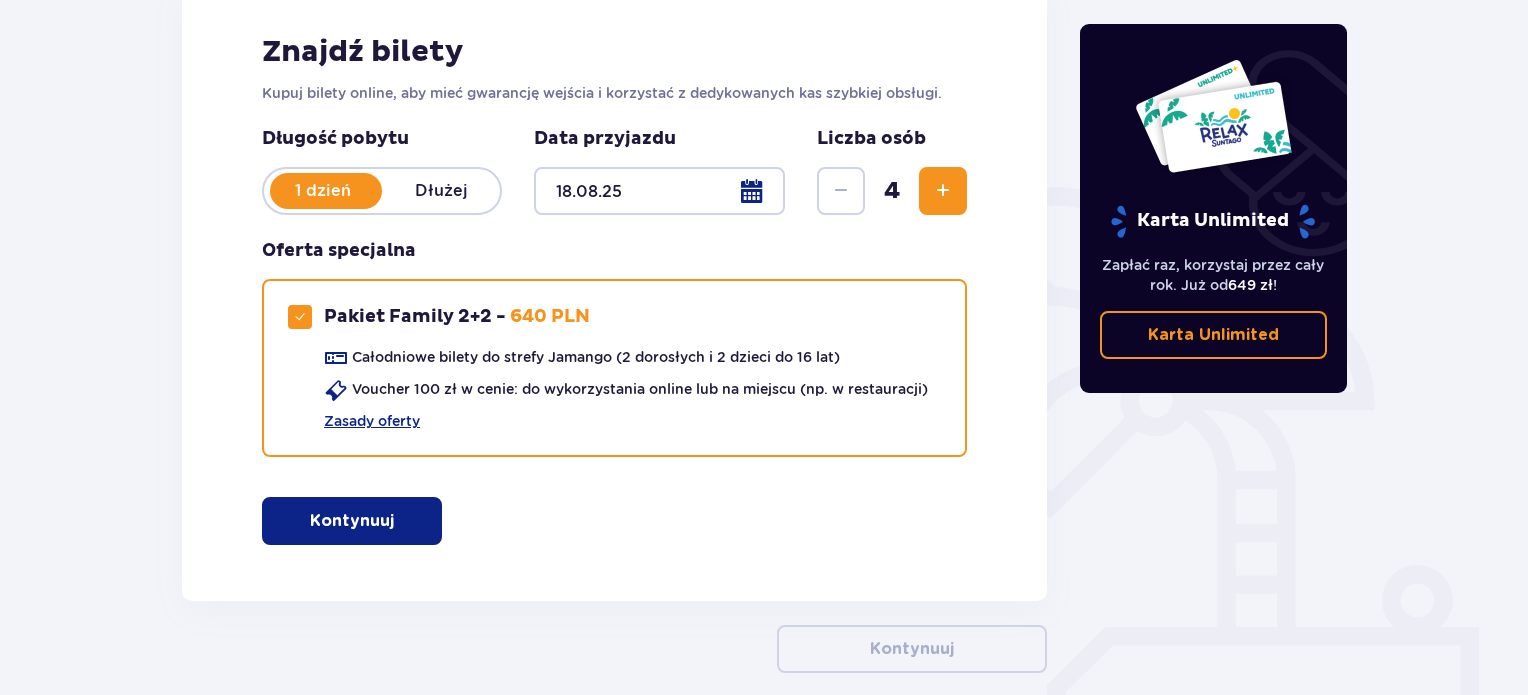click on "Kontynuuj" at bounding box center (352, 521) 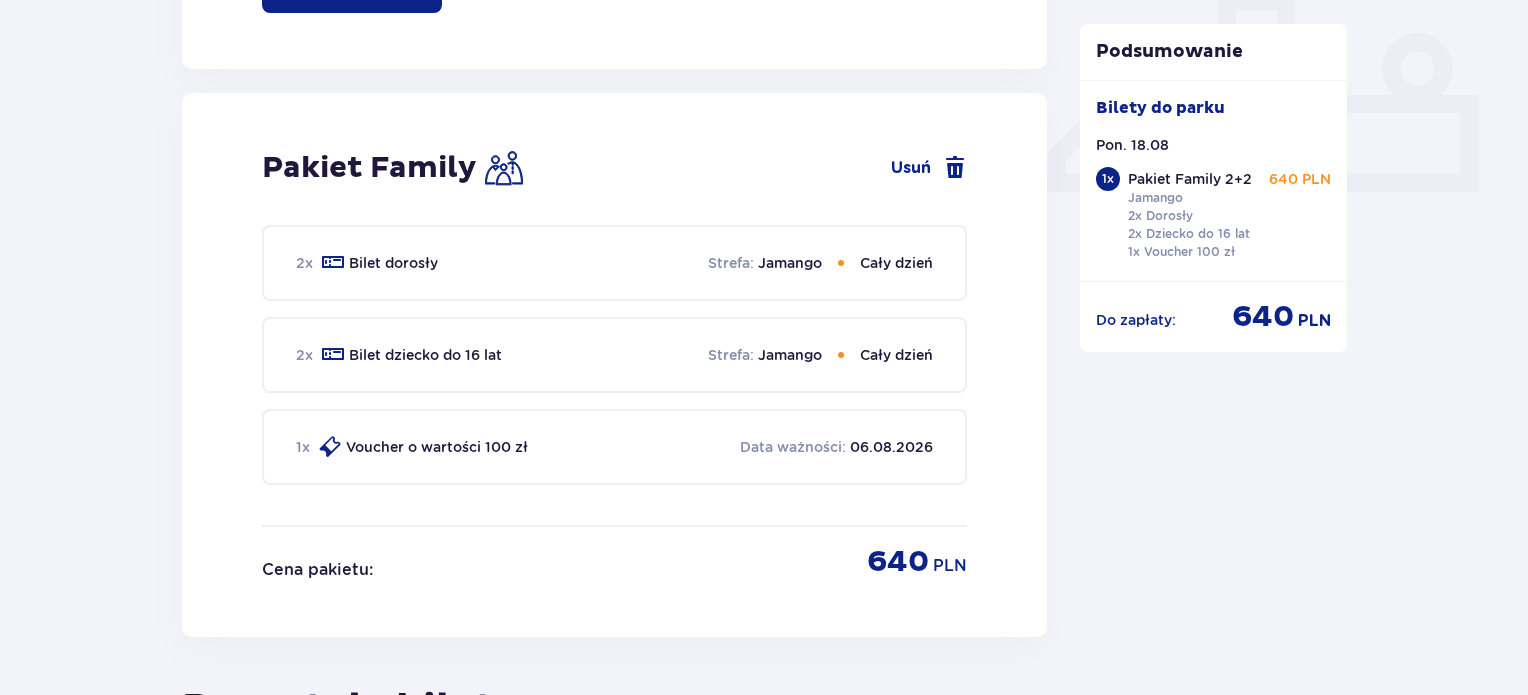 scroll, scrollTop: 809, scrollLeft: 0, axis: vertical 